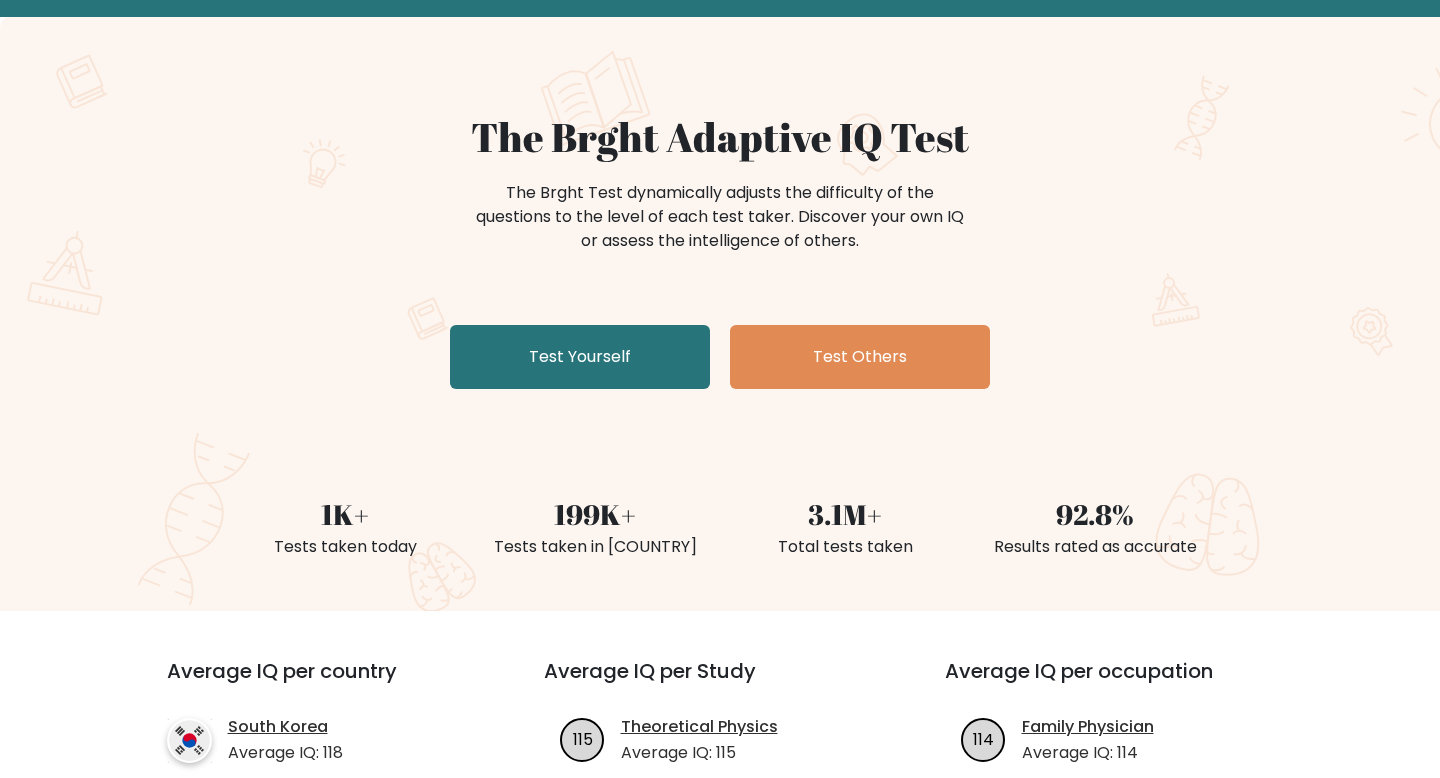 scroll, scrollTop: 96, scrollLeft: 0, axis: vertical 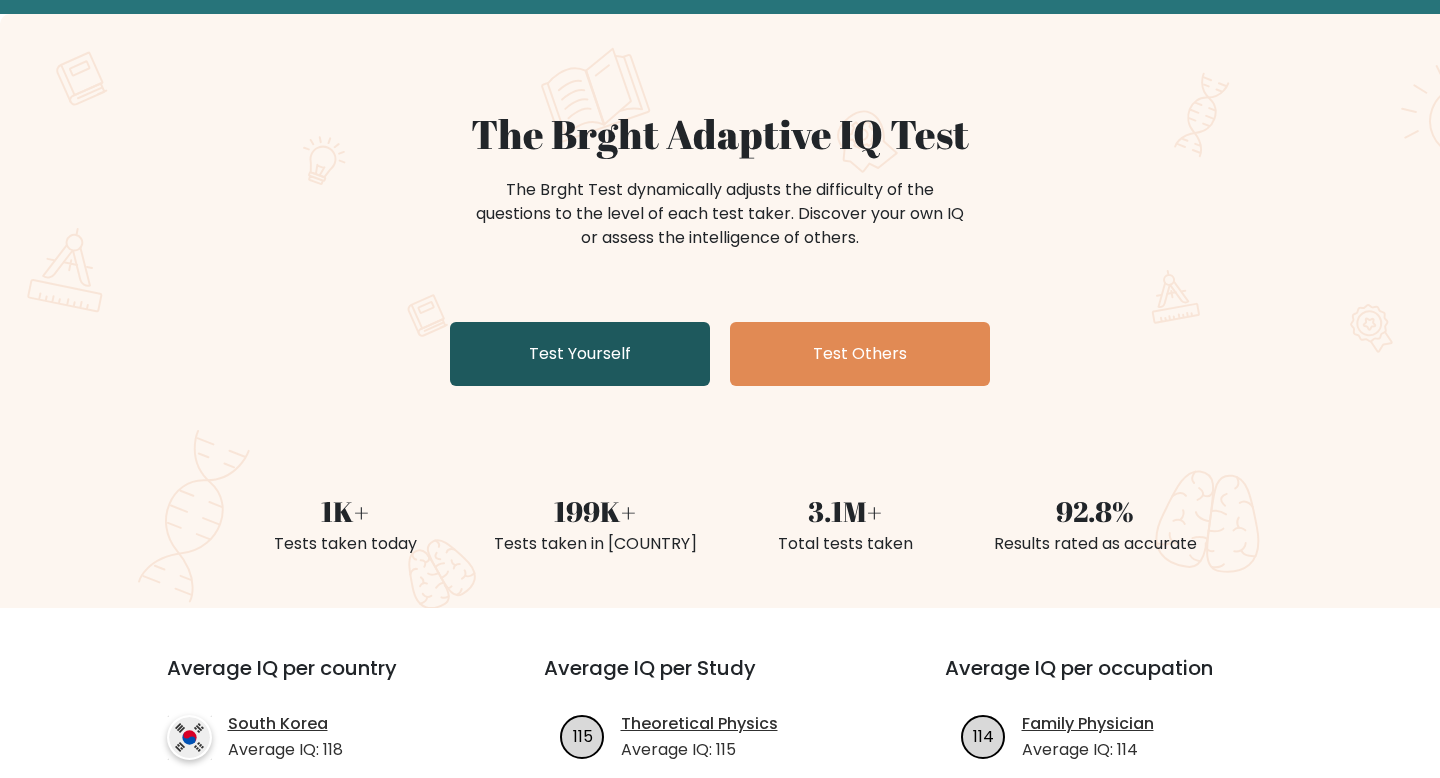 click on "Test Yourself" at bounding box center (580, 354) 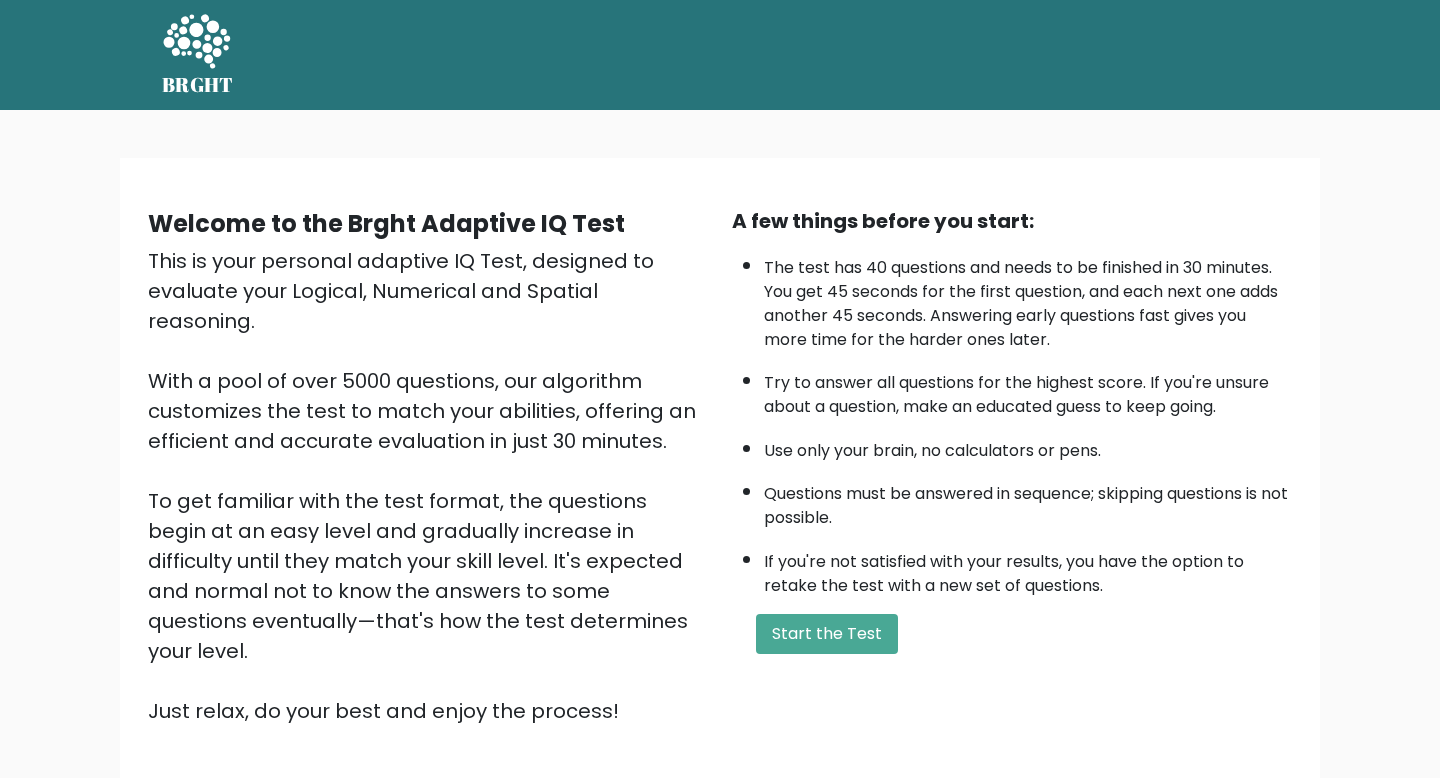 scroll, scrollTop: 0, scrollLeft: 0, axis: both 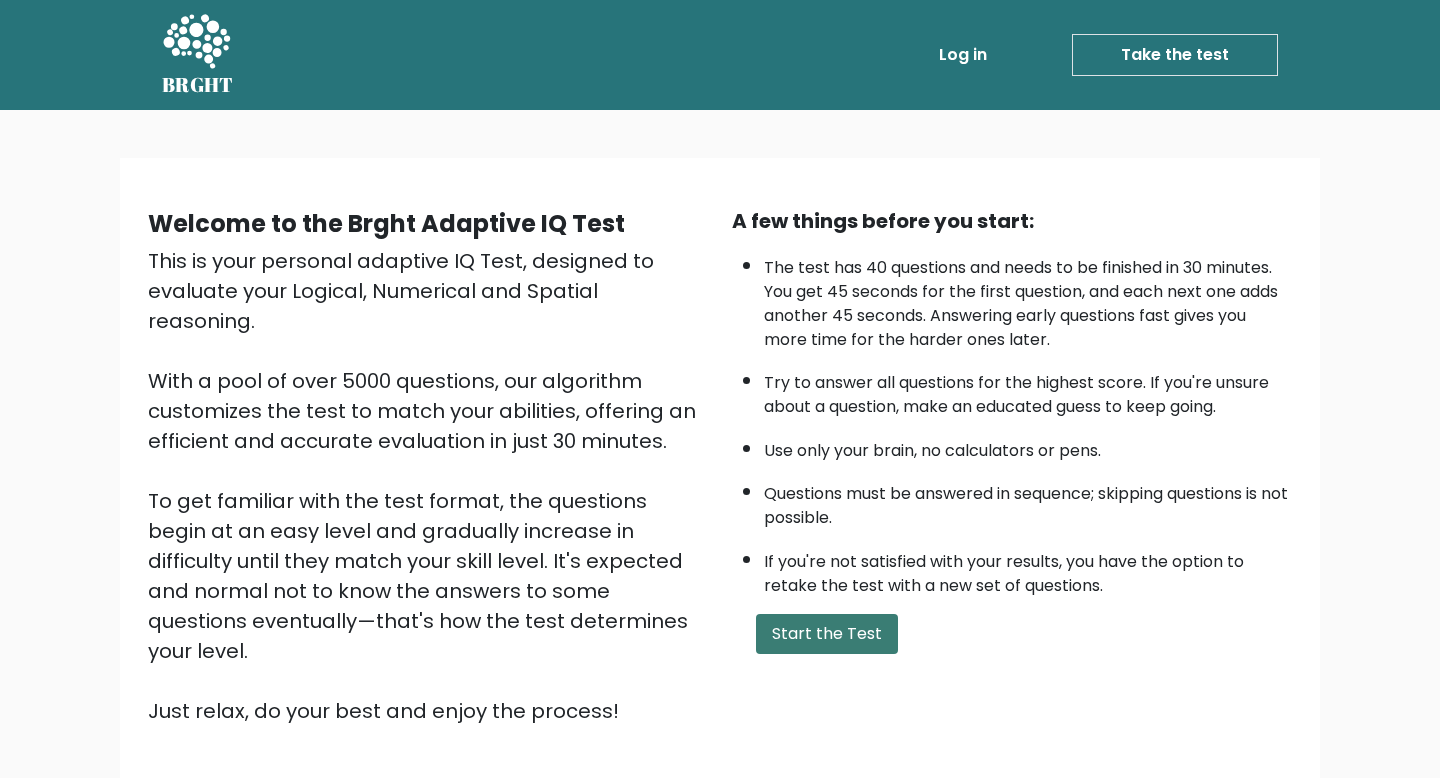 click on "Start the Test" at bounding box center [827, 634] 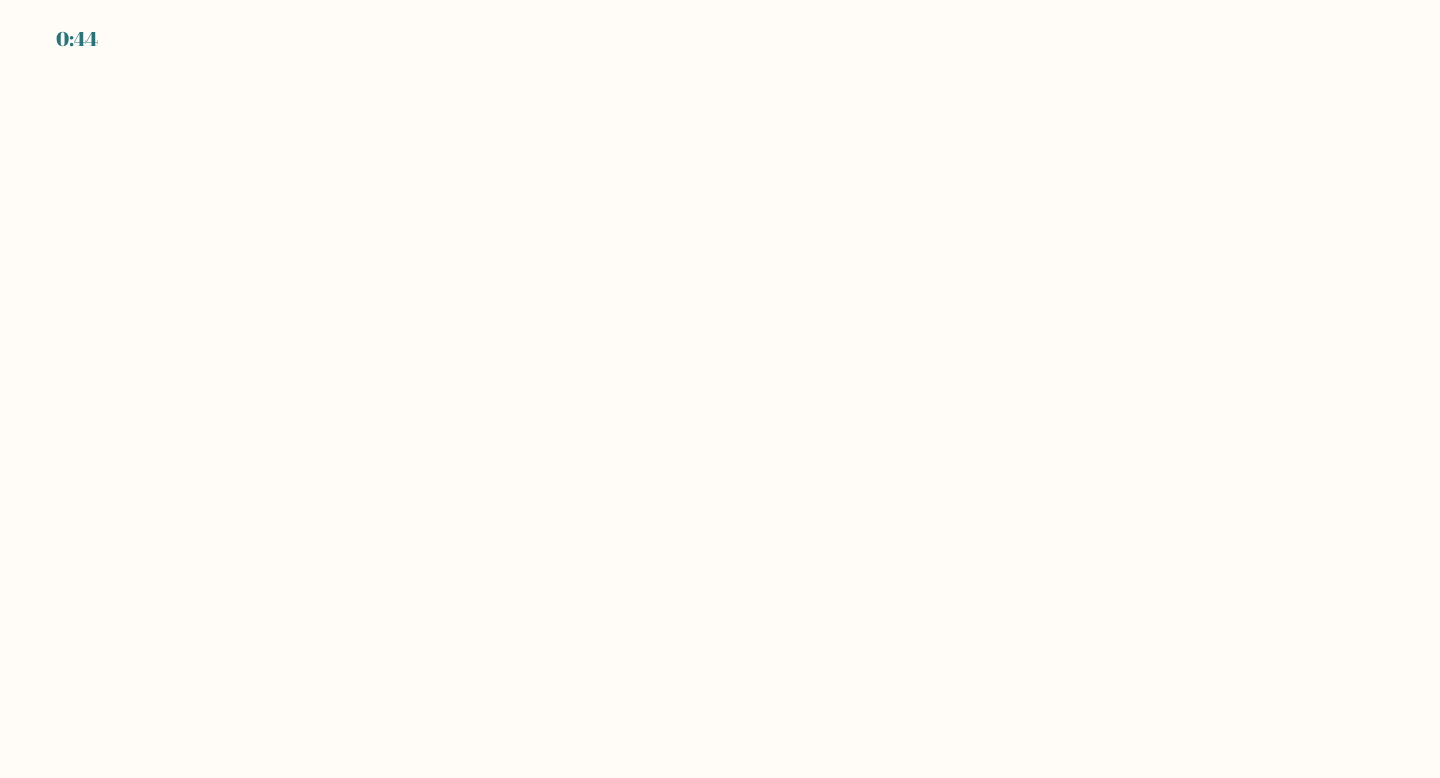 scroll, scrollTop: 0, scrollLeft: 0, axis: both 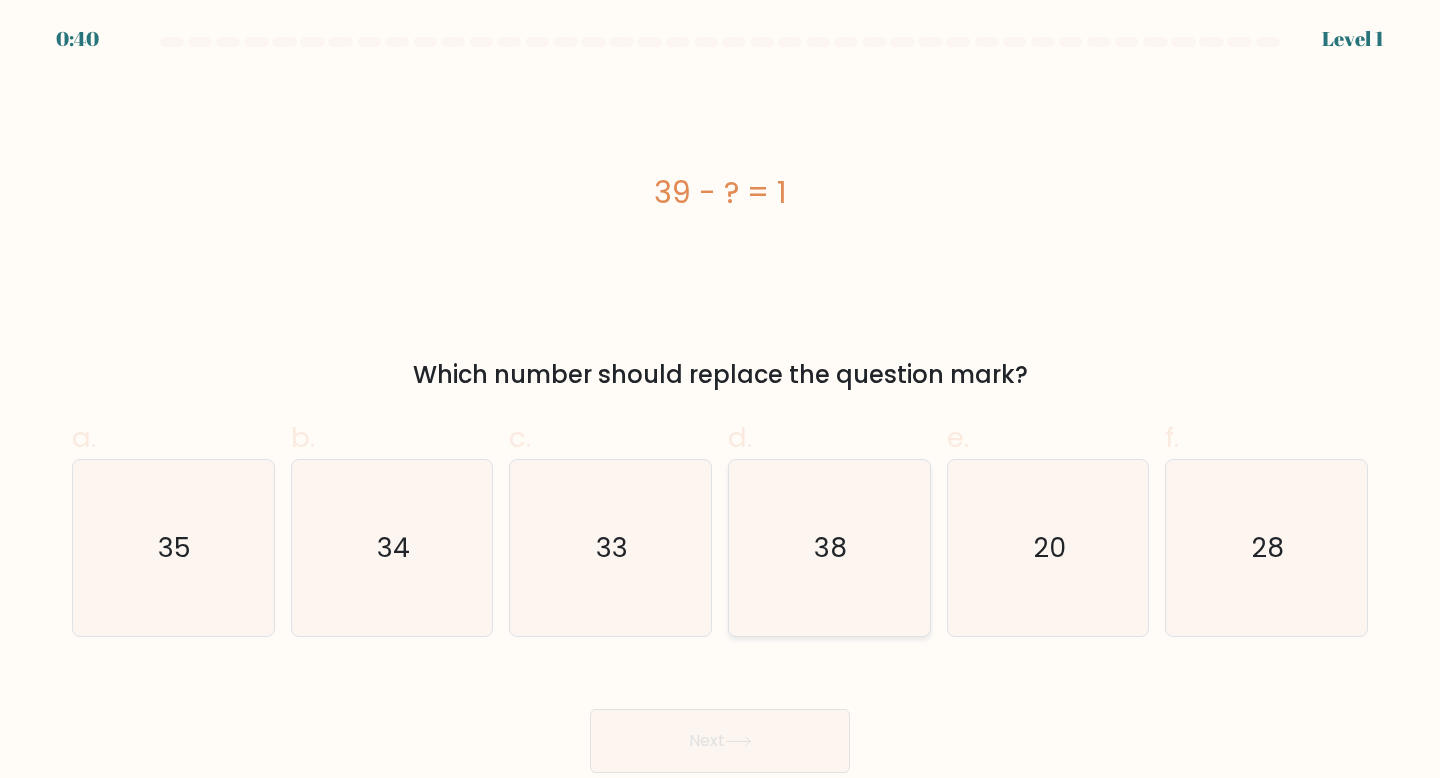 click on "38" 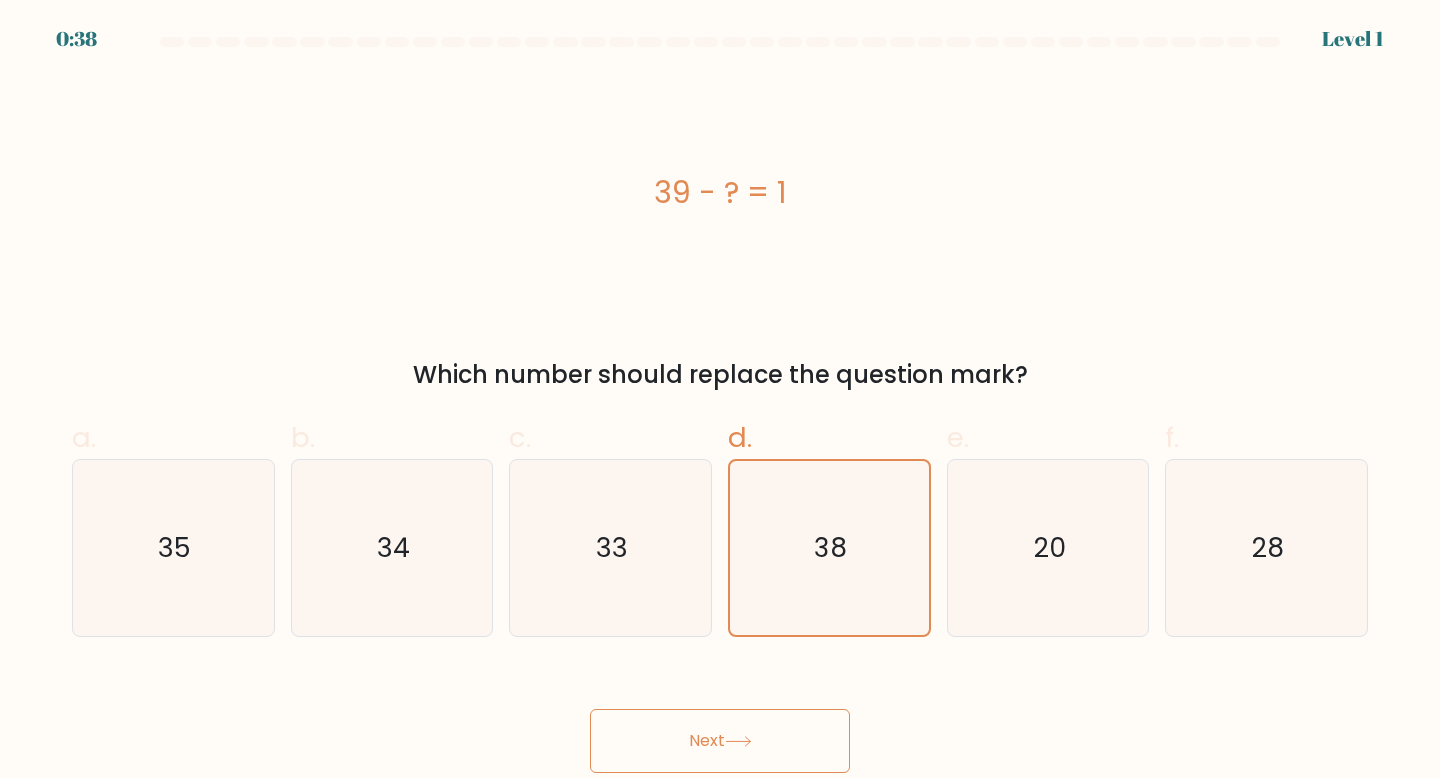 click on "Next" at bounding box center (720, 741) 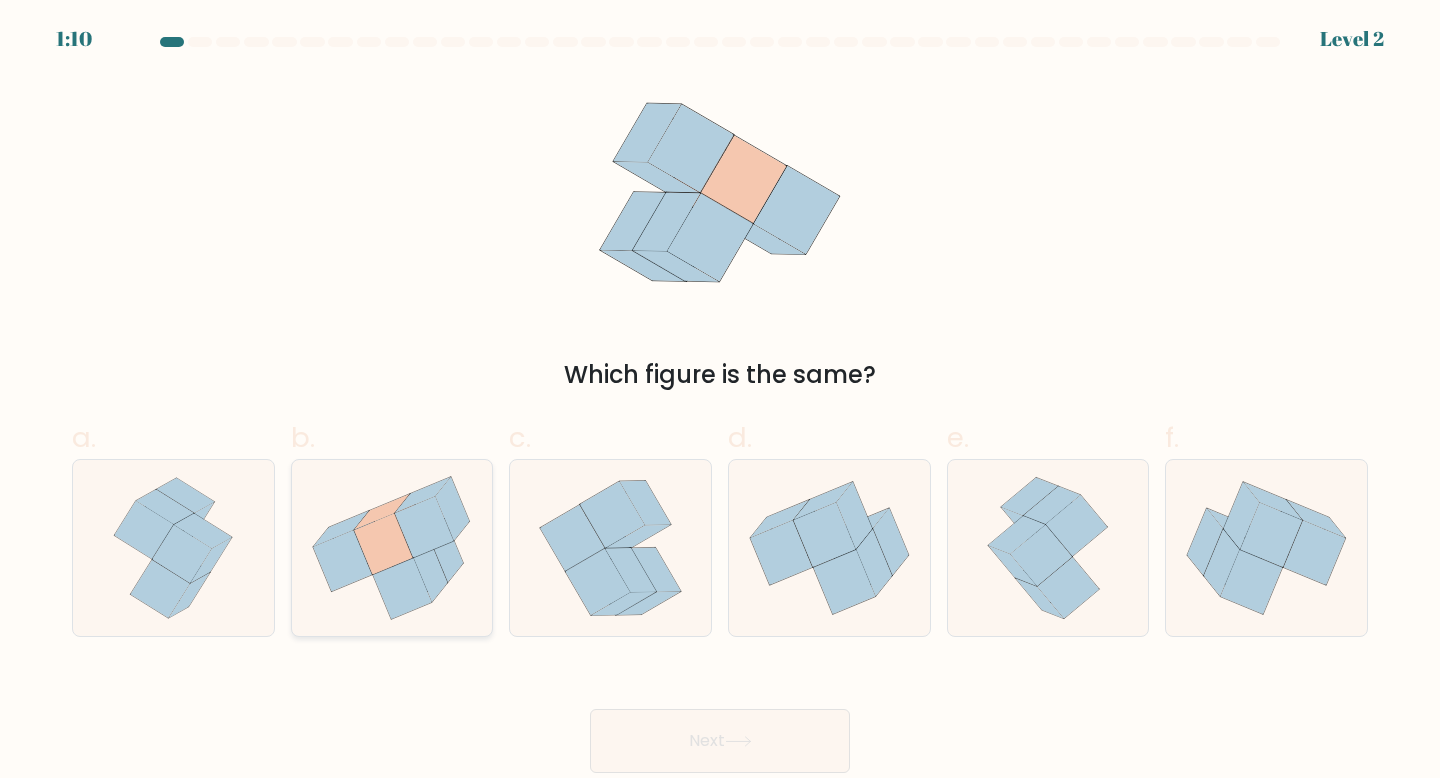 click 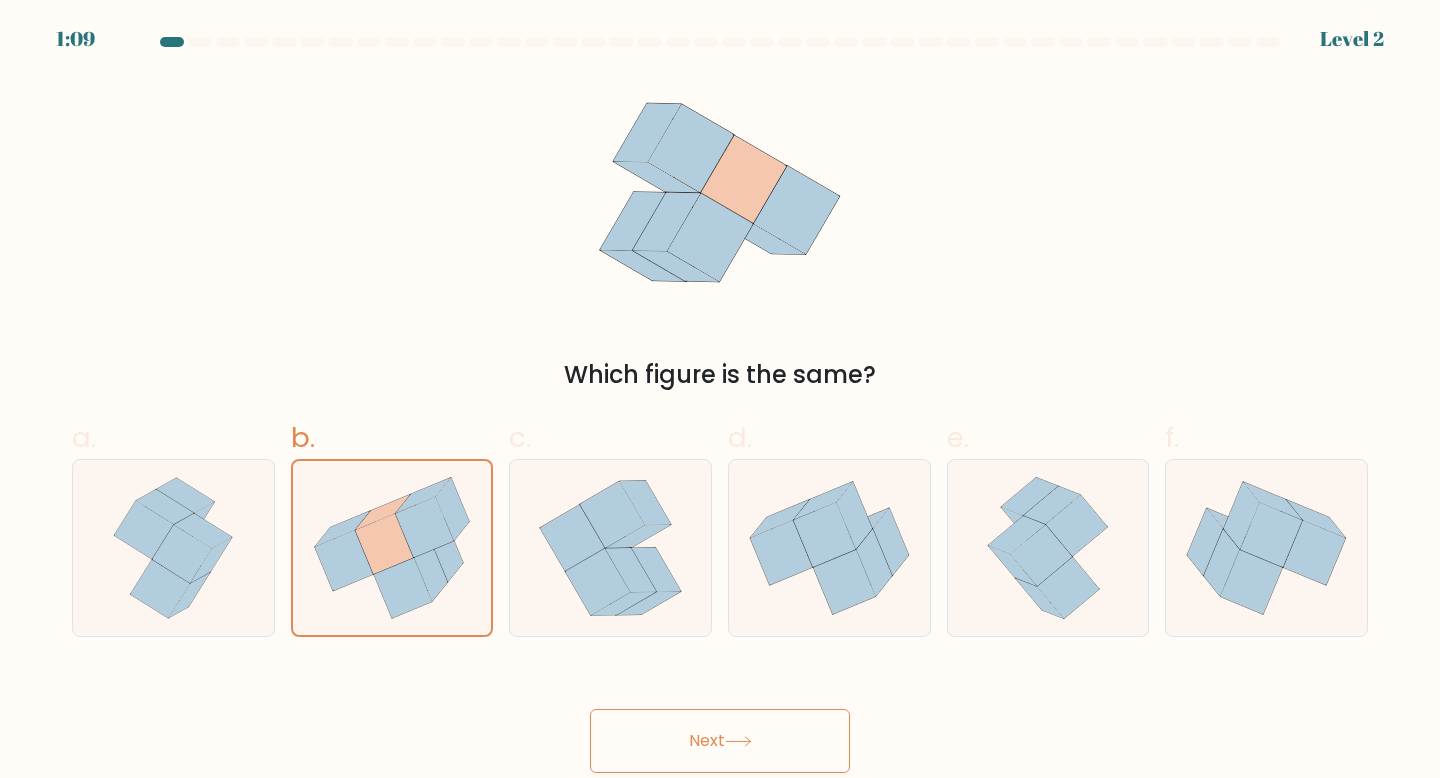 click on "Next" at bounding box center [720, 741] 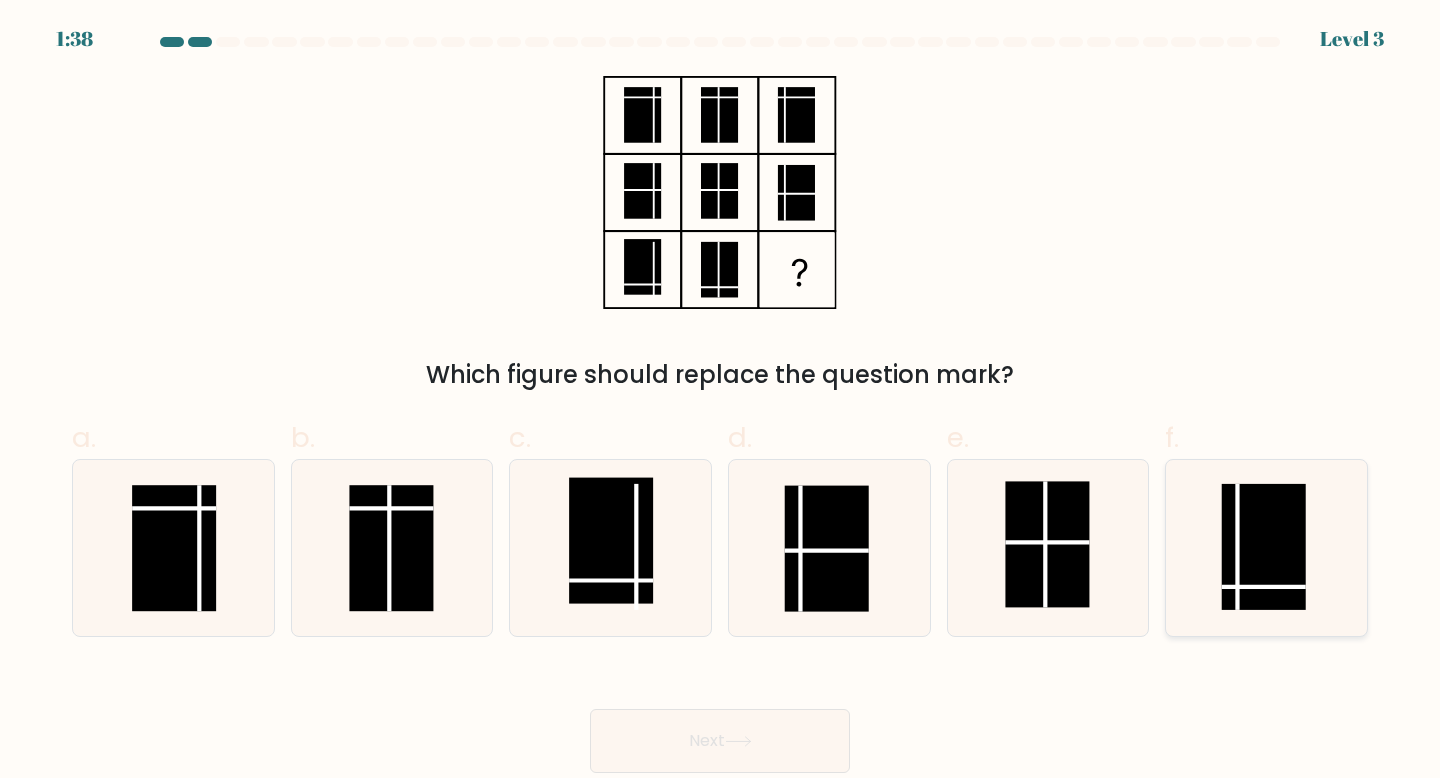 click 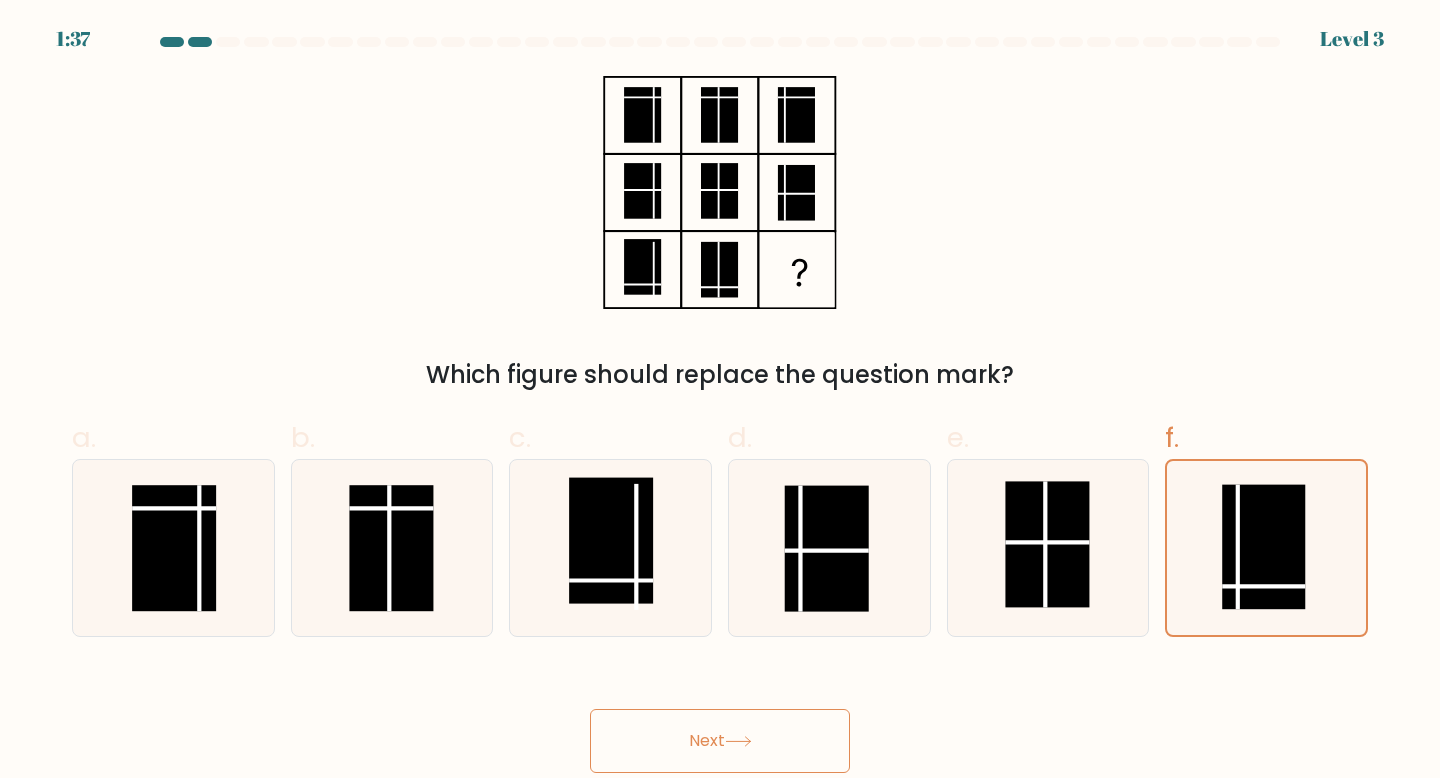 click on "Next" at bounding box center (720, 741) 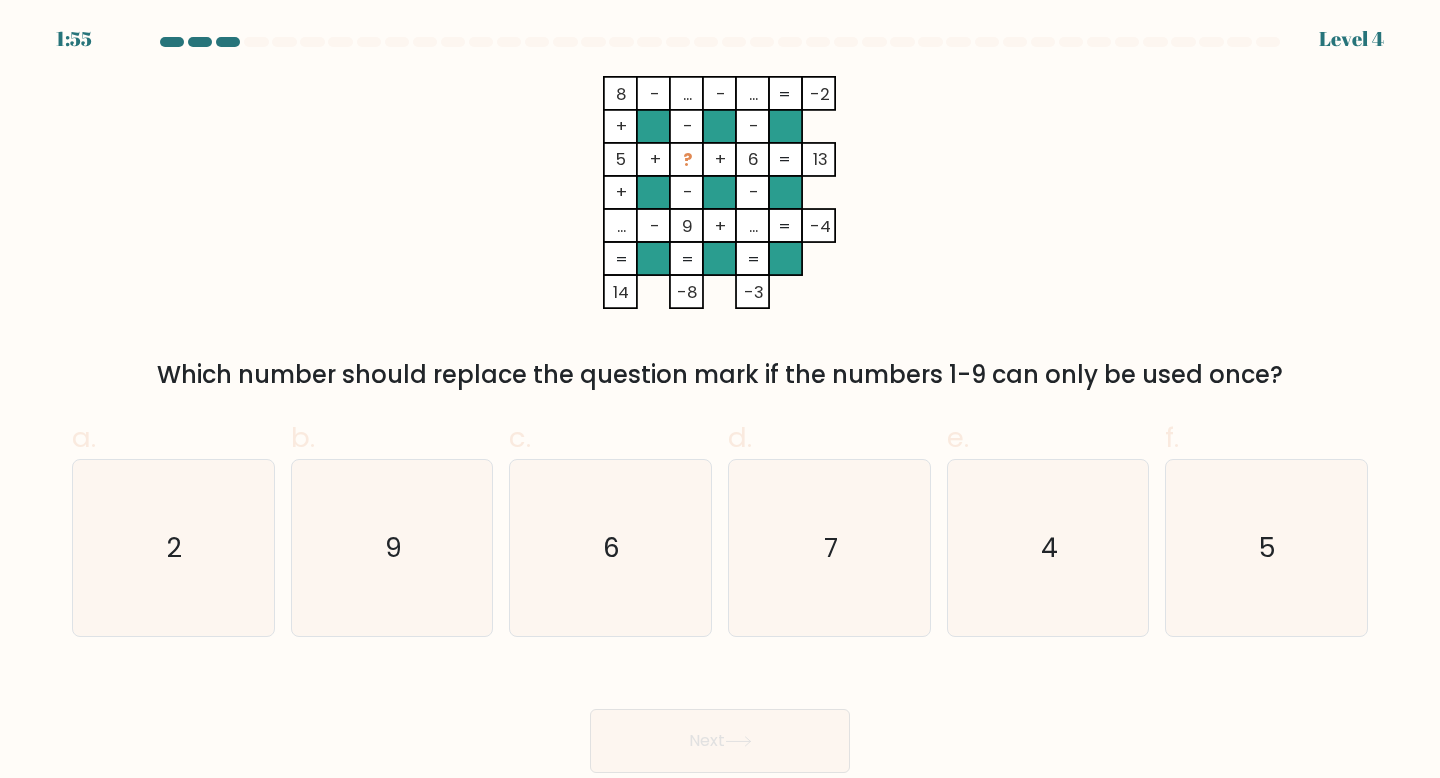 drag, startPoint x: 693, startPoint y: 163, endPoint x: 680, endPoint y: 163, distance: 13 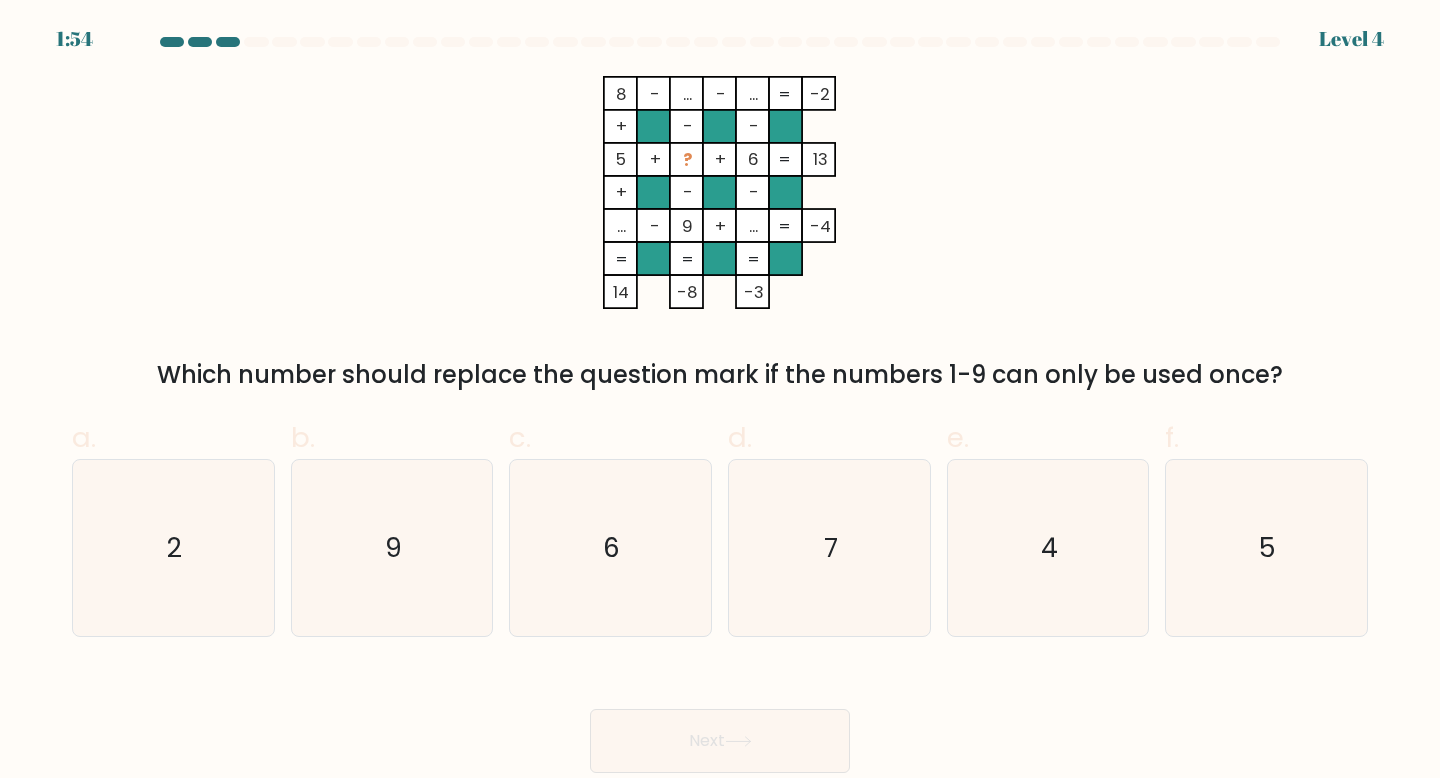 click on "?" 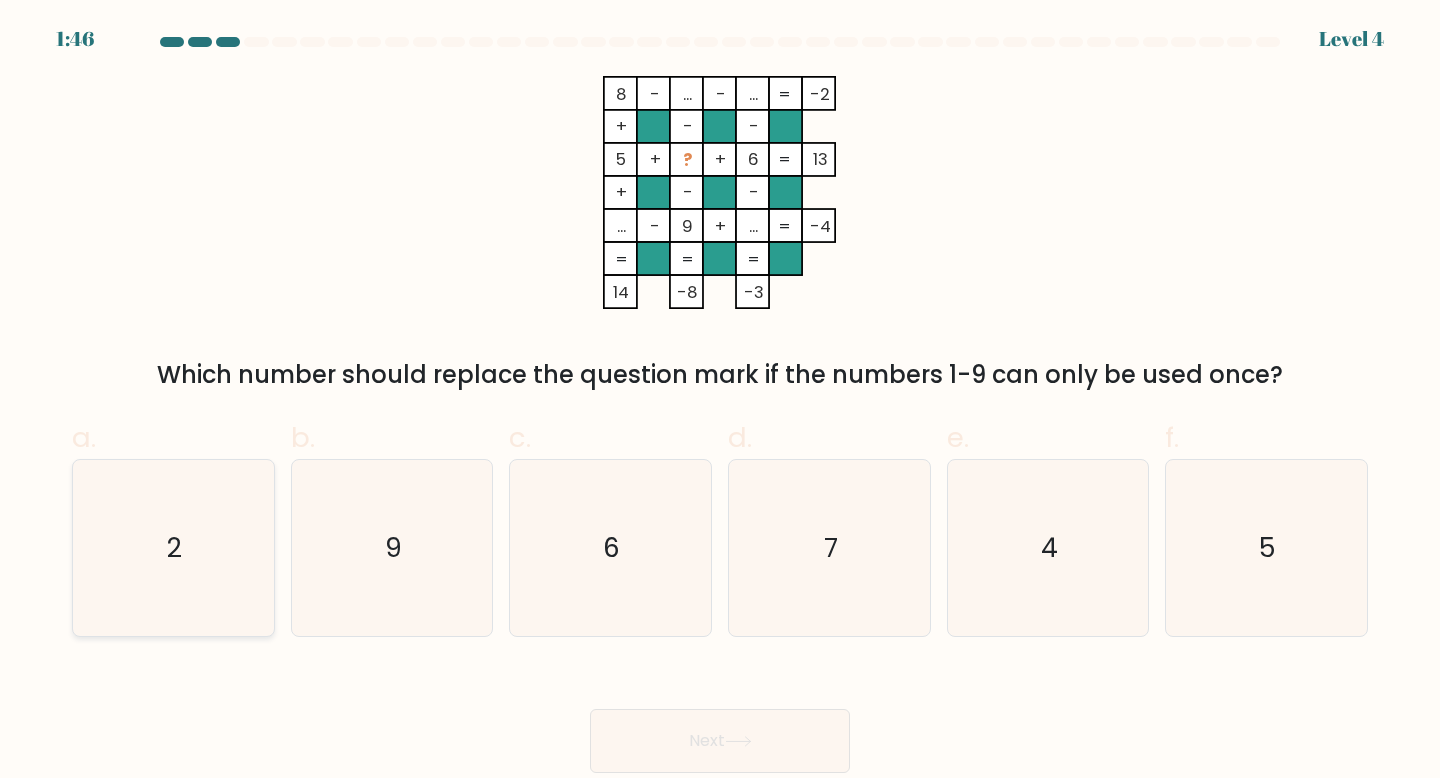 click on "2" 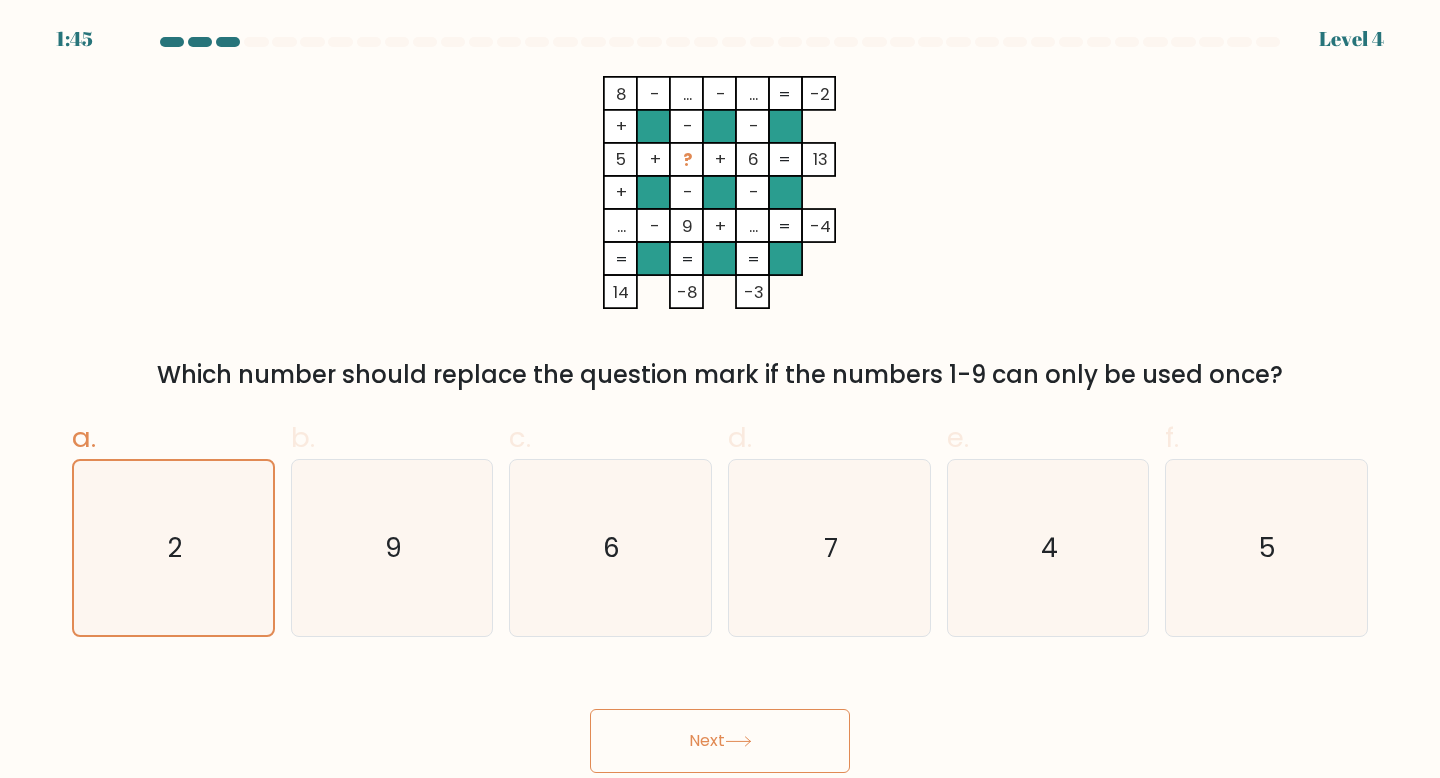 click on "Next" at bounding box center [720, 741] 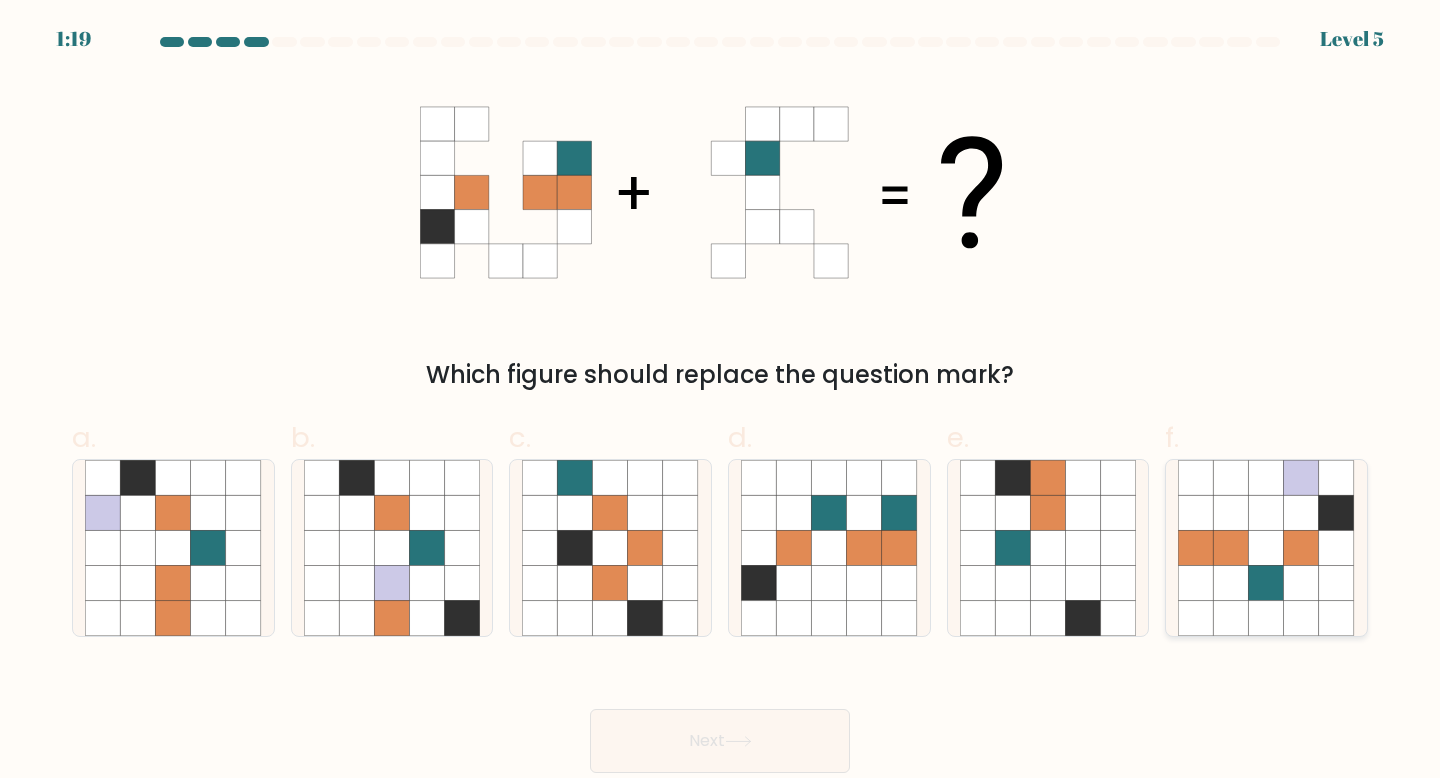 click 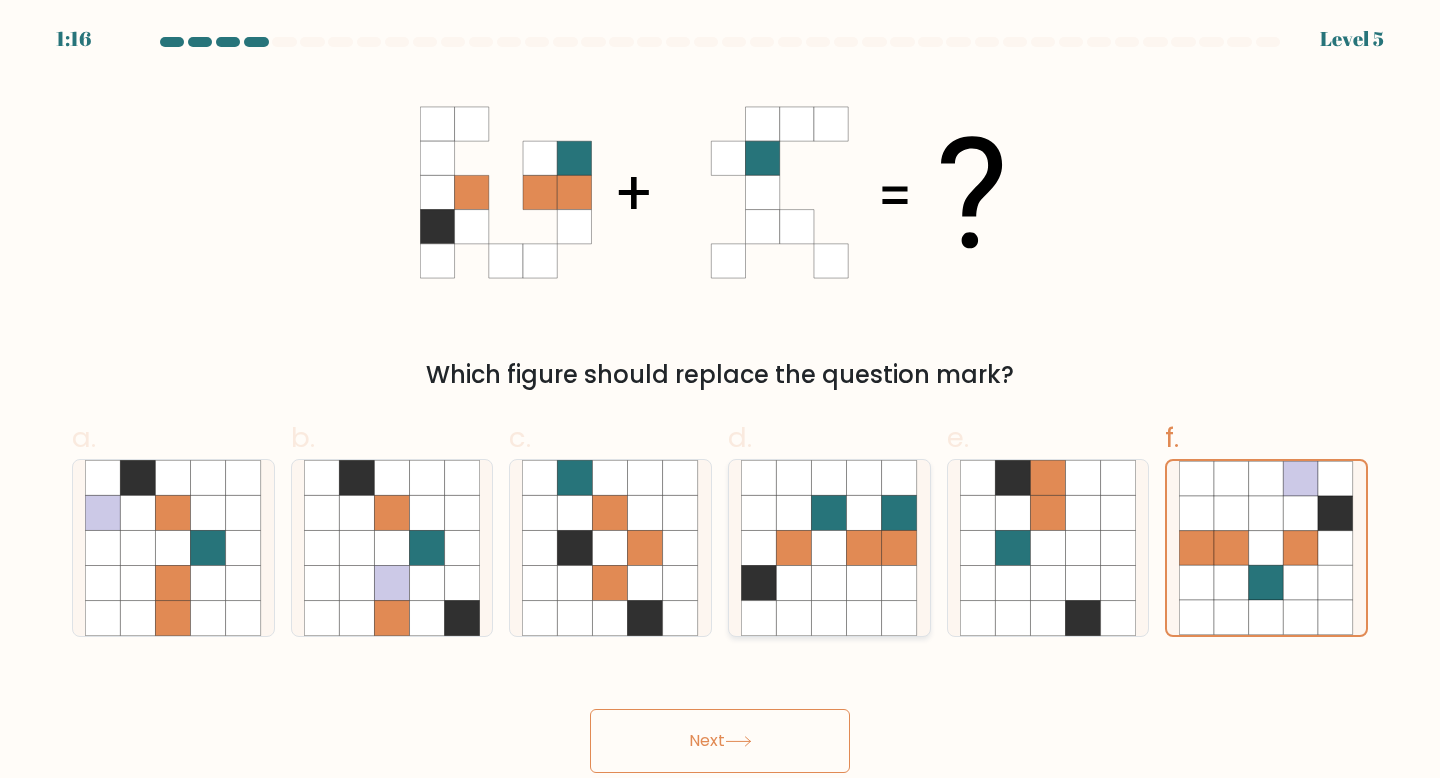 click 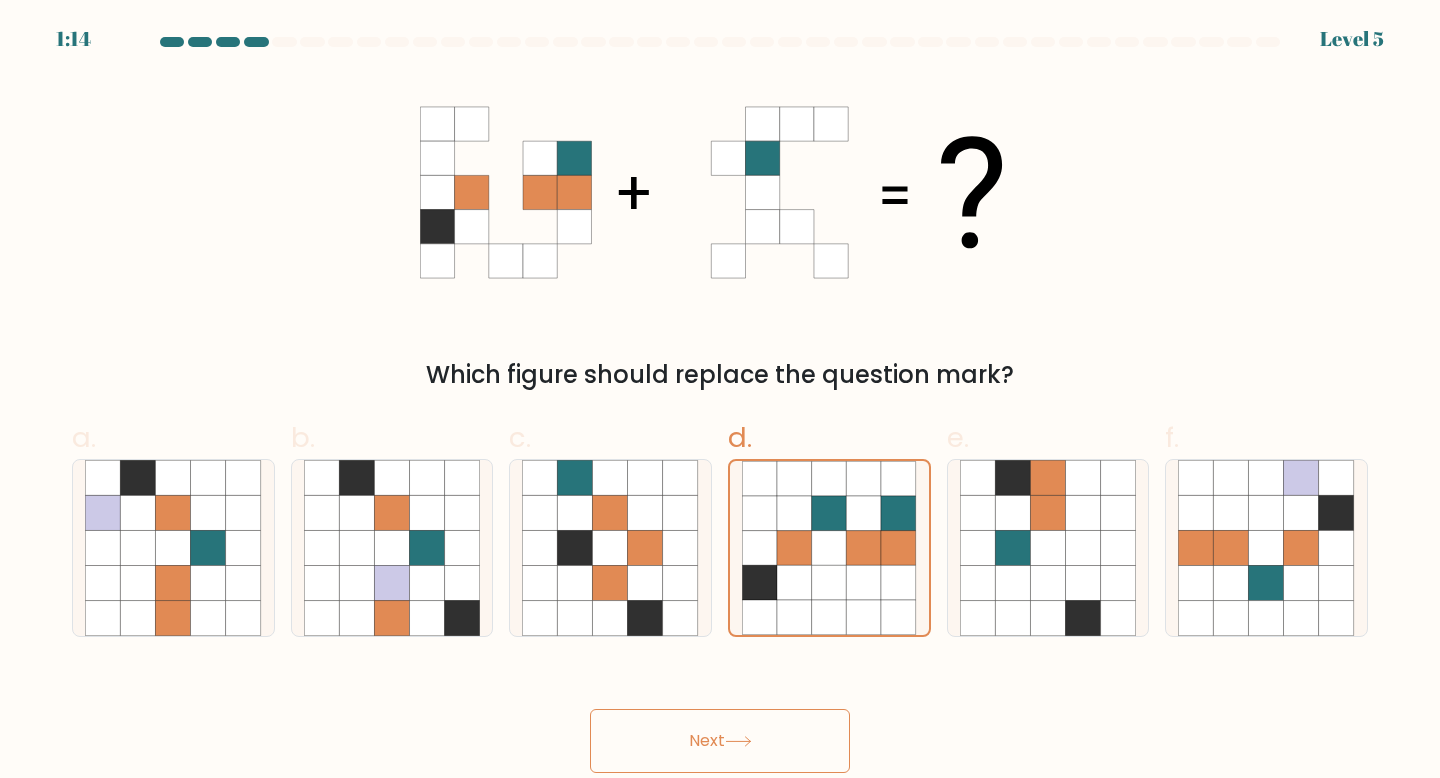 click on "Next" at bounding box center [720, 741] 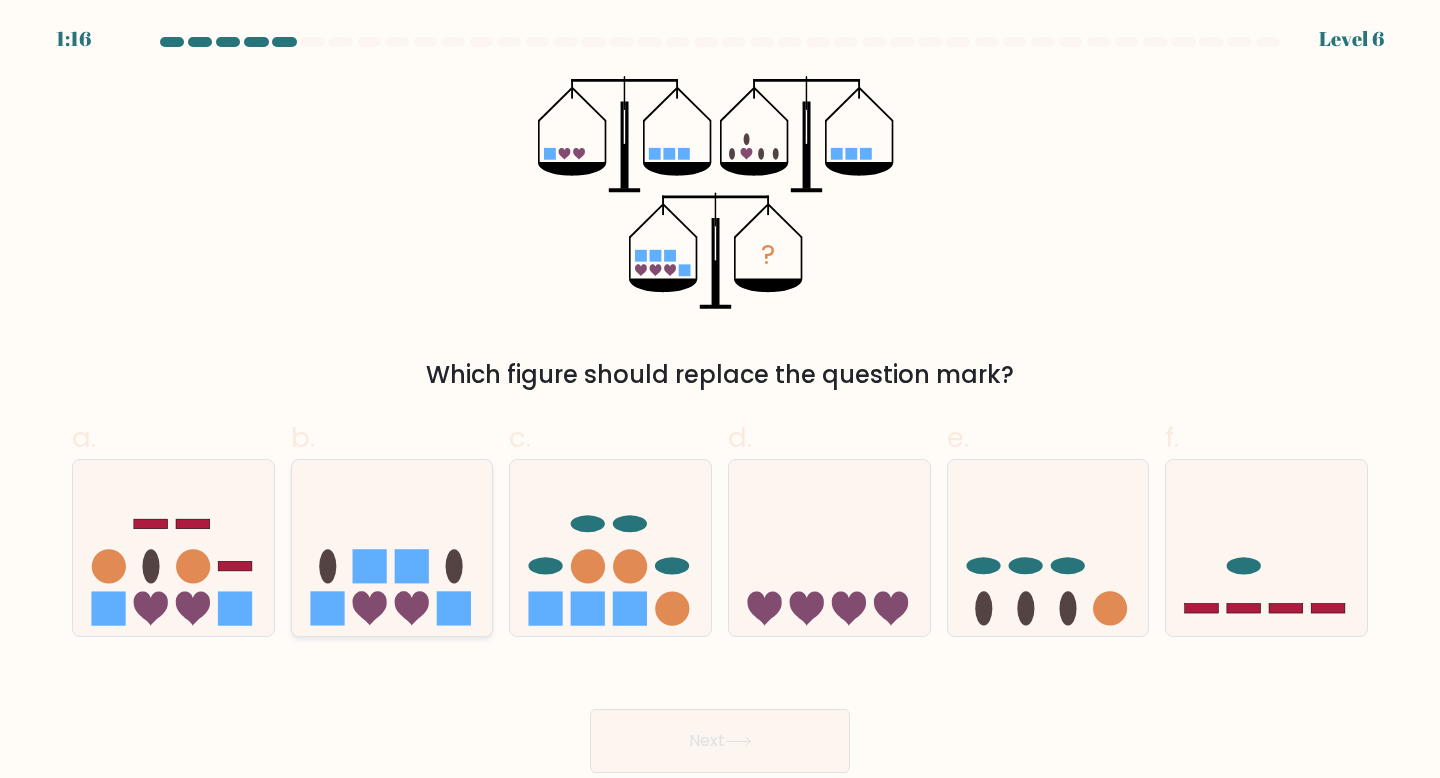 click 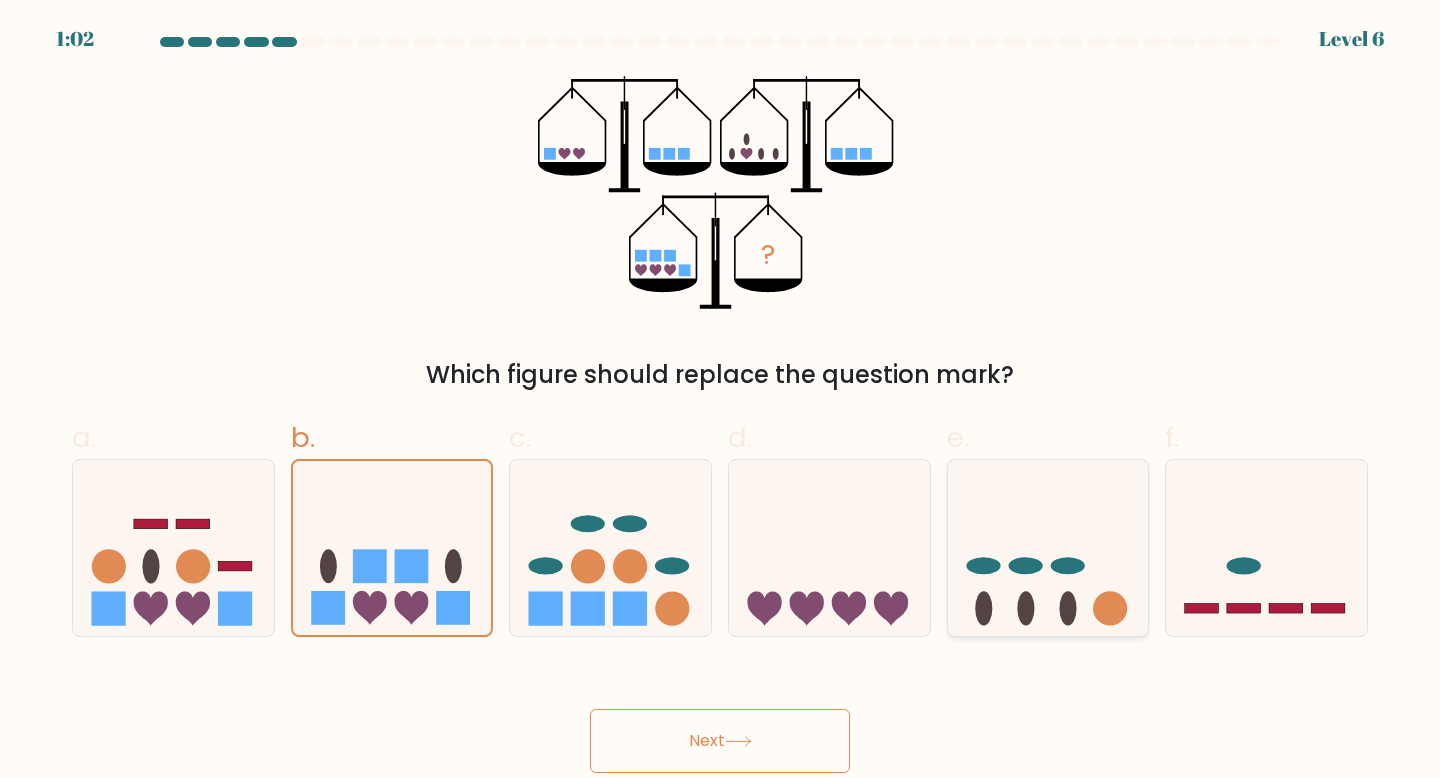 click 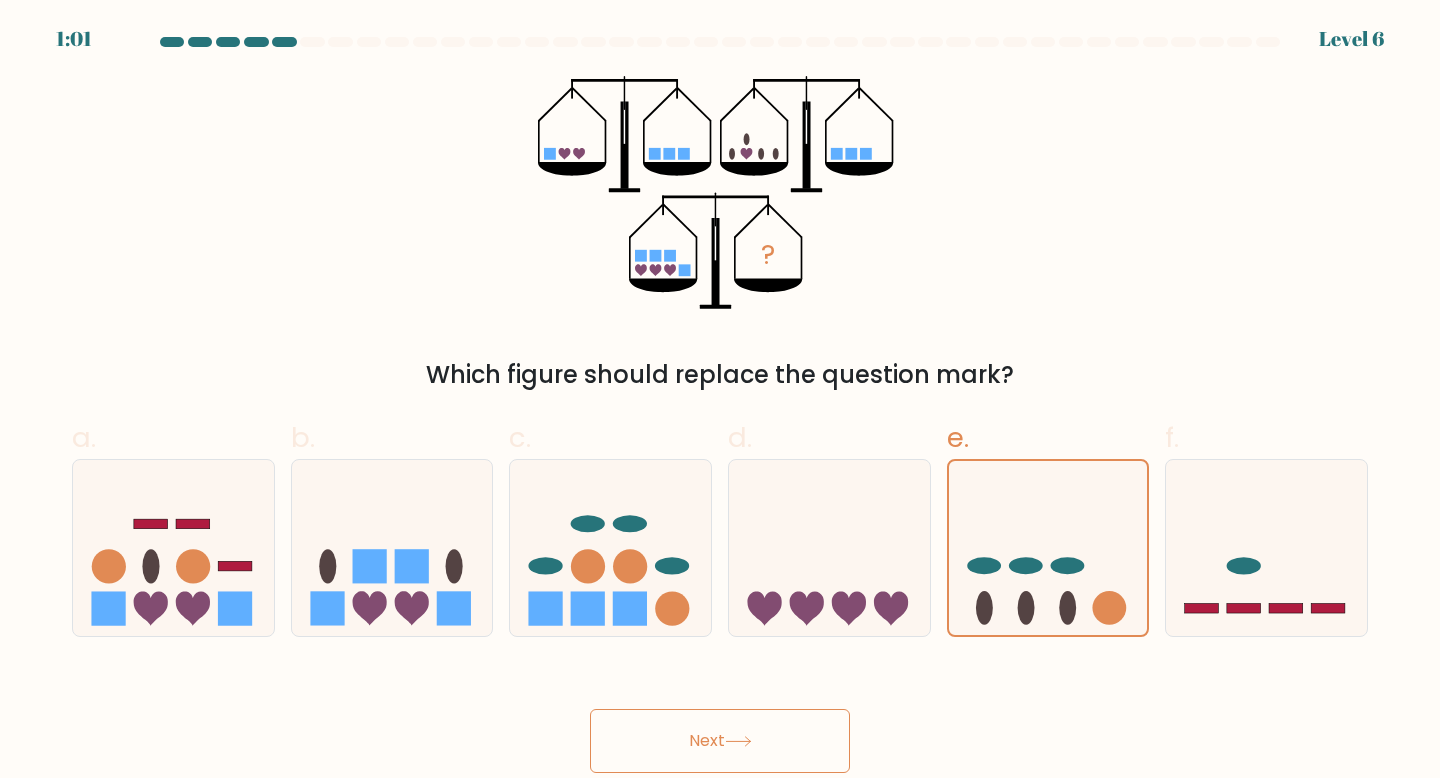 click on "Next" at bounding box center [720, 741] 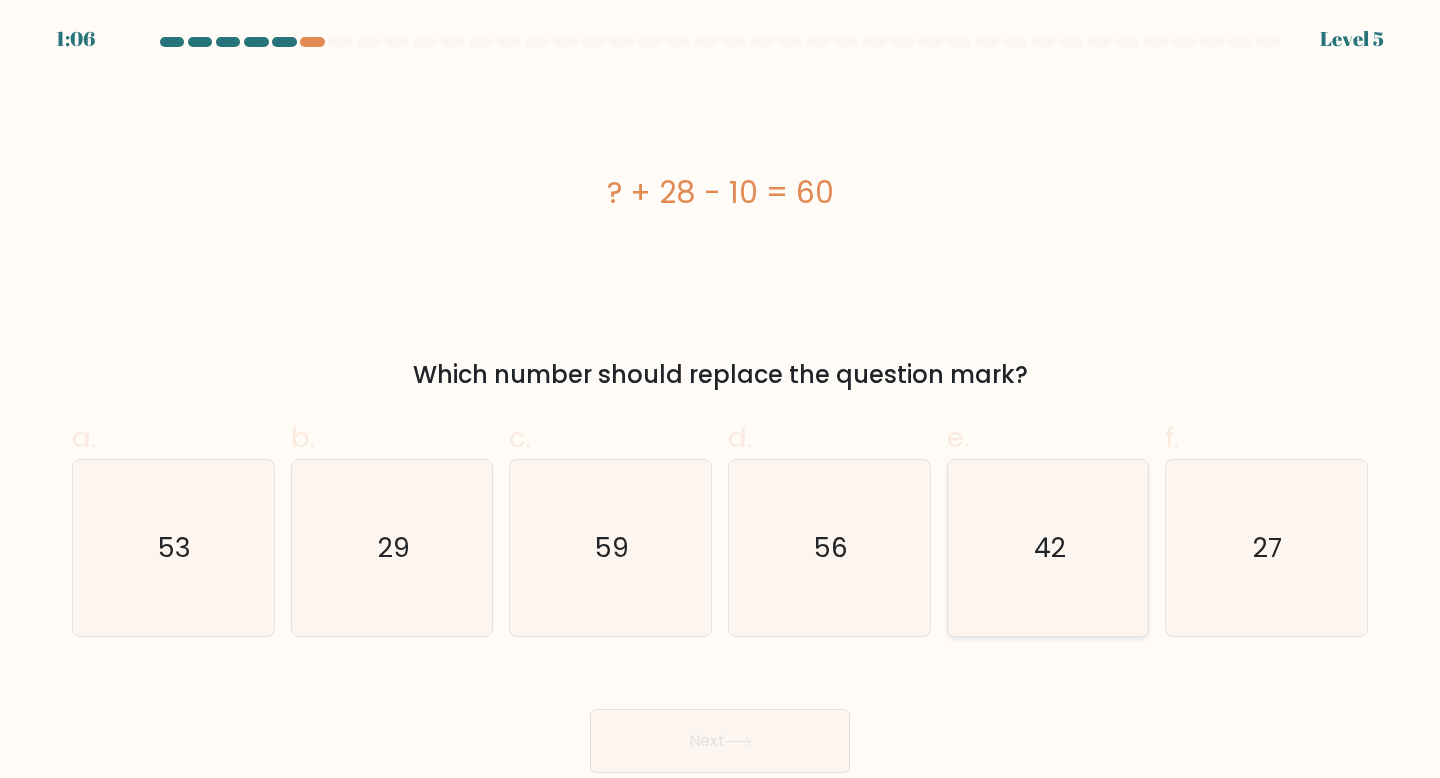 click on "42" 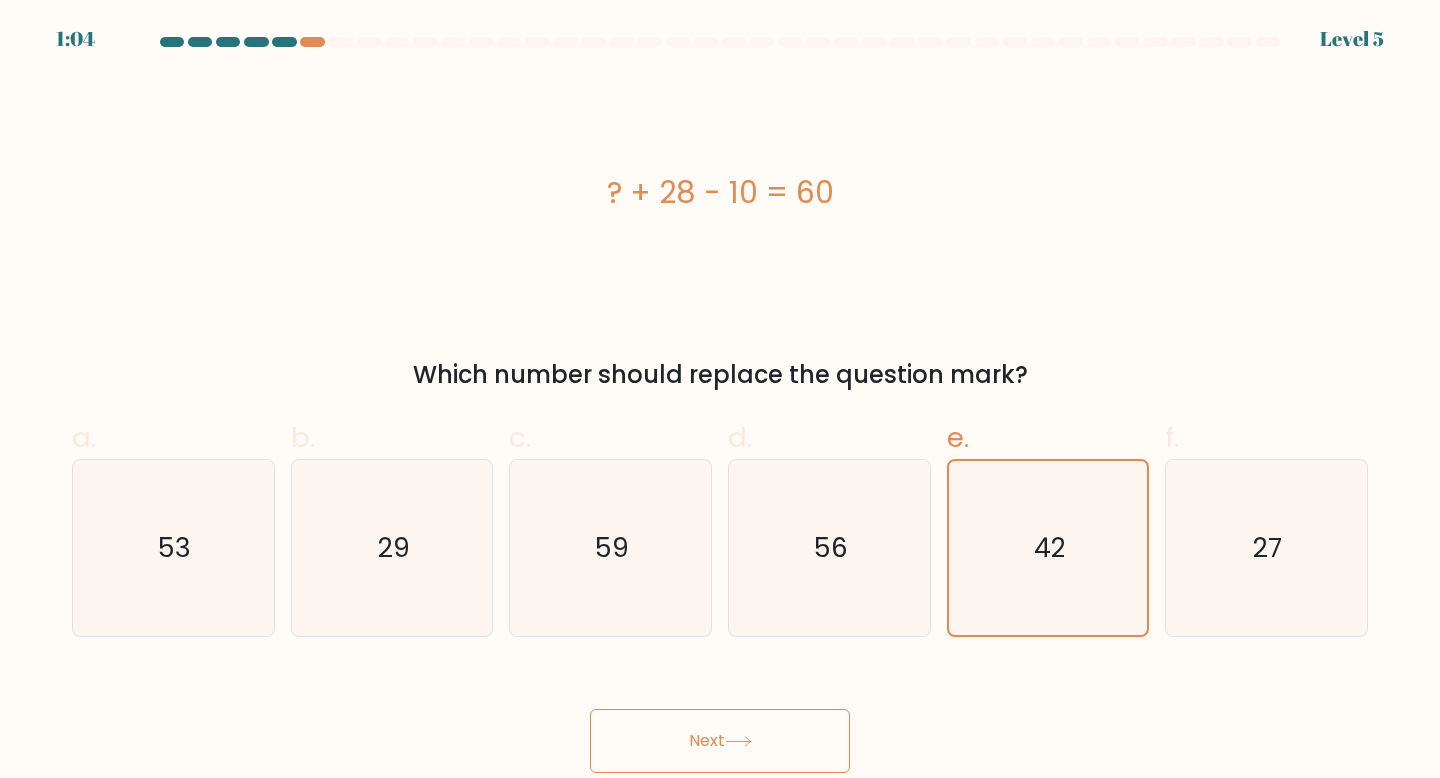 click on "Next" at bounding box center [720, 741] 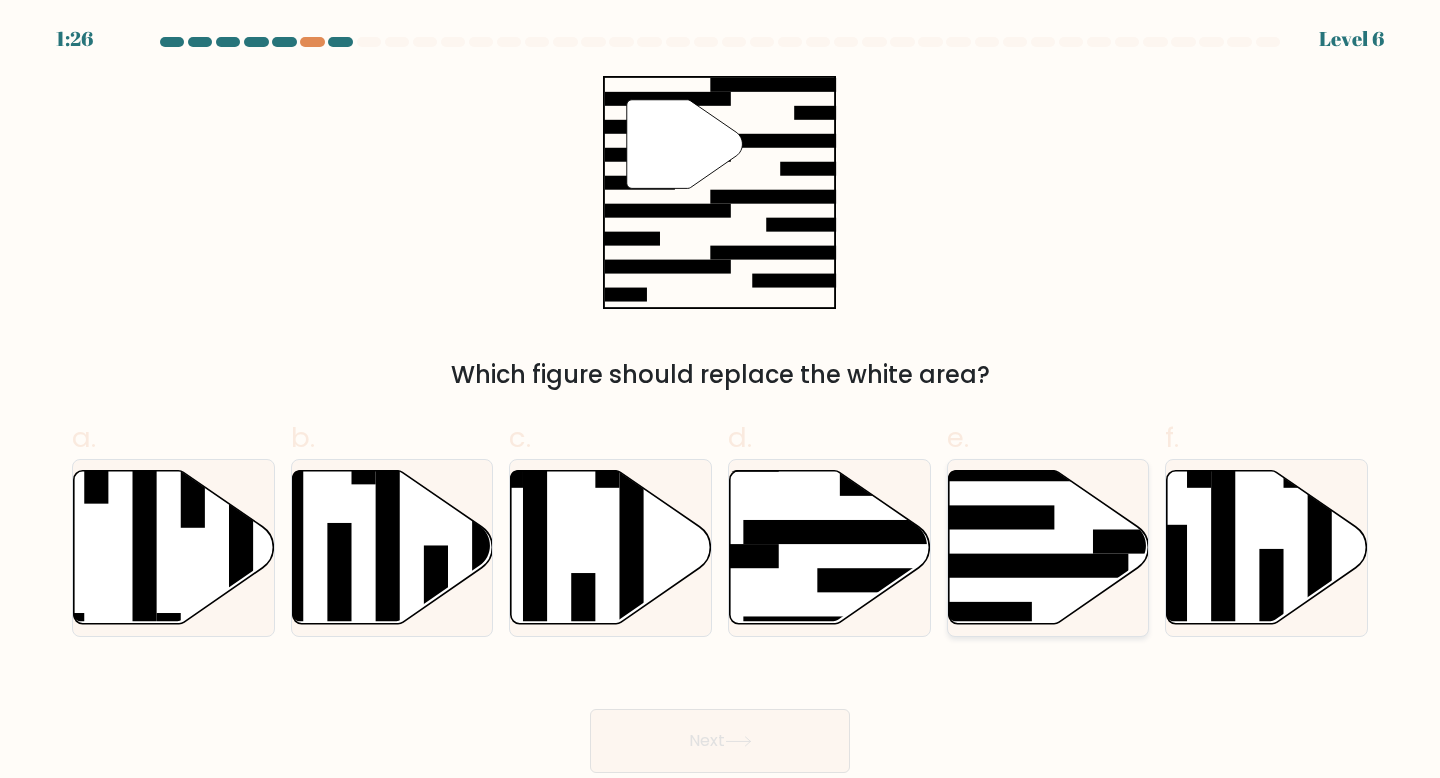 click 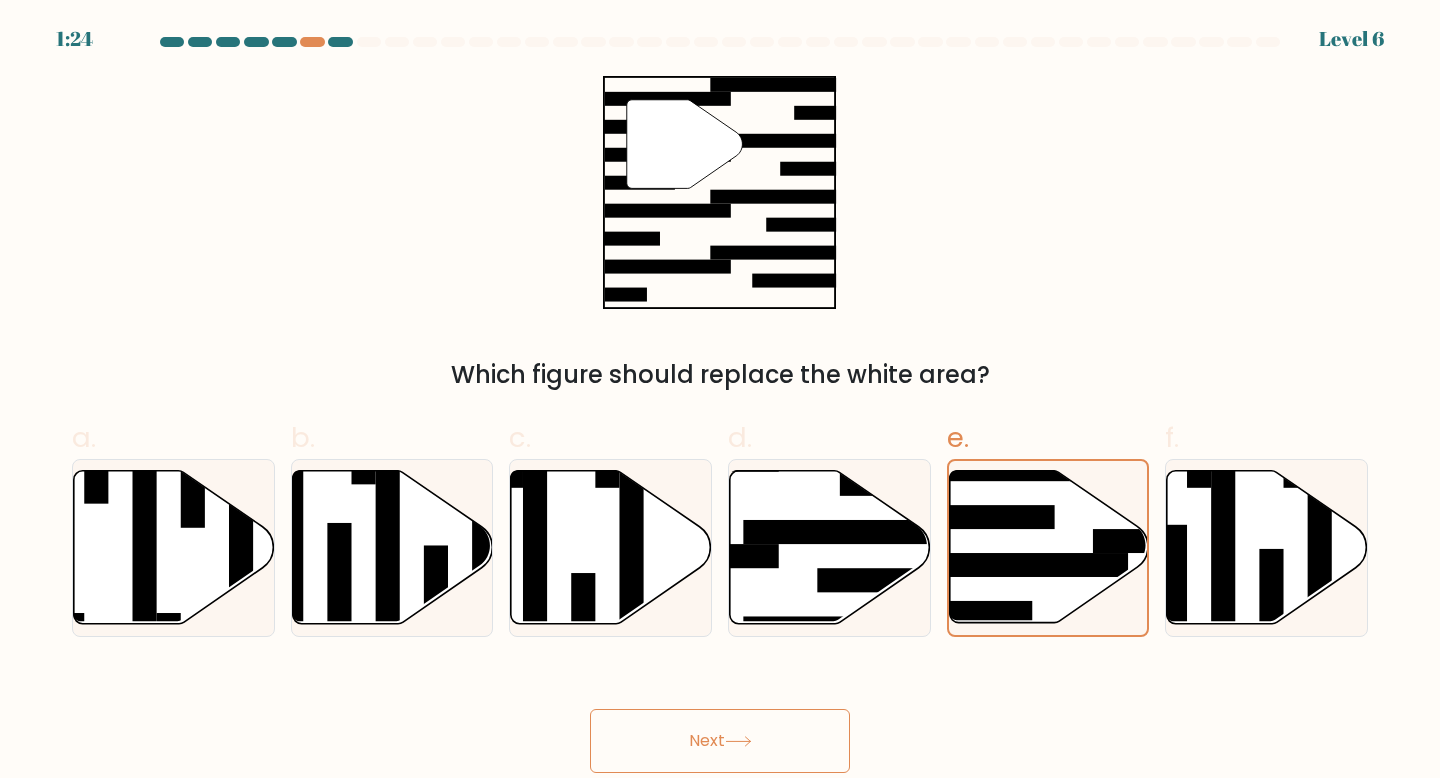 click on "Next" at bounding box center [720, 741] 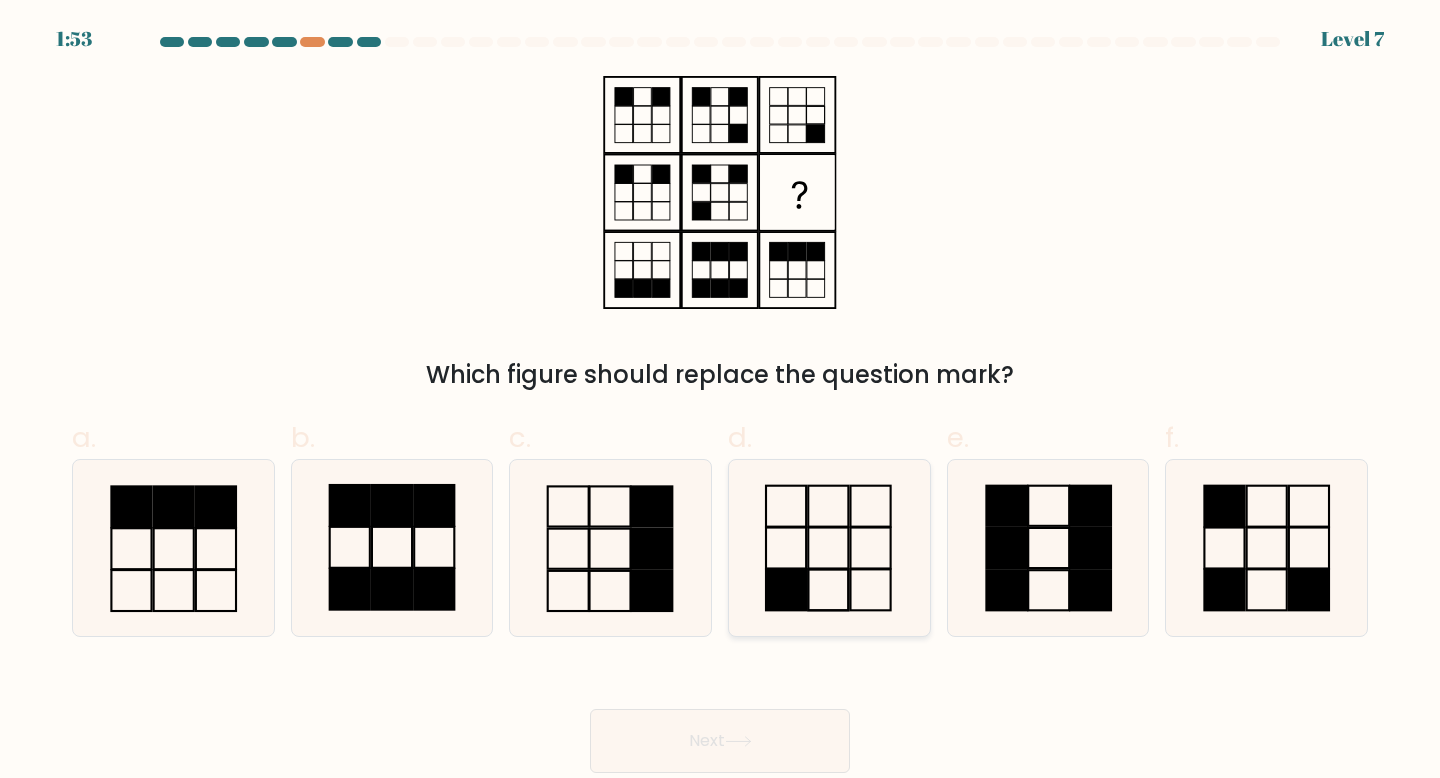 click 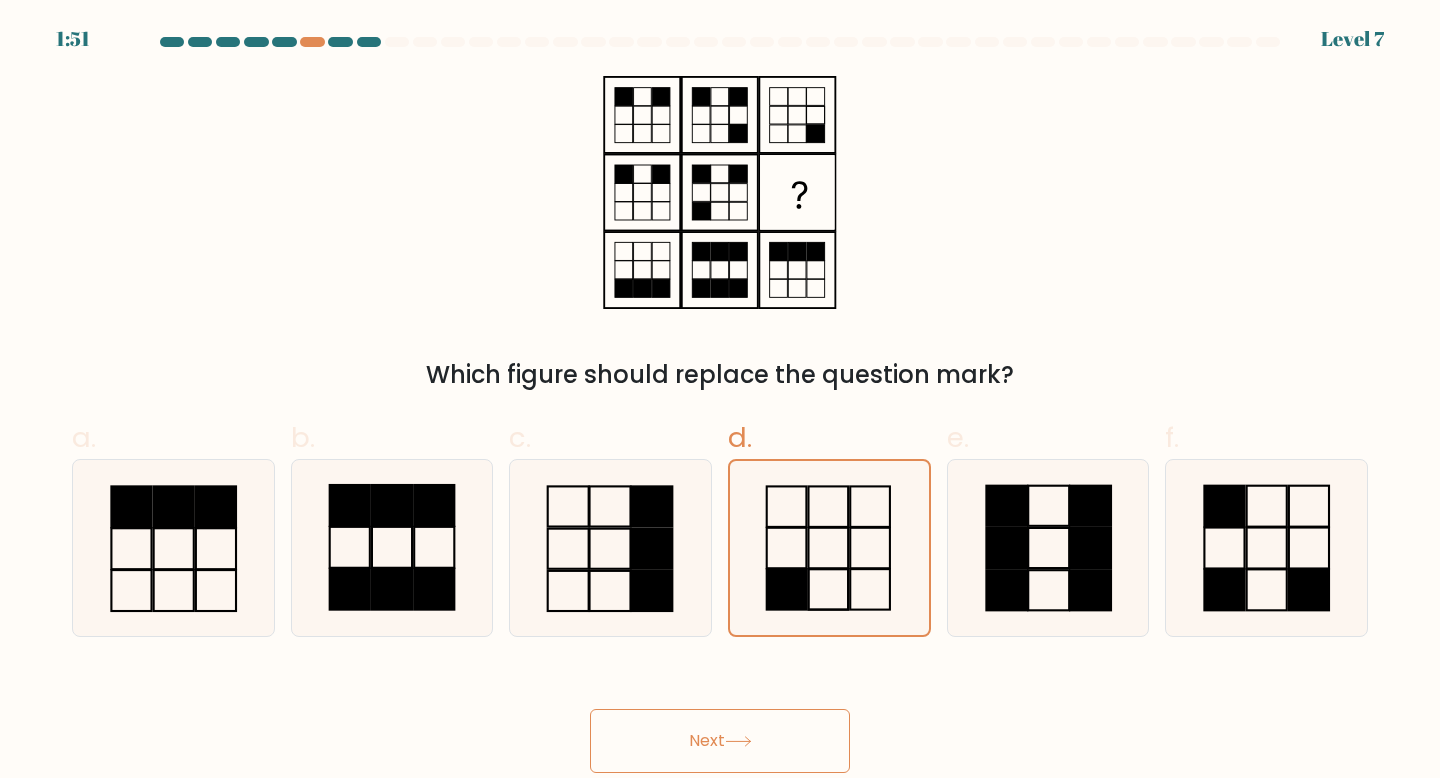 click on "Next" at bounding box center [720, 741] 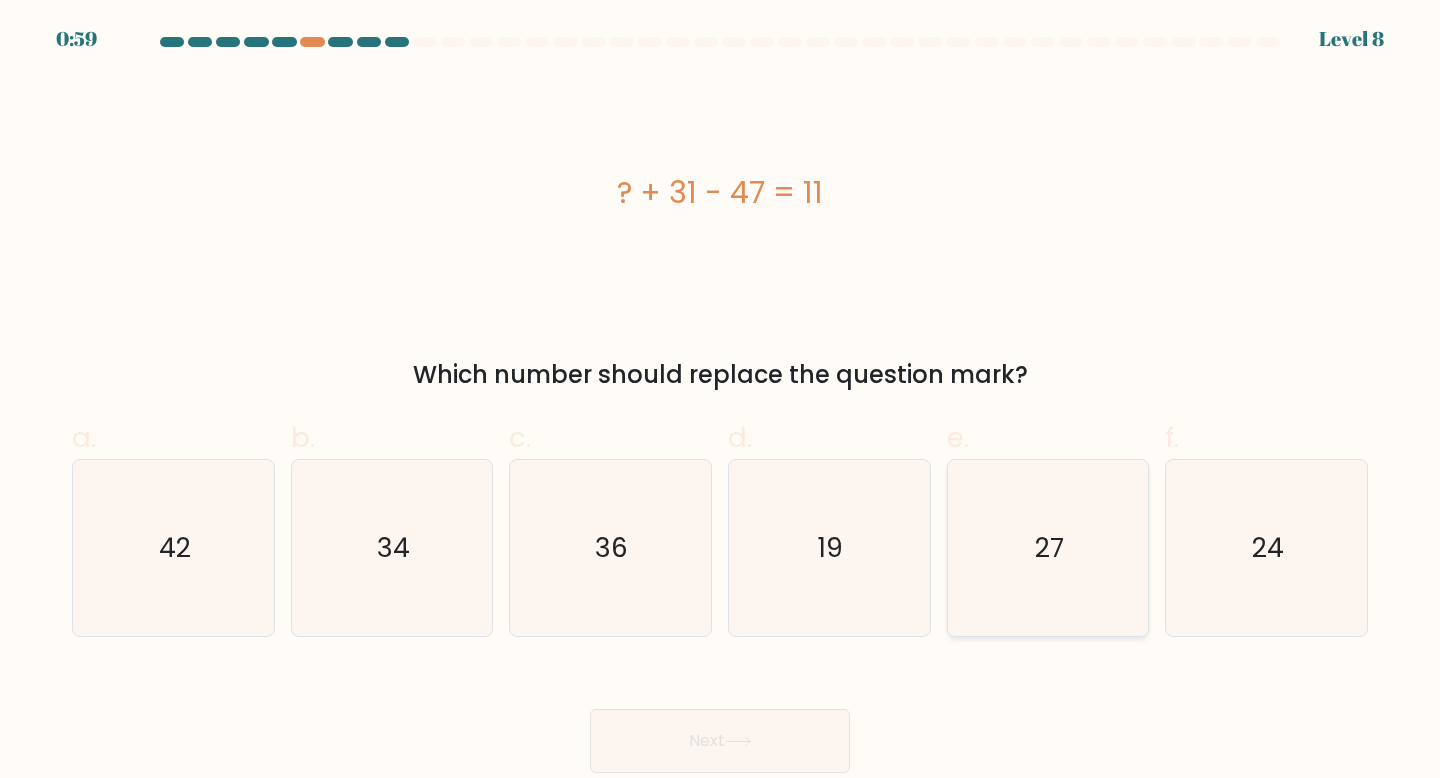 click on "27" at bounding box center (1048, 548) 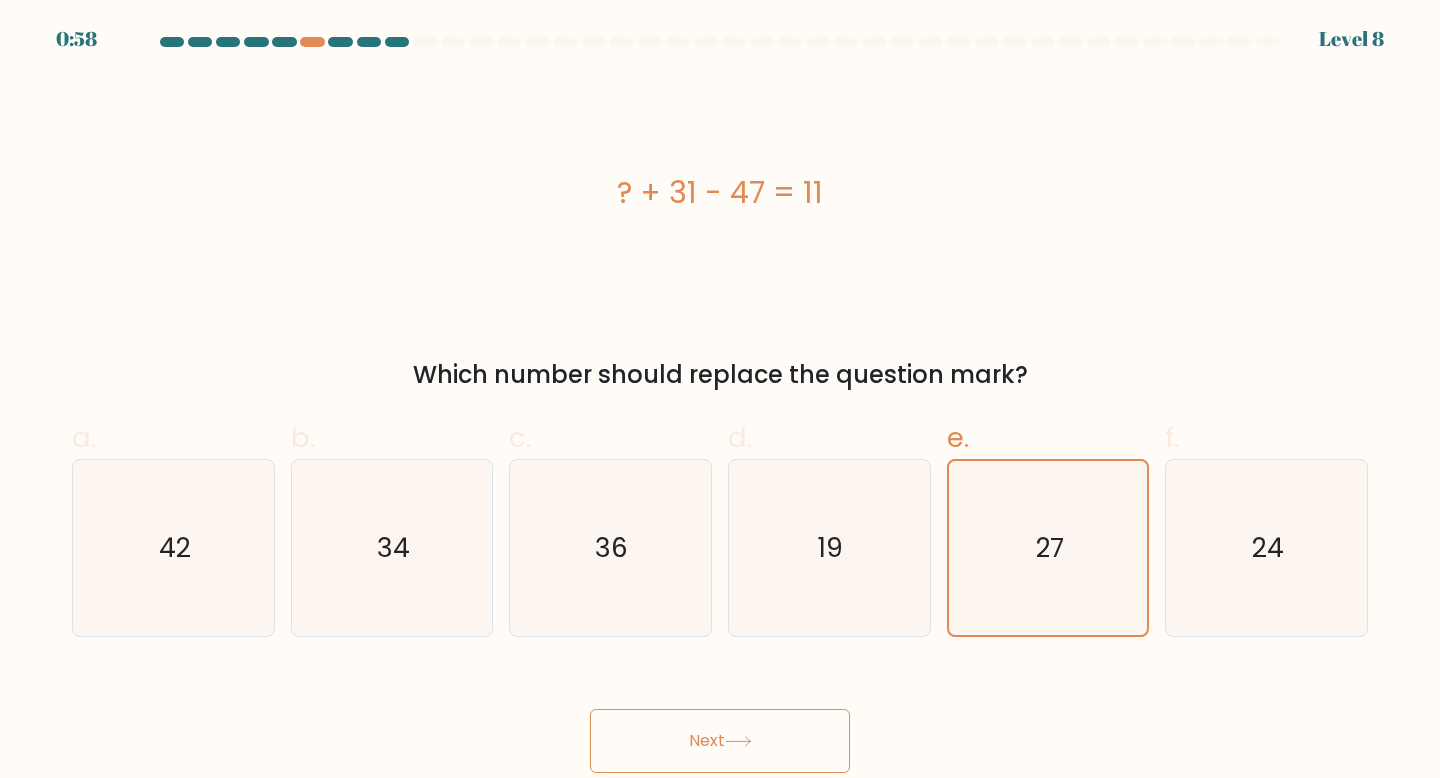 click on "Next" at bounding box center (720, 741) 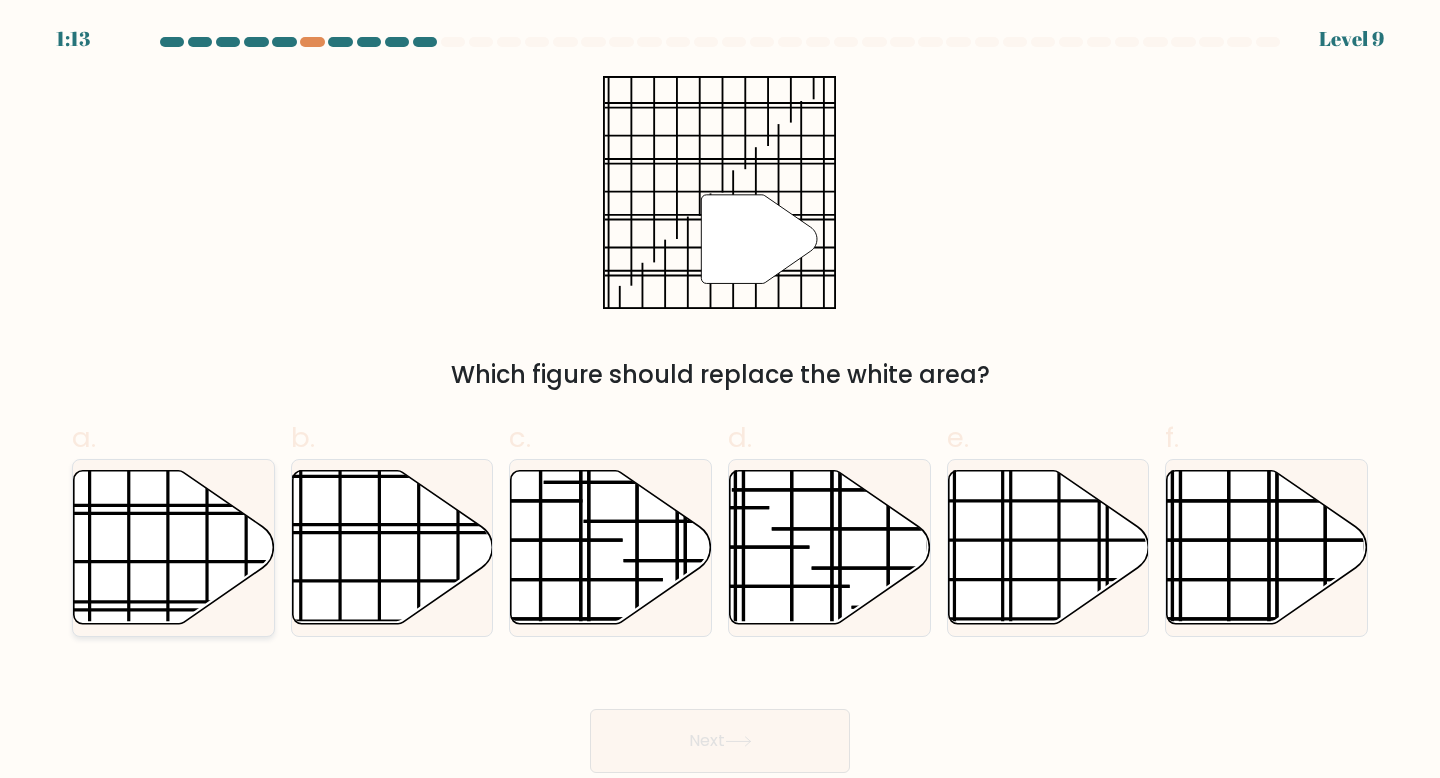 click 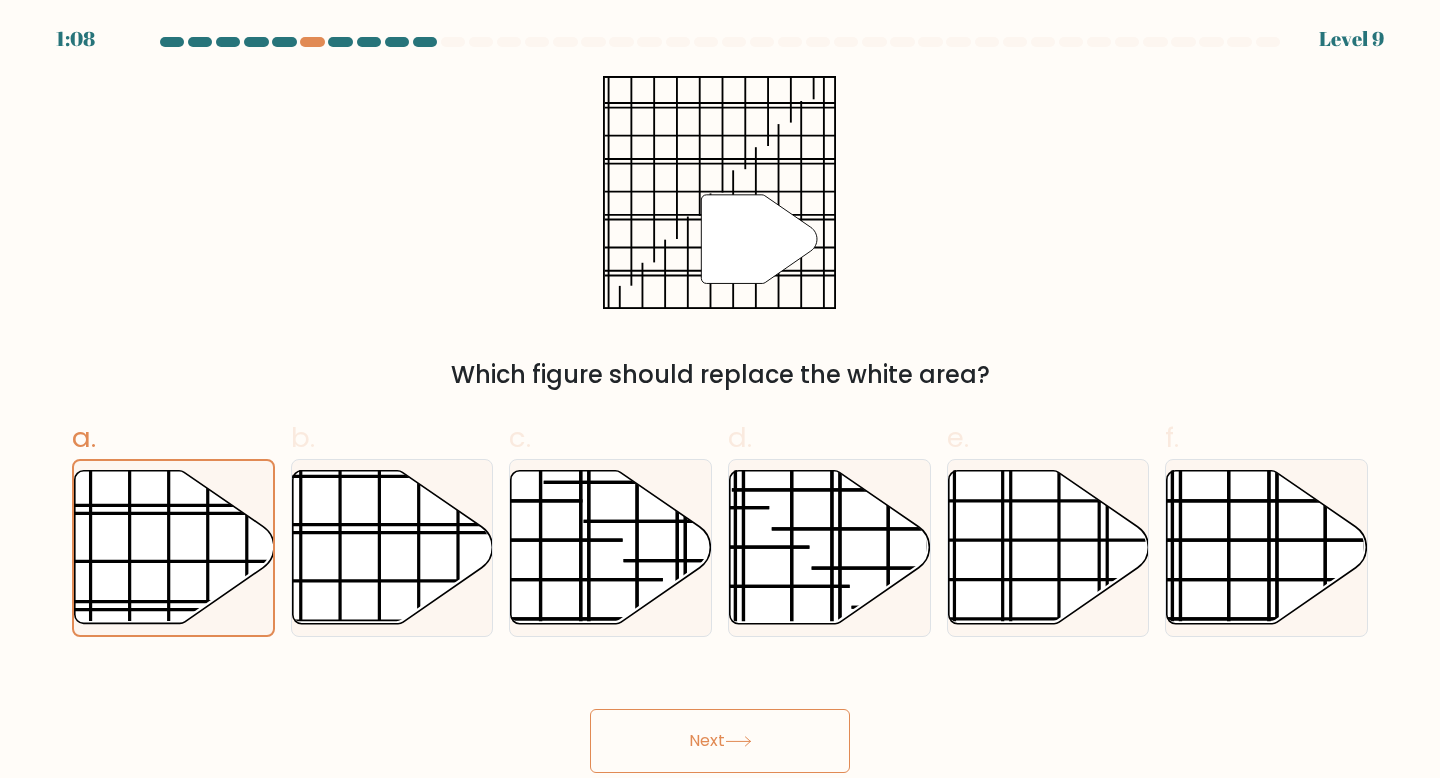 click 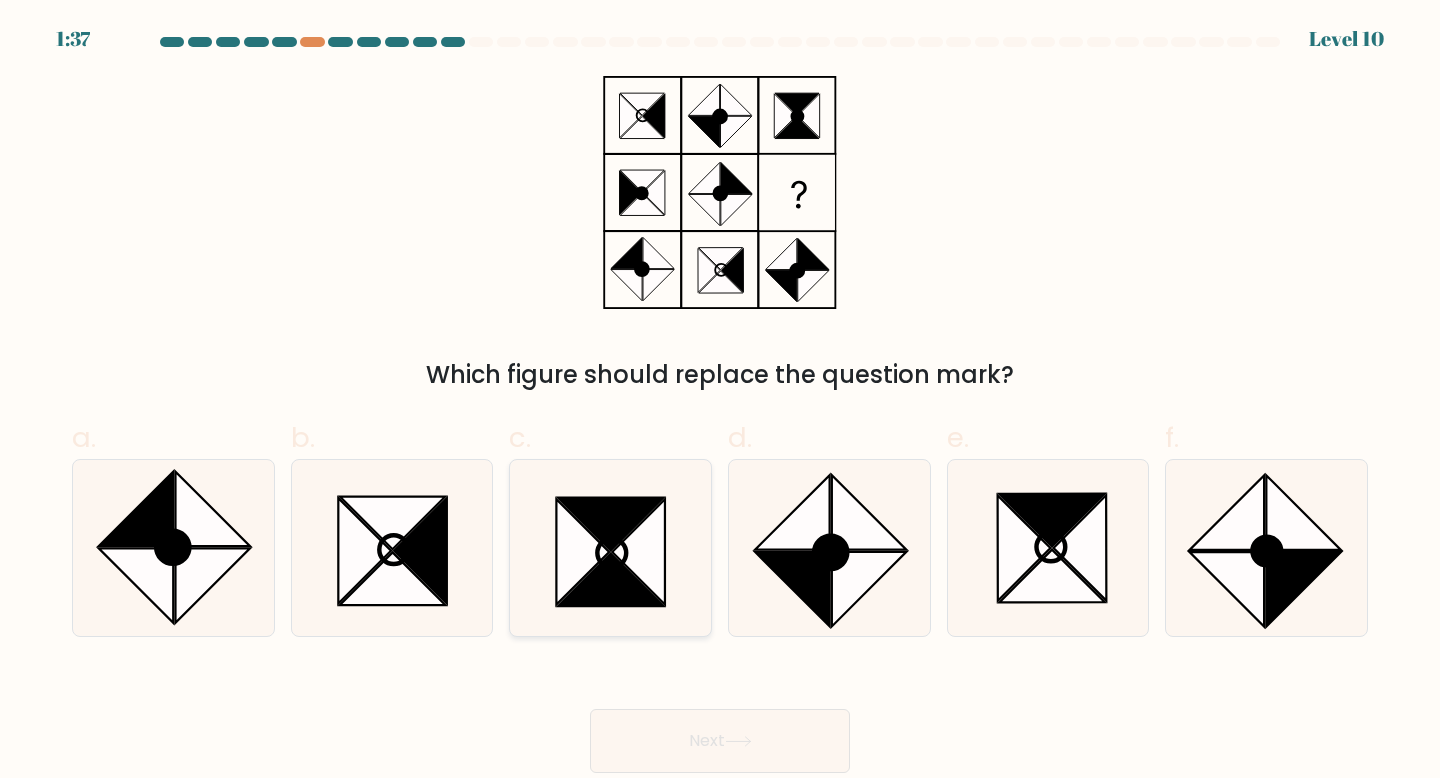 click 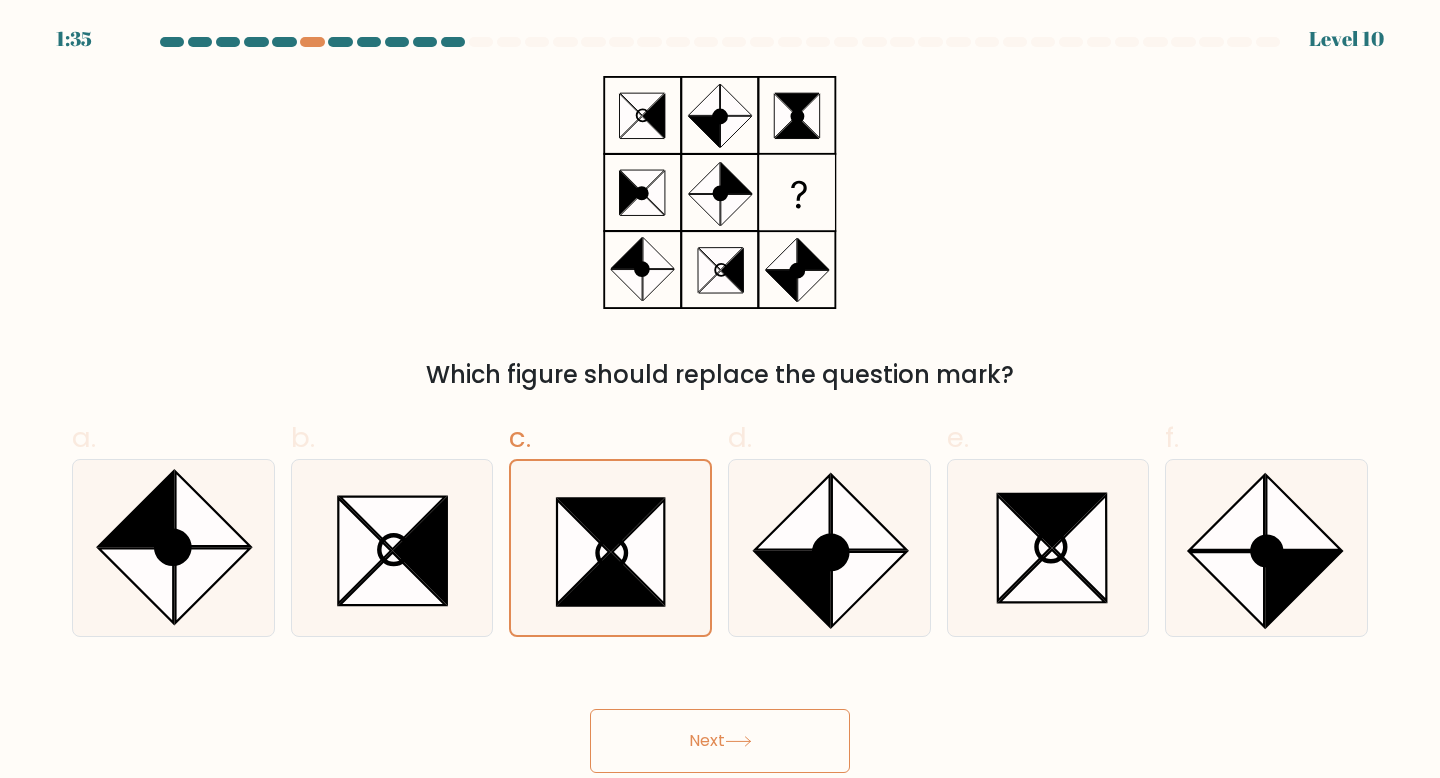 click on "Next" at bounding box center [720, 741] 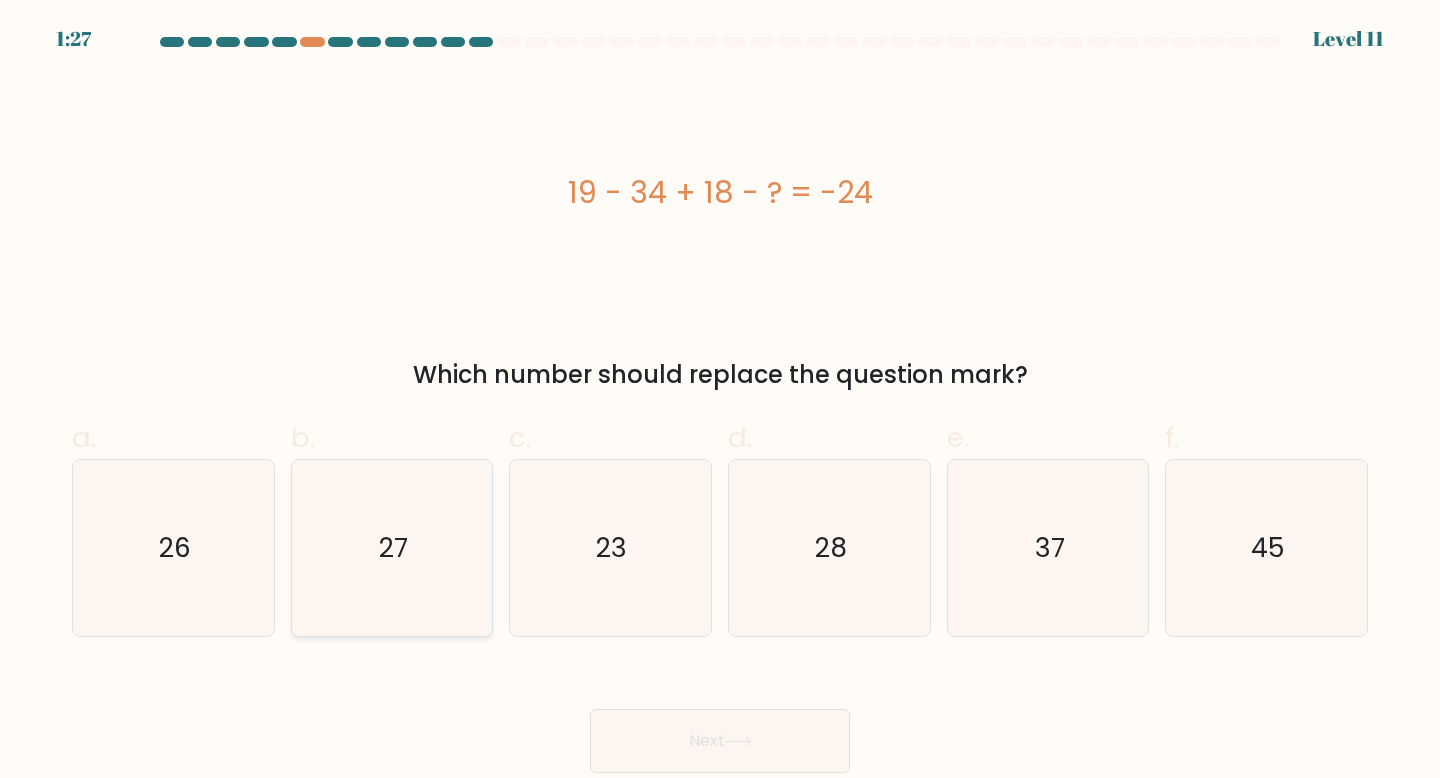 click on "27" 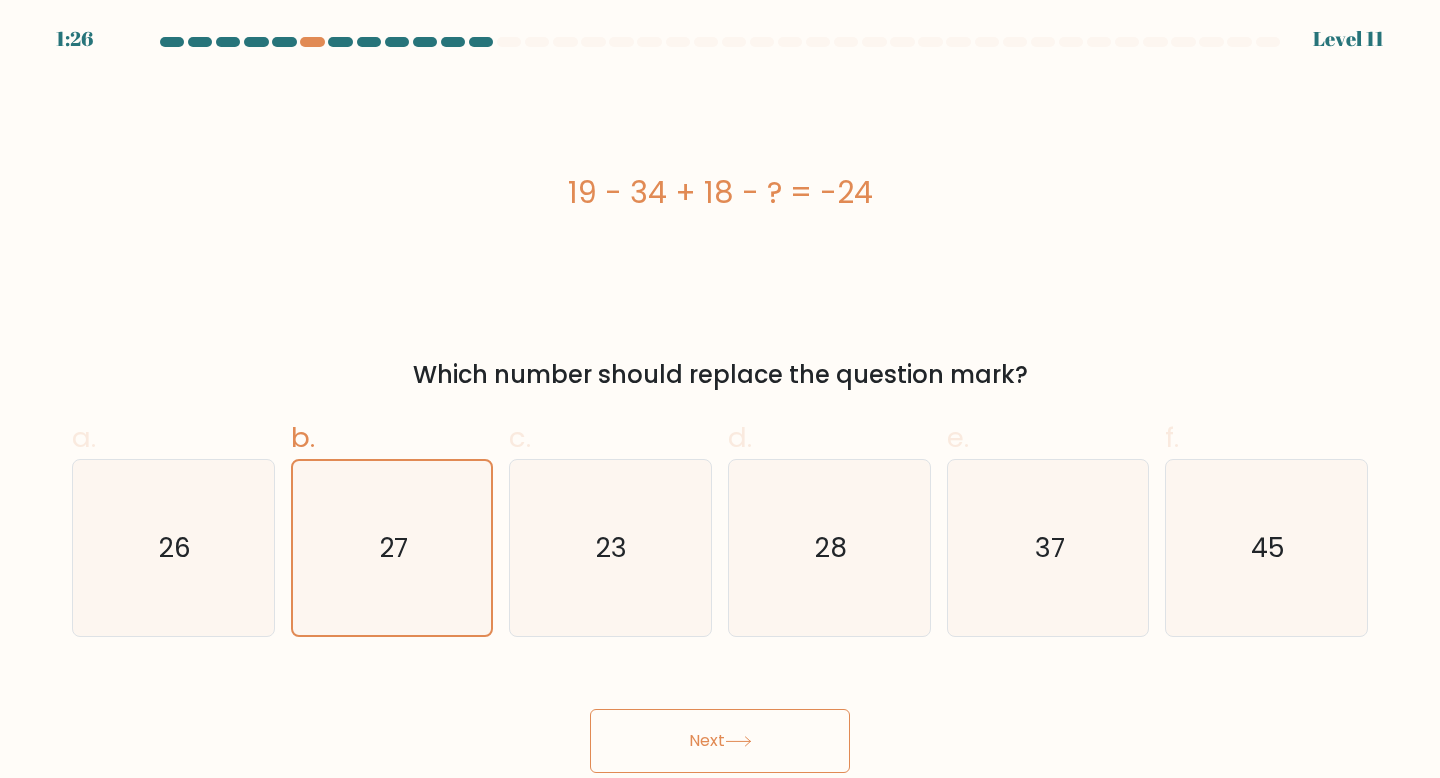 click on "Next" at bounding box center [720, 741] 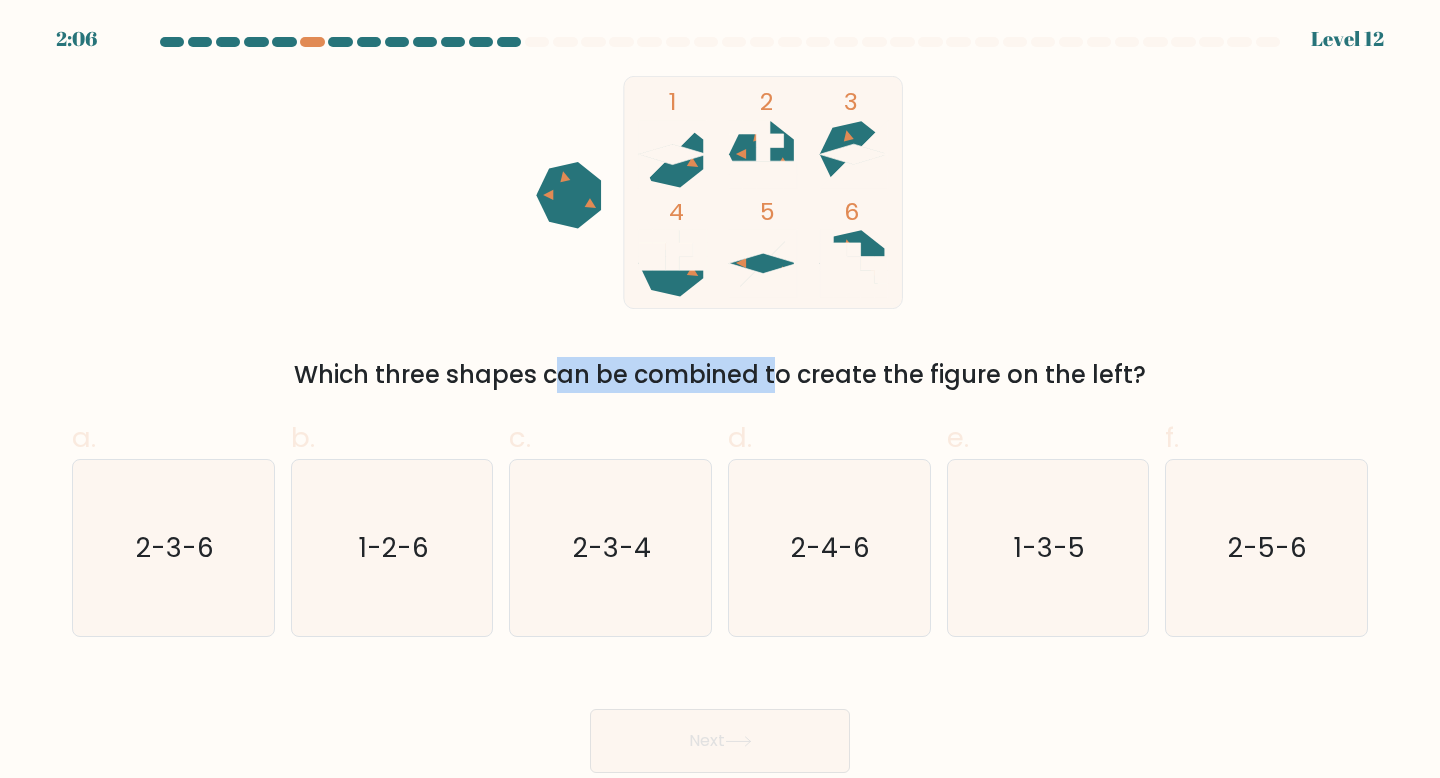 drag, startPoint x: 386, startPoint y: 379, endPoint x: 584, endPoint y: 382, distance: 198.02272 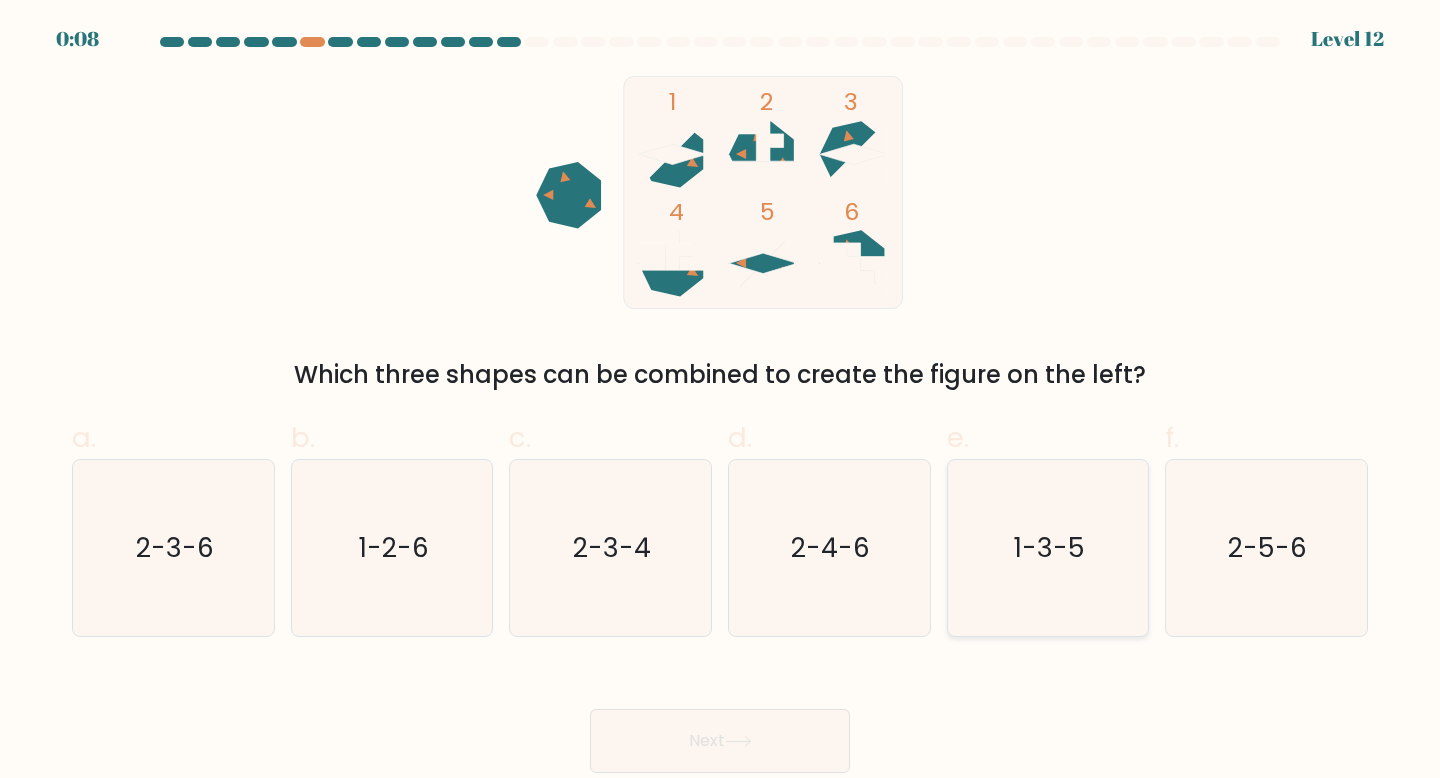 click on "1-3-5" 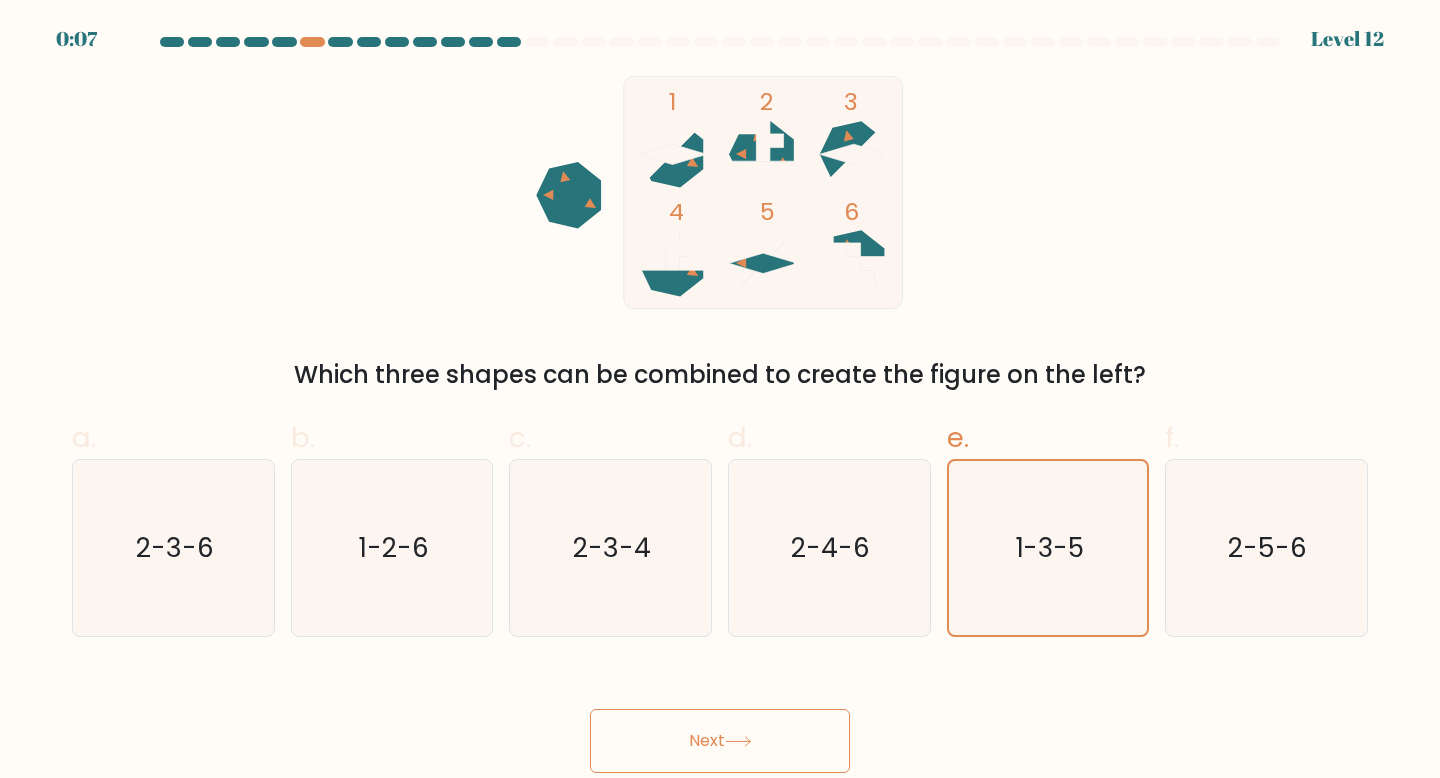 click on "Next" at bounding box center [720, 741] 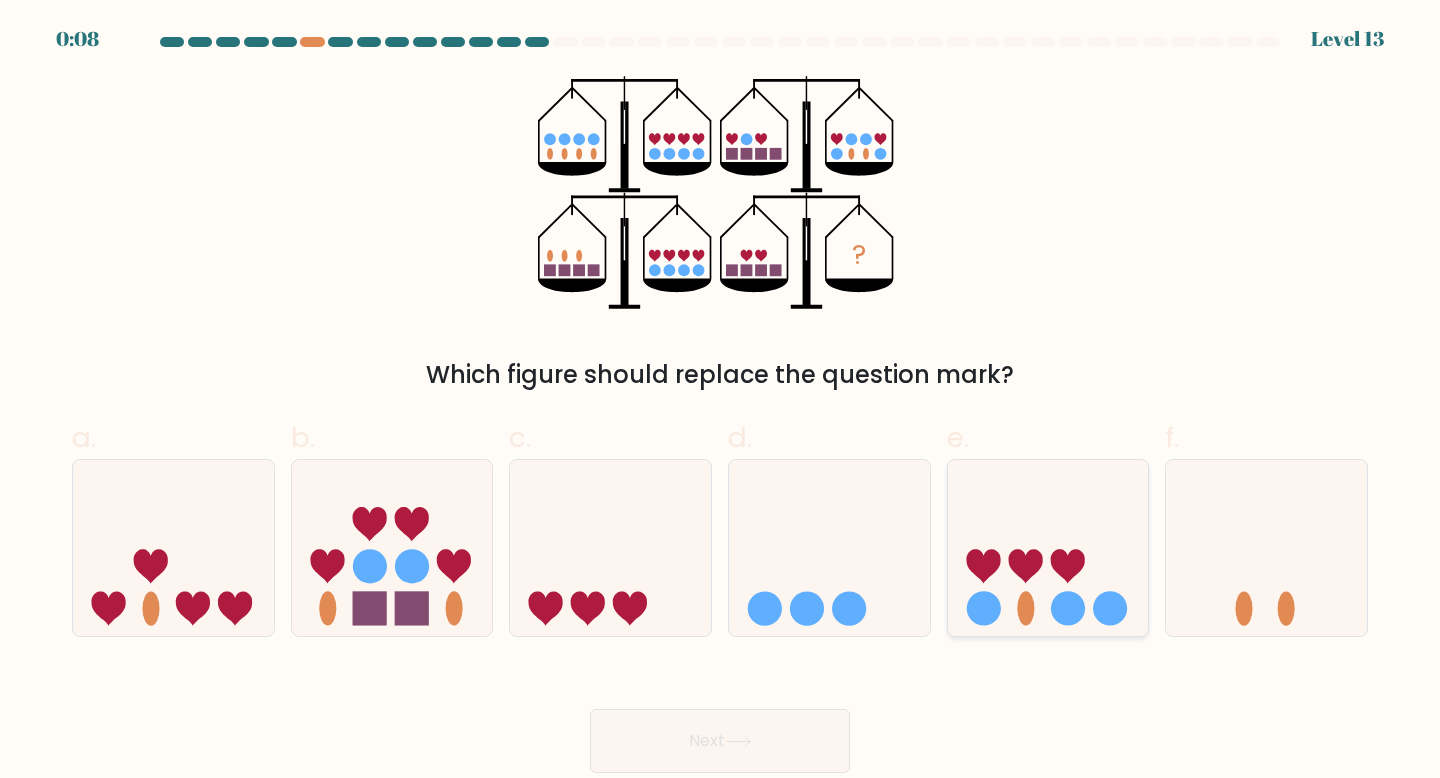 click 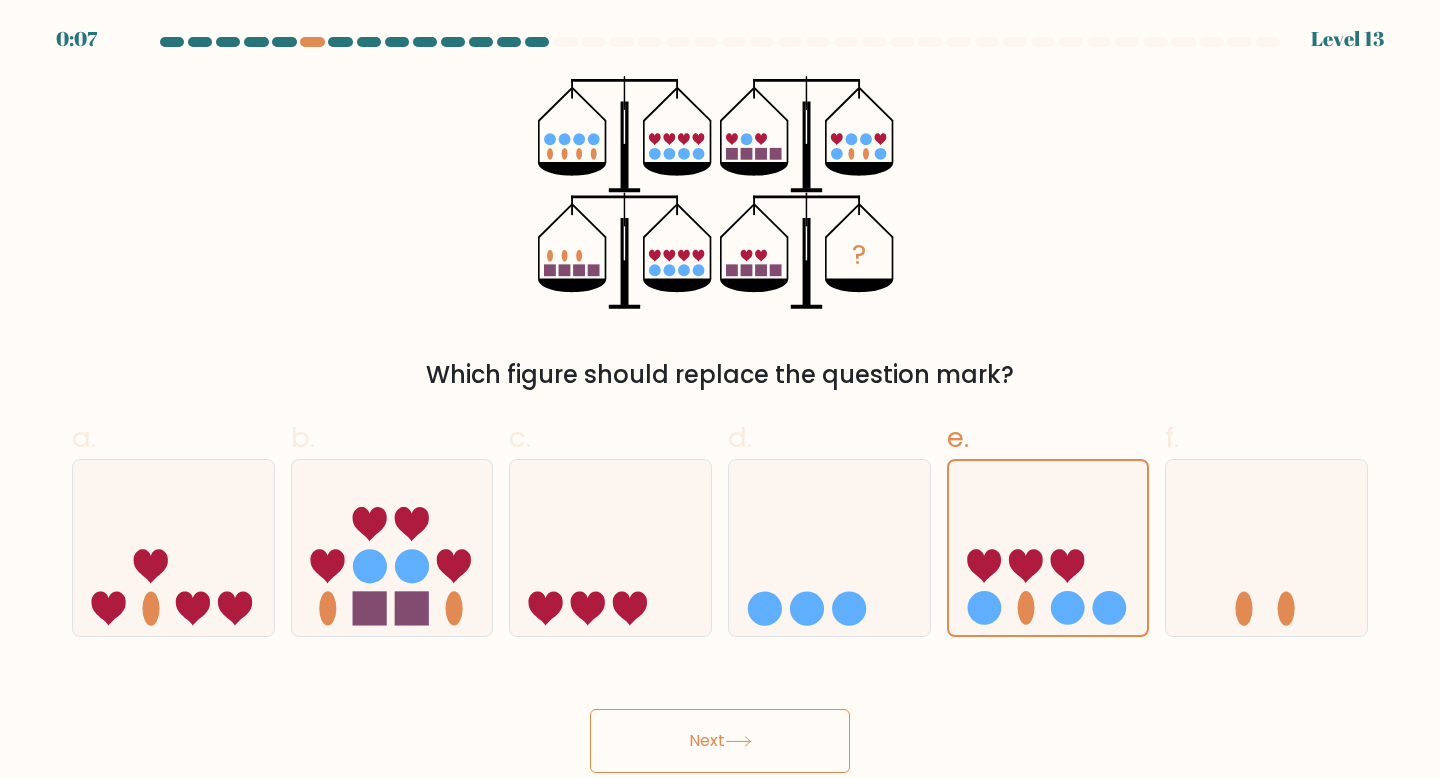 click on "Next" at bounding box center (720, 741) 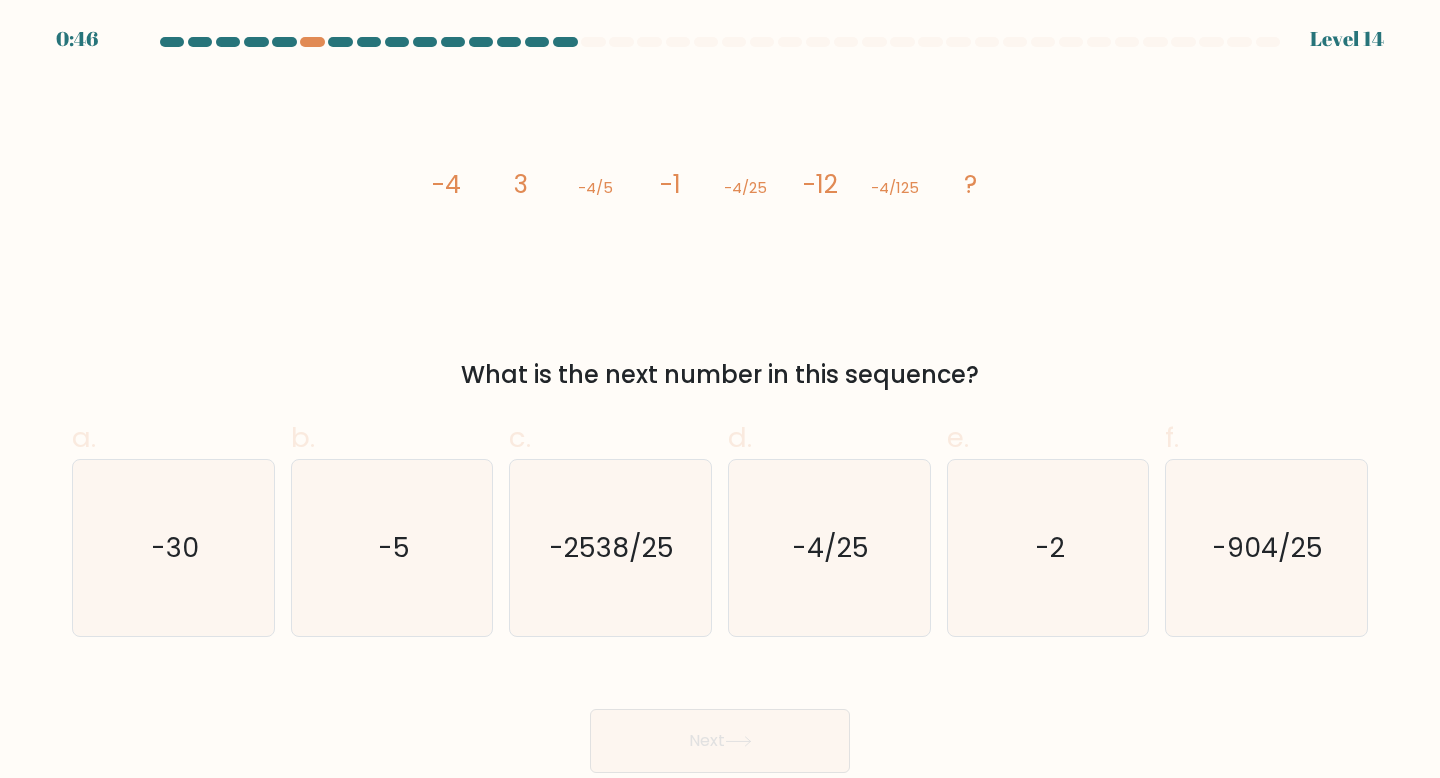 drag, startPoint x: 426, startPoint y: 177, endPoint x: 924, endPoint y: 252, distance: 503.61594 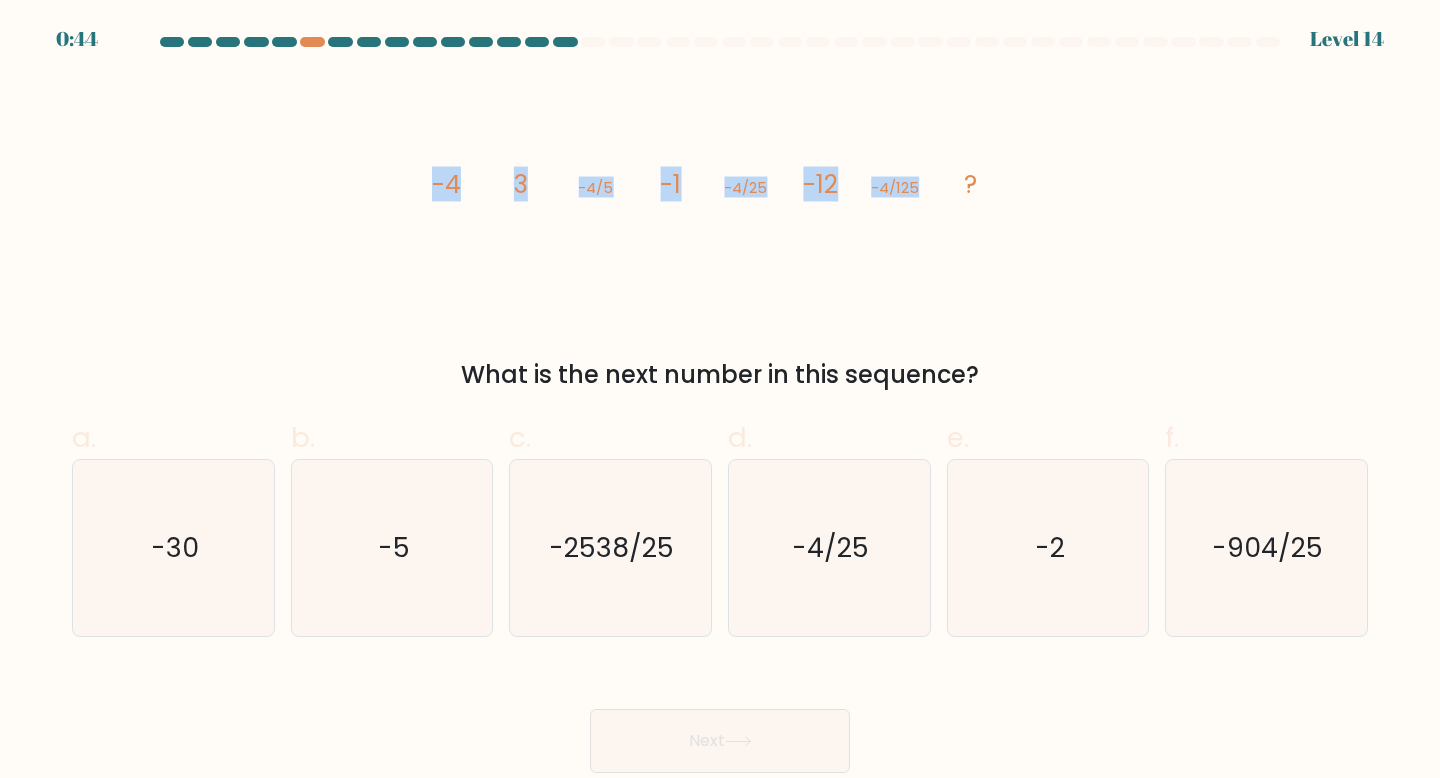 drag, startPoint x: 428, startPoint y: 186, endPoint x: 941, endPoint y: 210, distance: 513.5611 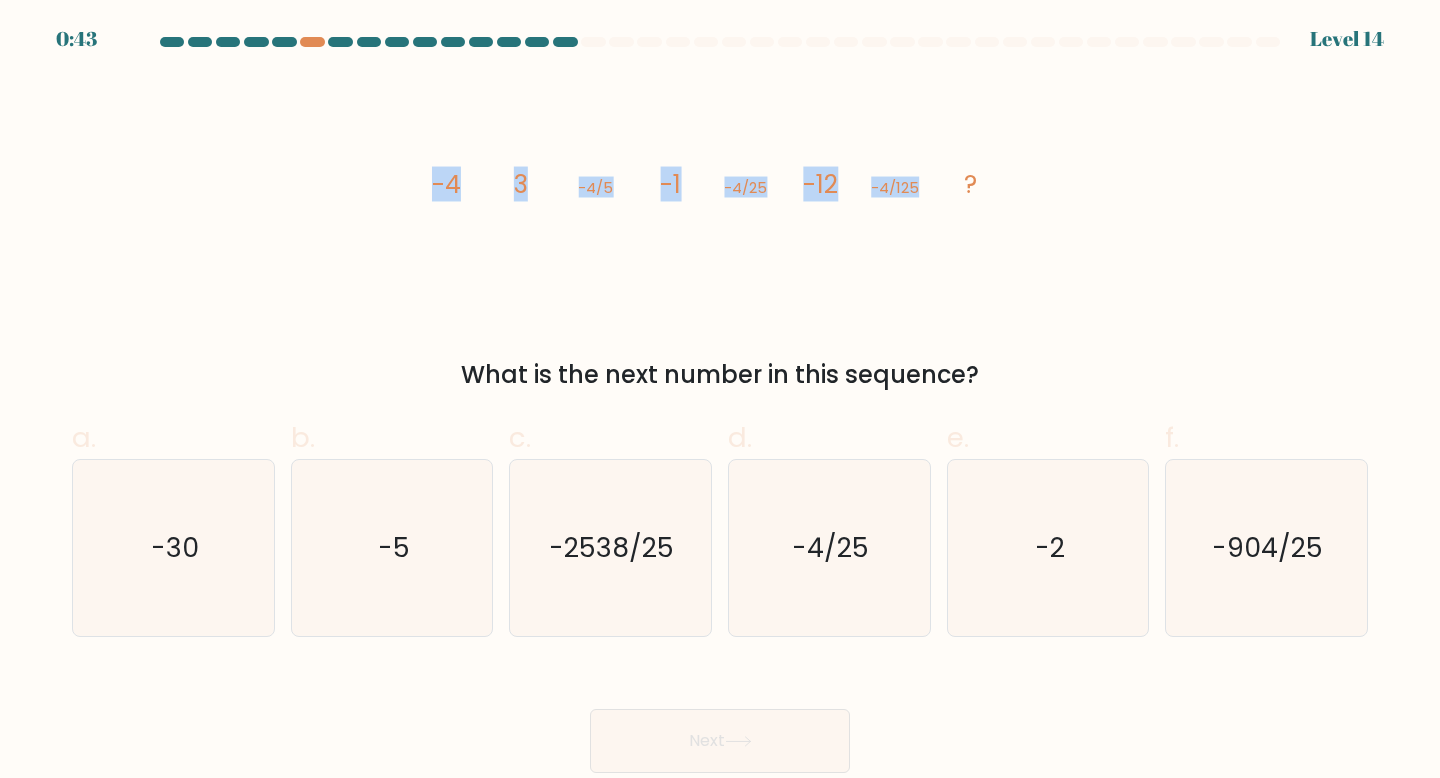 copy on "-4
3
-4/5
-1
-4/25
-12
-4/125" 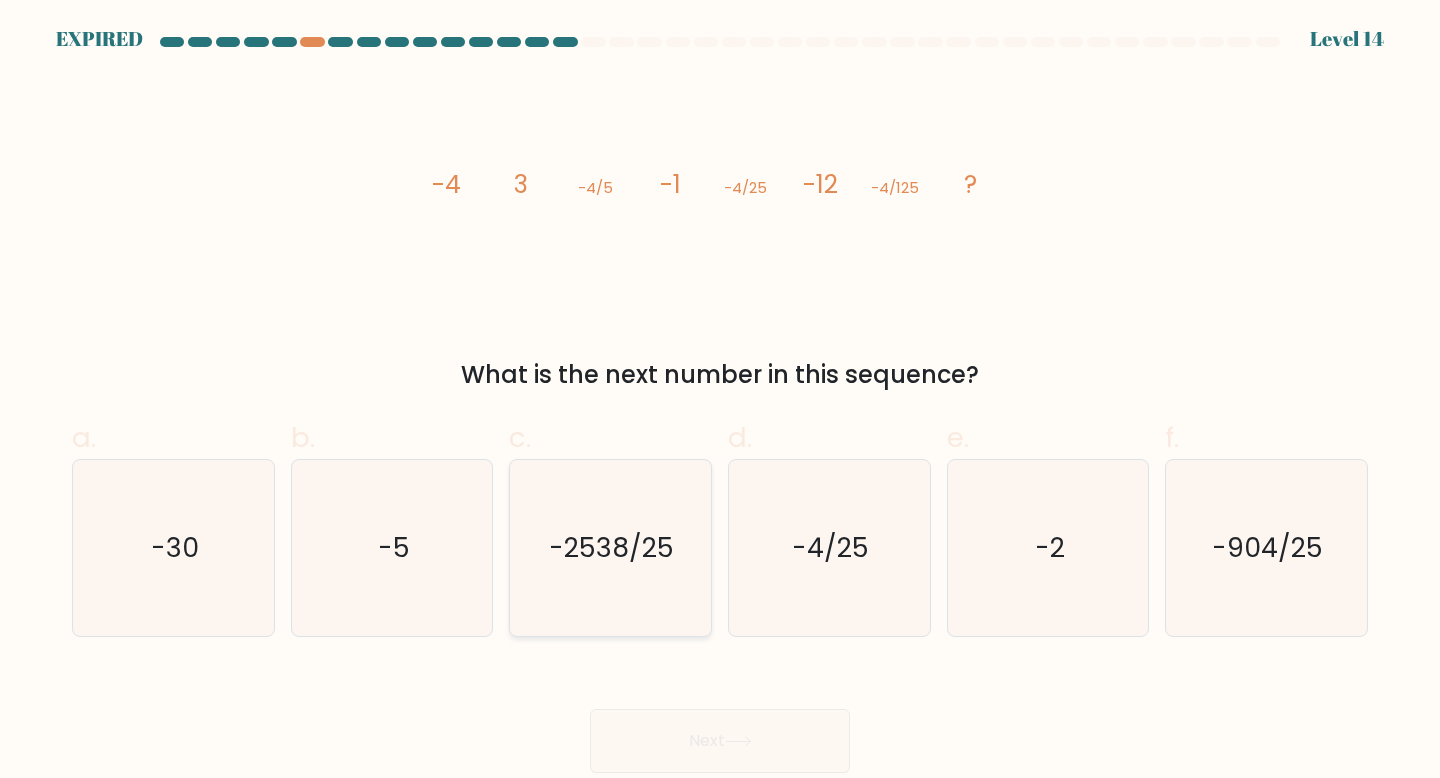click on "-2538/25" 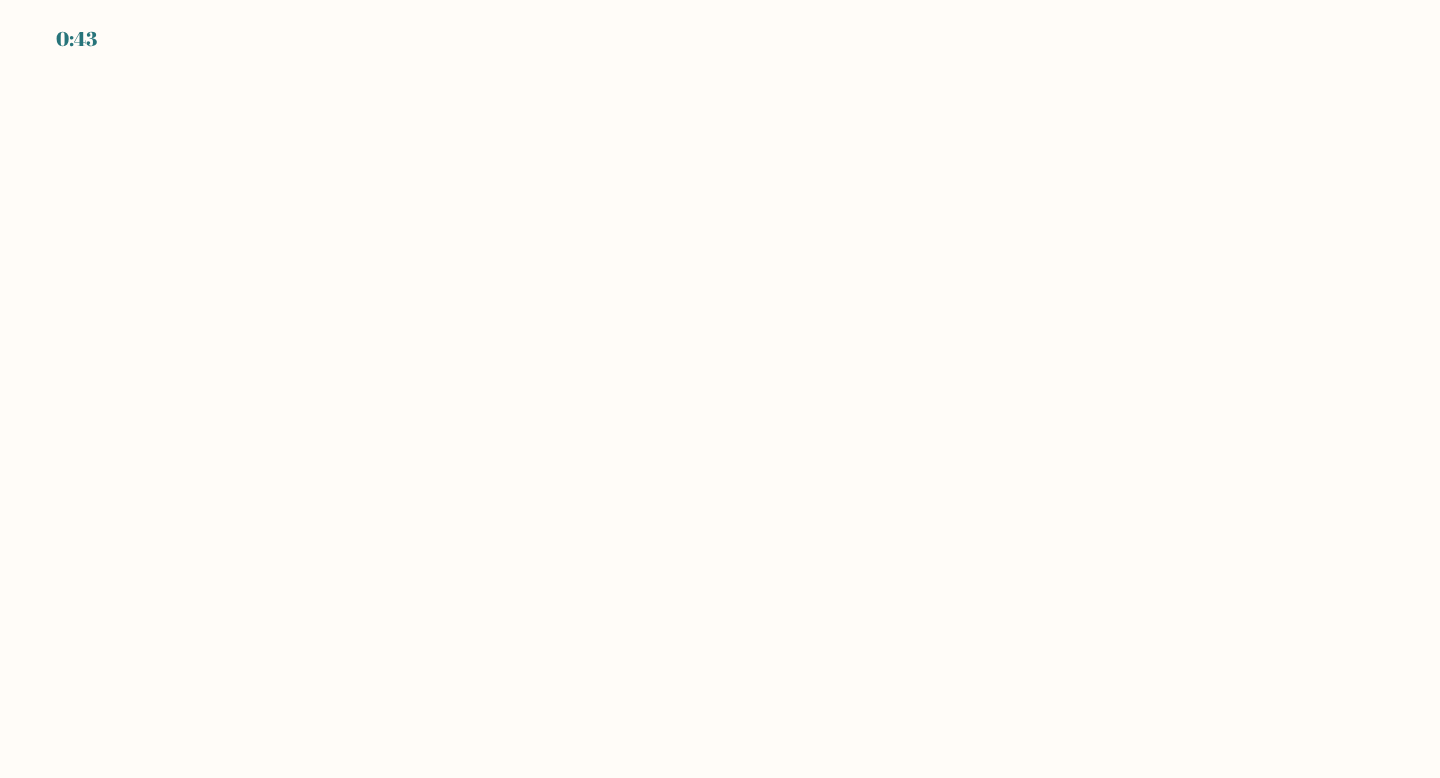 scroll, scrollTop: 0, scrollLeft: 0, axis: both 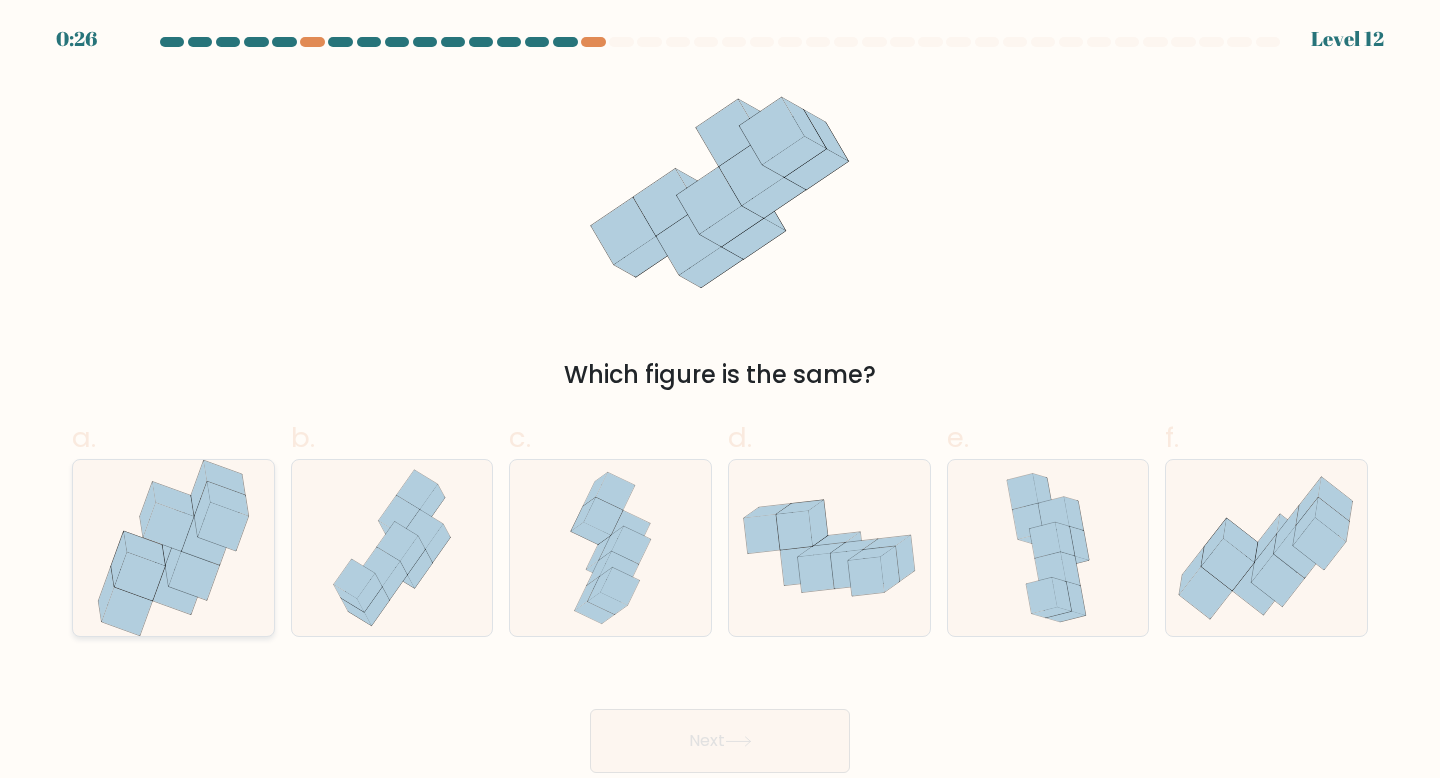 click 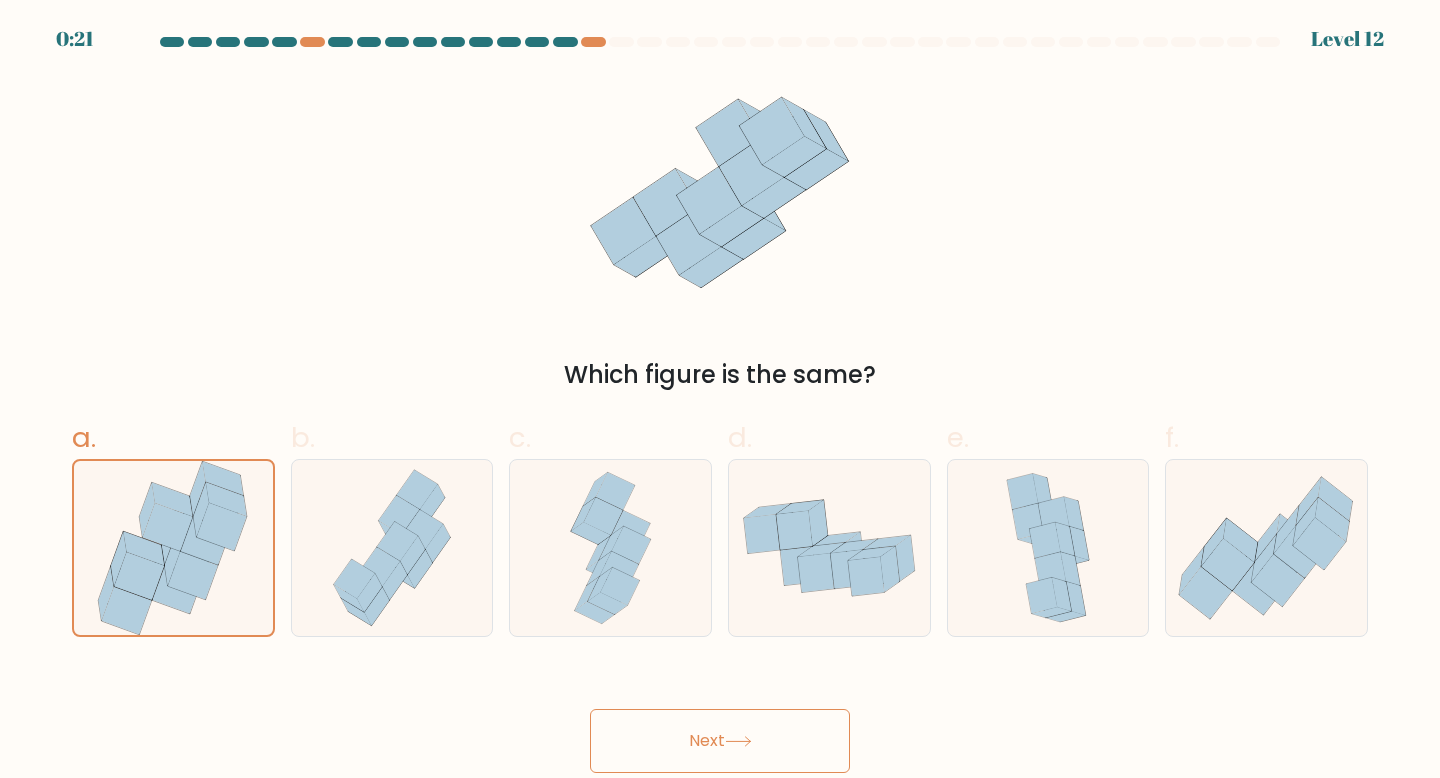 click 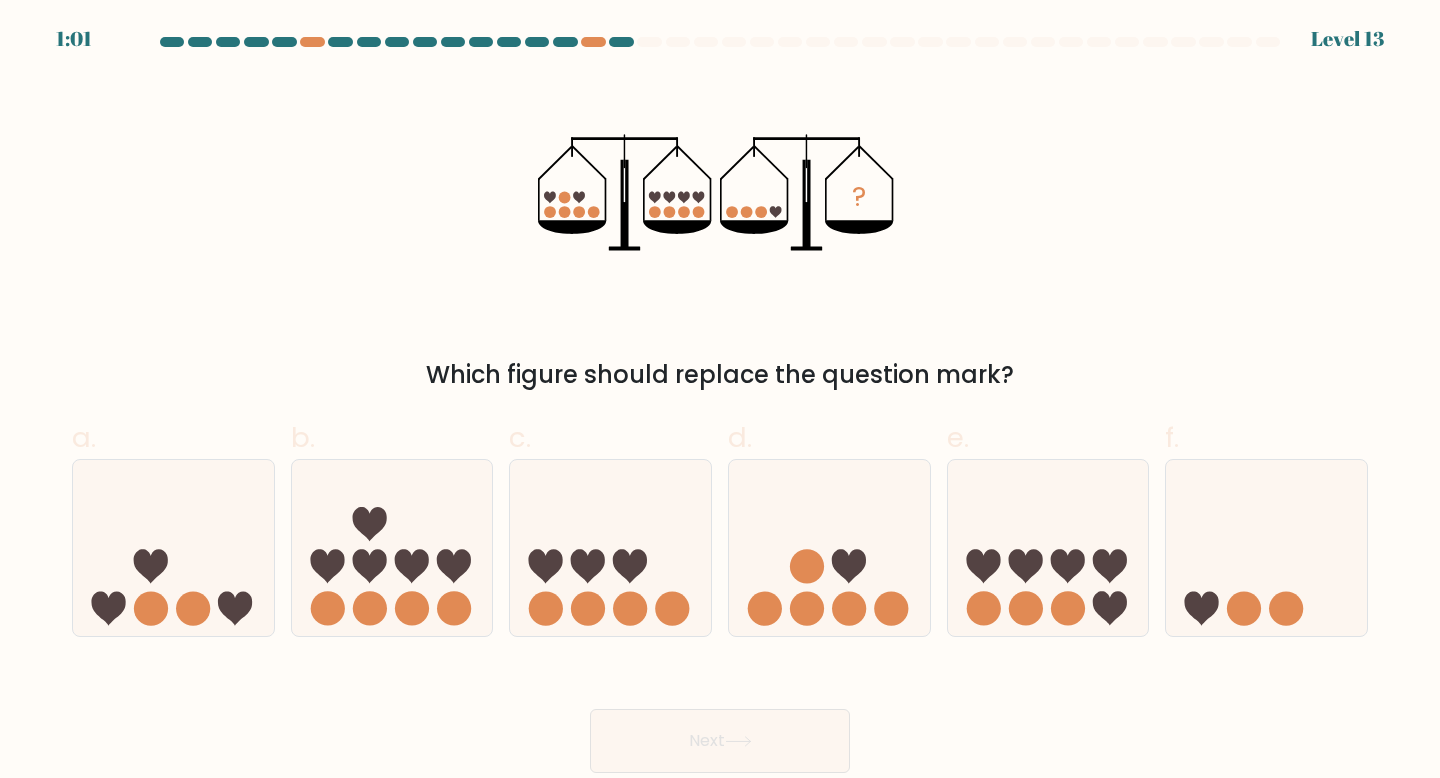 drag, startPoint x: 530, startPoint y: 131, endPoint x: 825, endPoint y: 231, distance: 311.48837 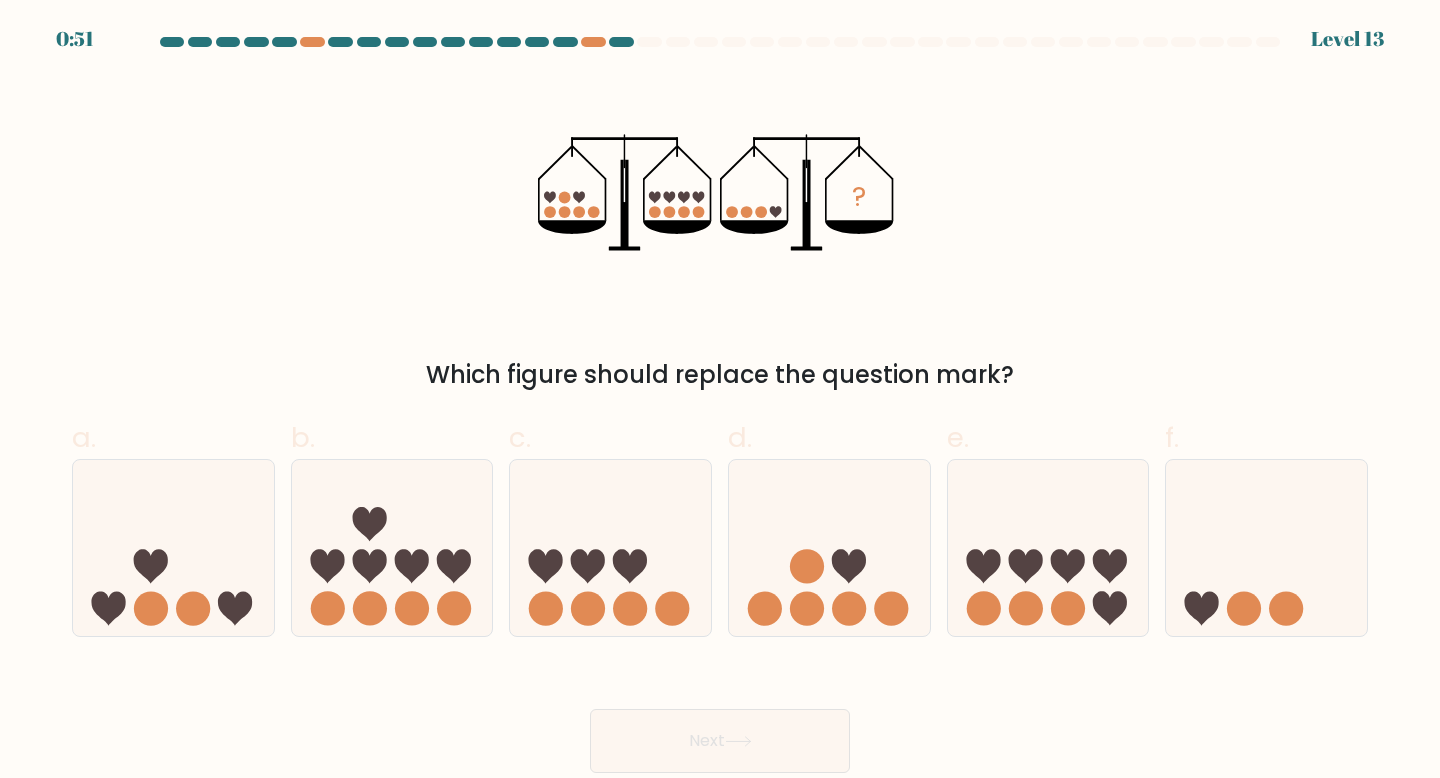 drag, startPoint x: 559, startPoint y: 132, endPoint x: 724, endPoint y: 277, distance: 219.65883 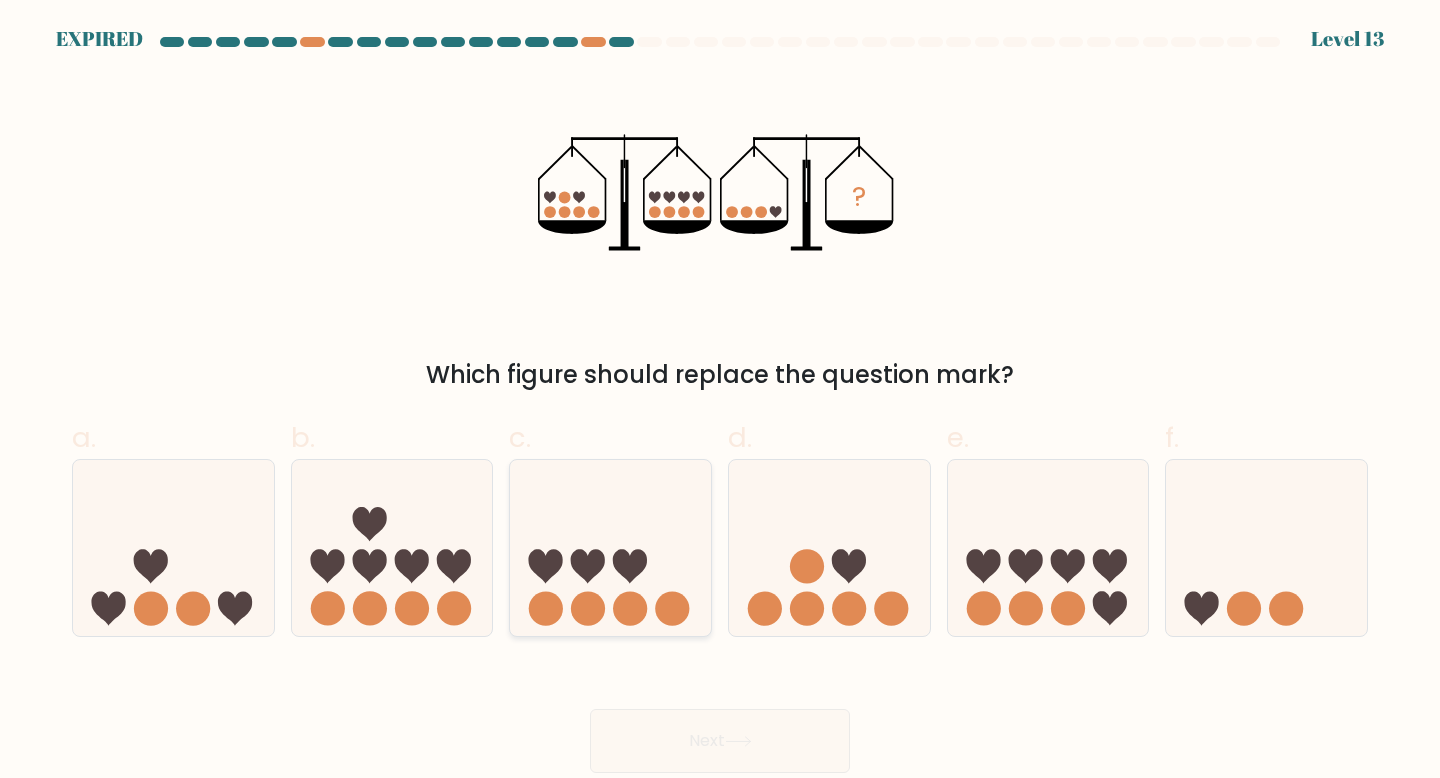 click 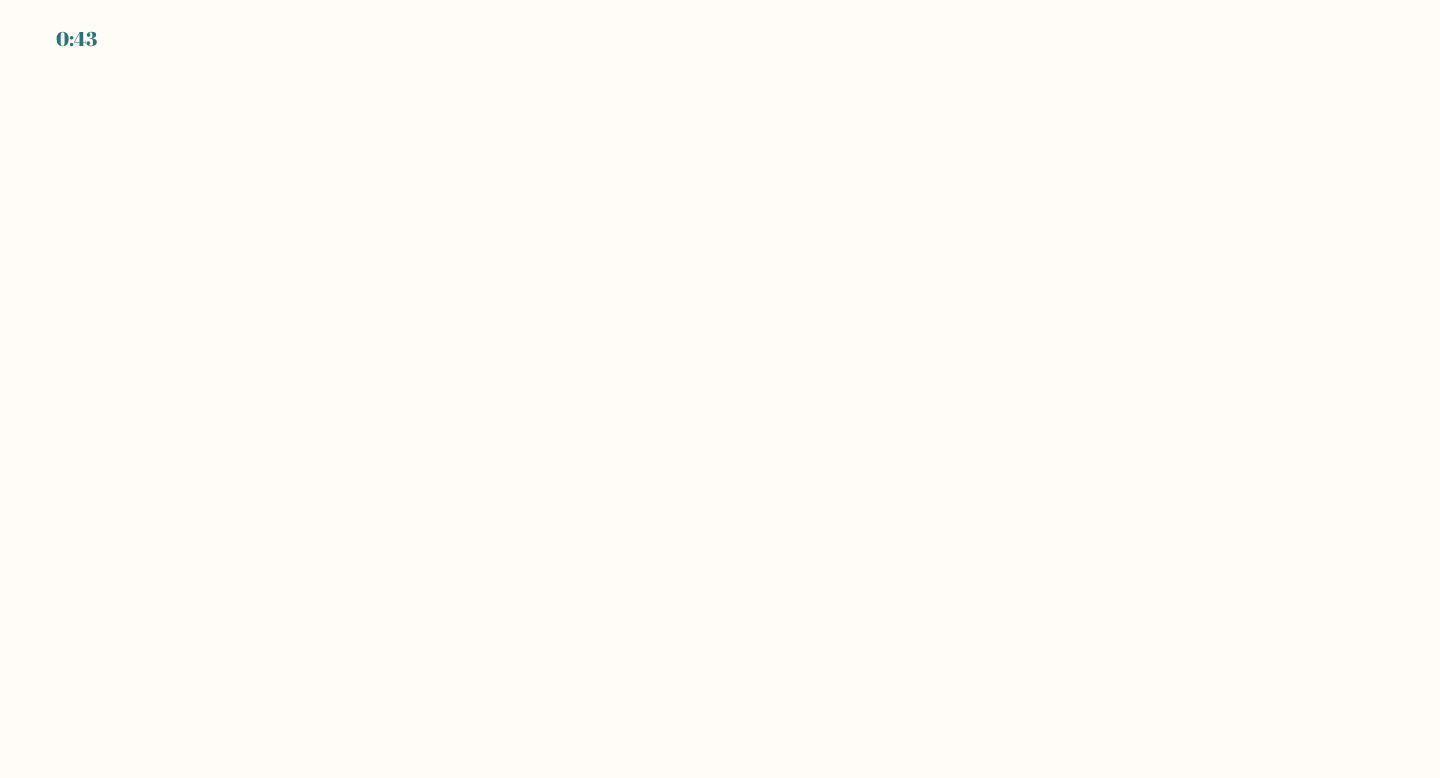 scroll, scrollTop: 0, scrollLeft: 0, axis: both 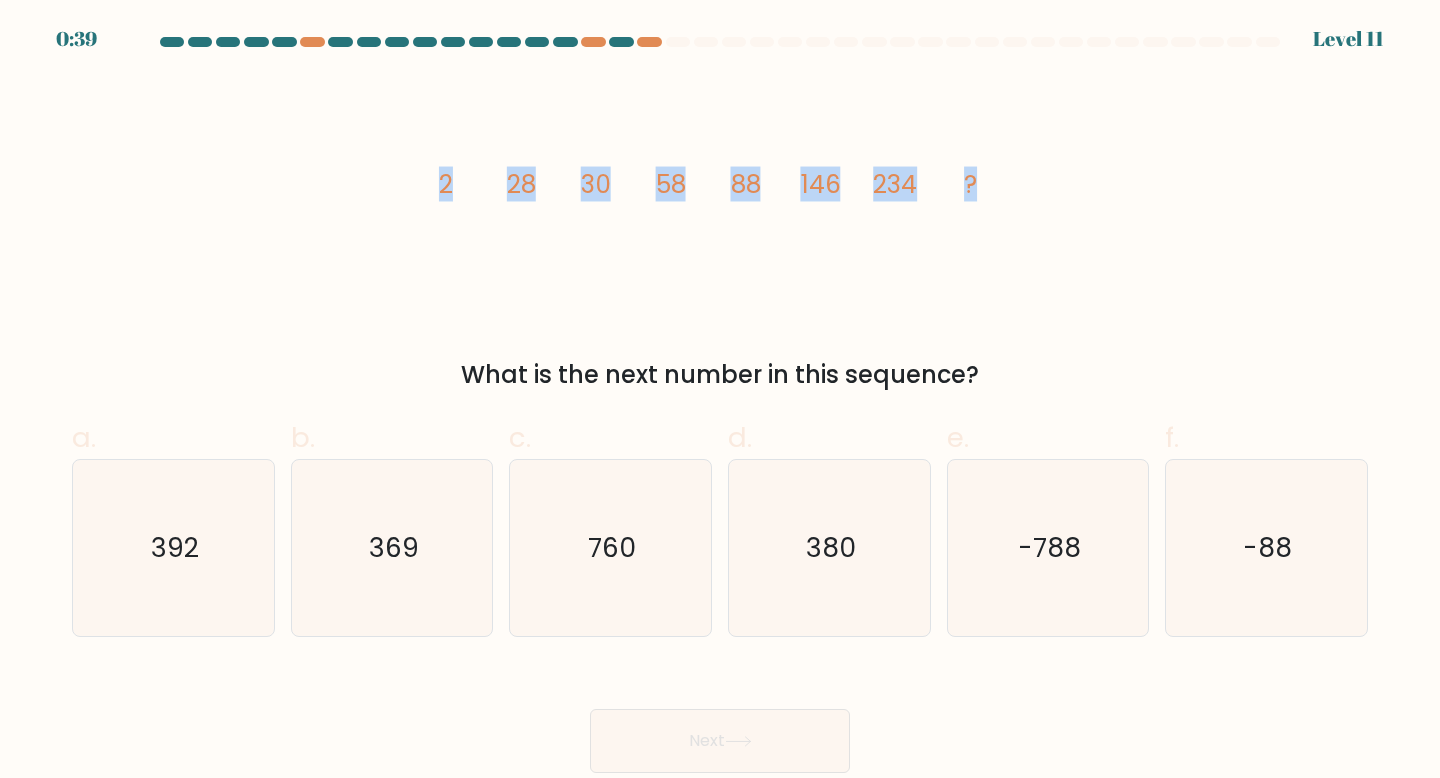 drag, startPoint x: 430, startPoint y: 180, endPoint x: 1022, endPoint y: 188, distance: 592.0541 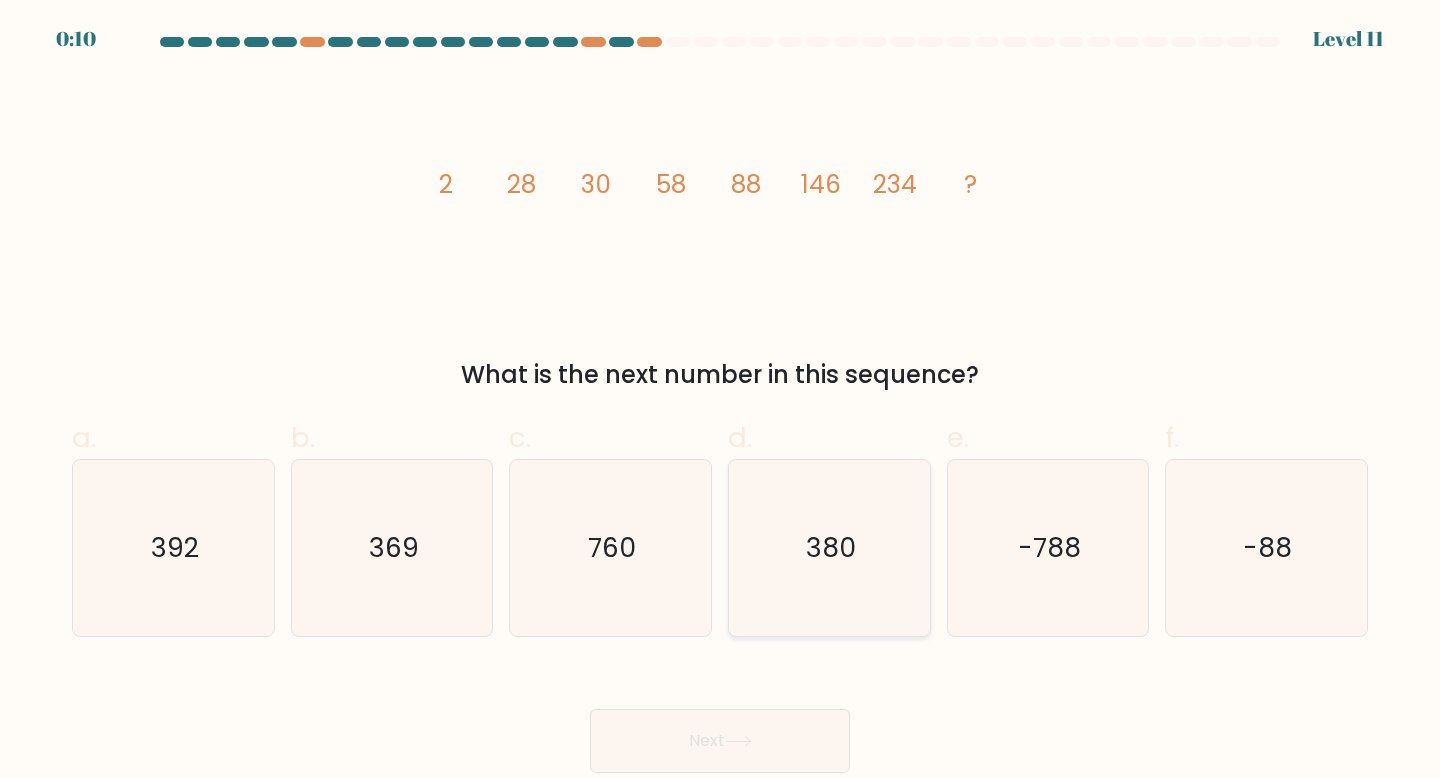 click on "380" 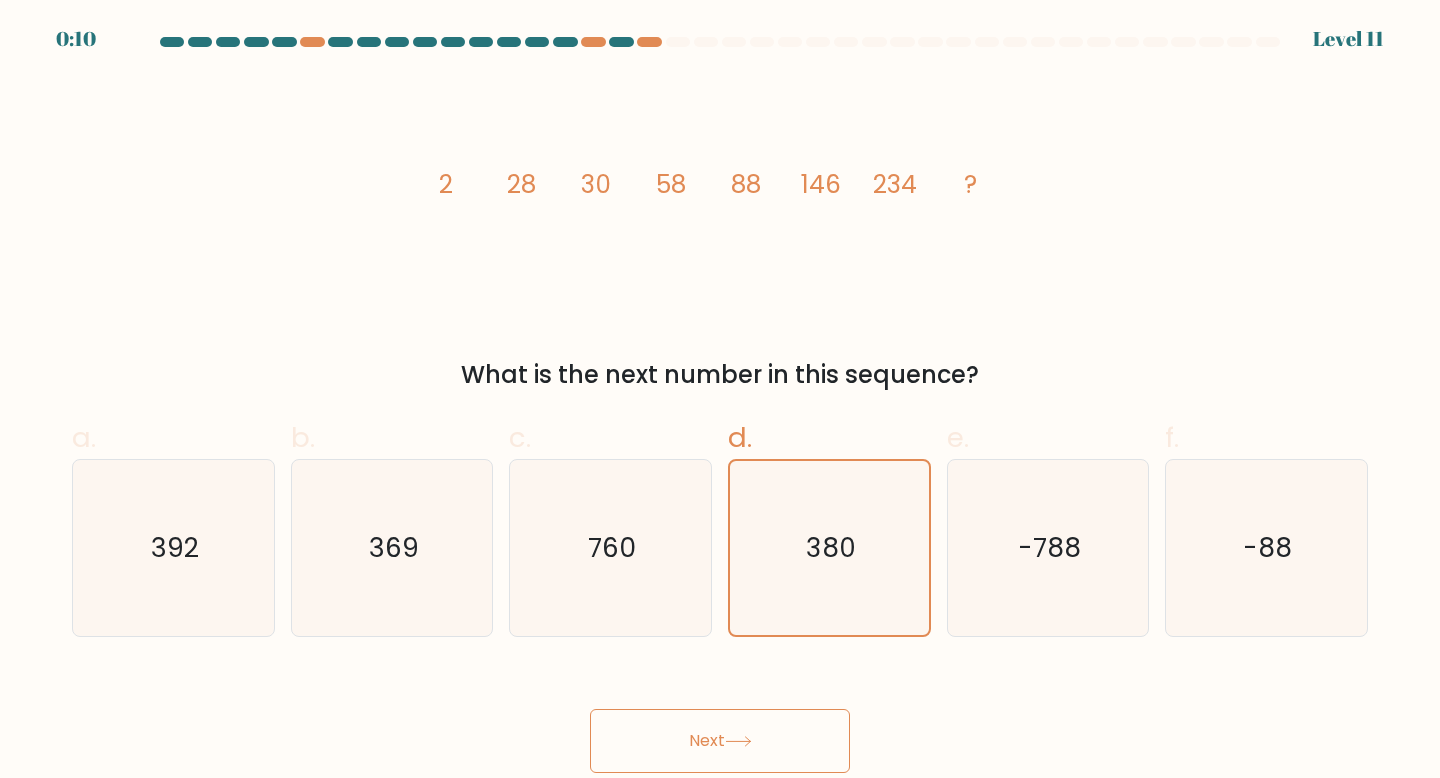 click on "Next" at bounding box center (720, 741) 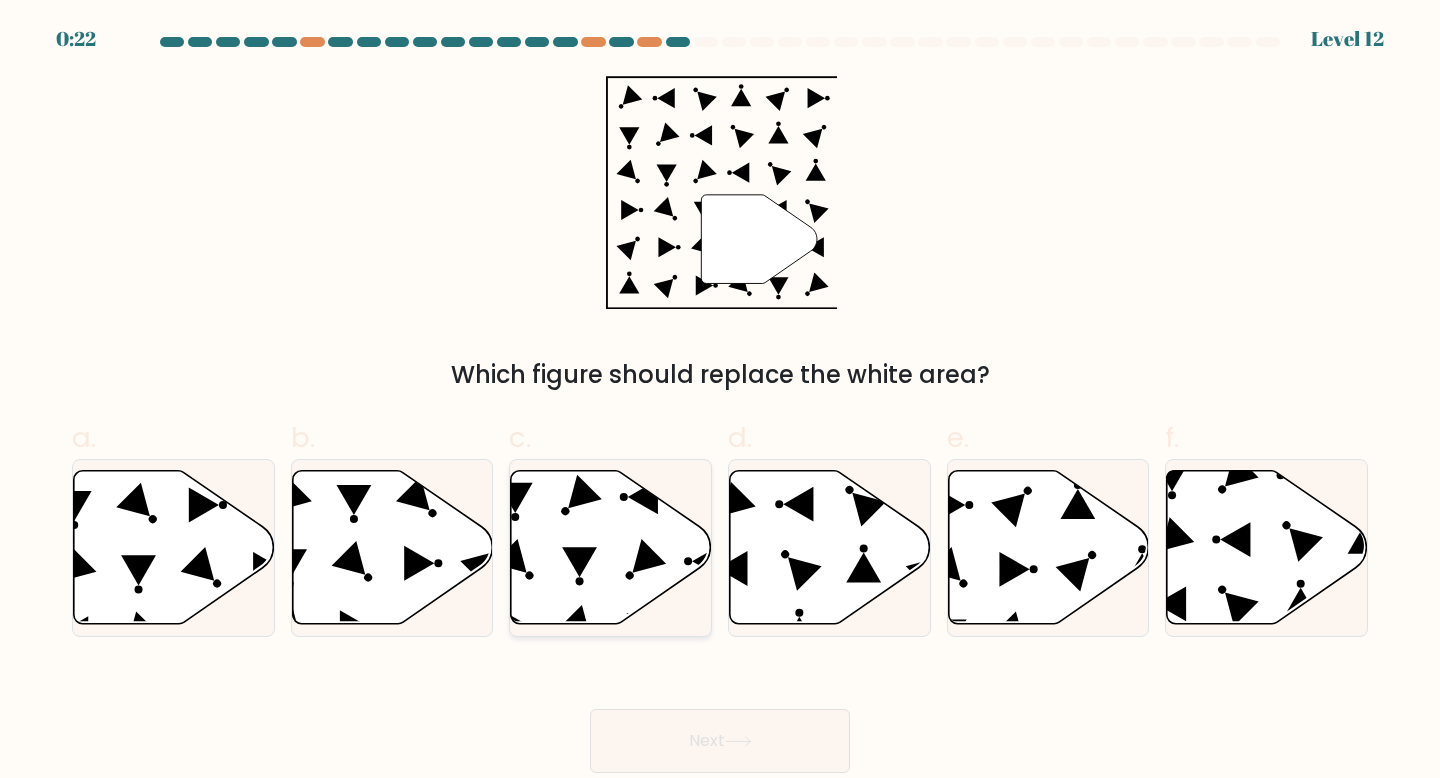 click 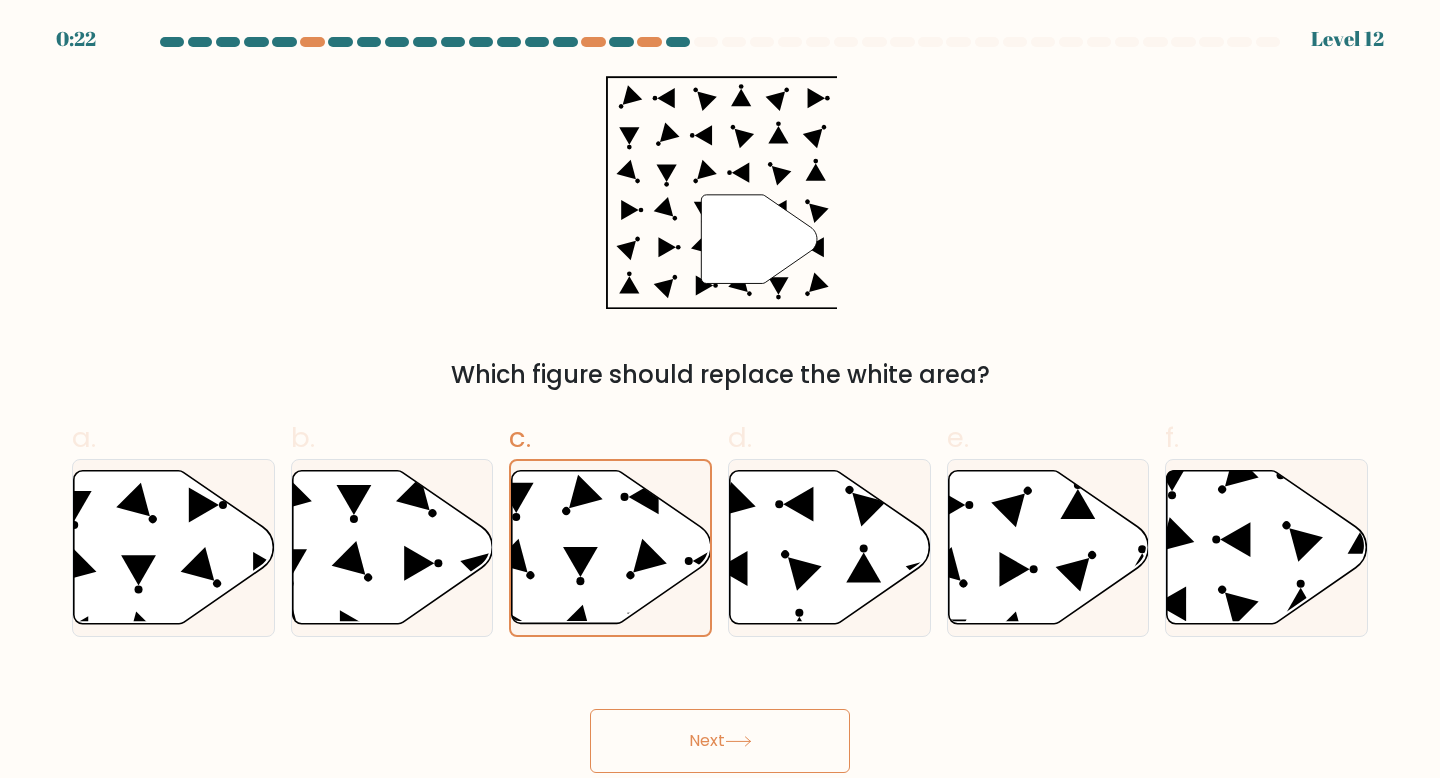 click on "Next" at bounding box center (720, 741) 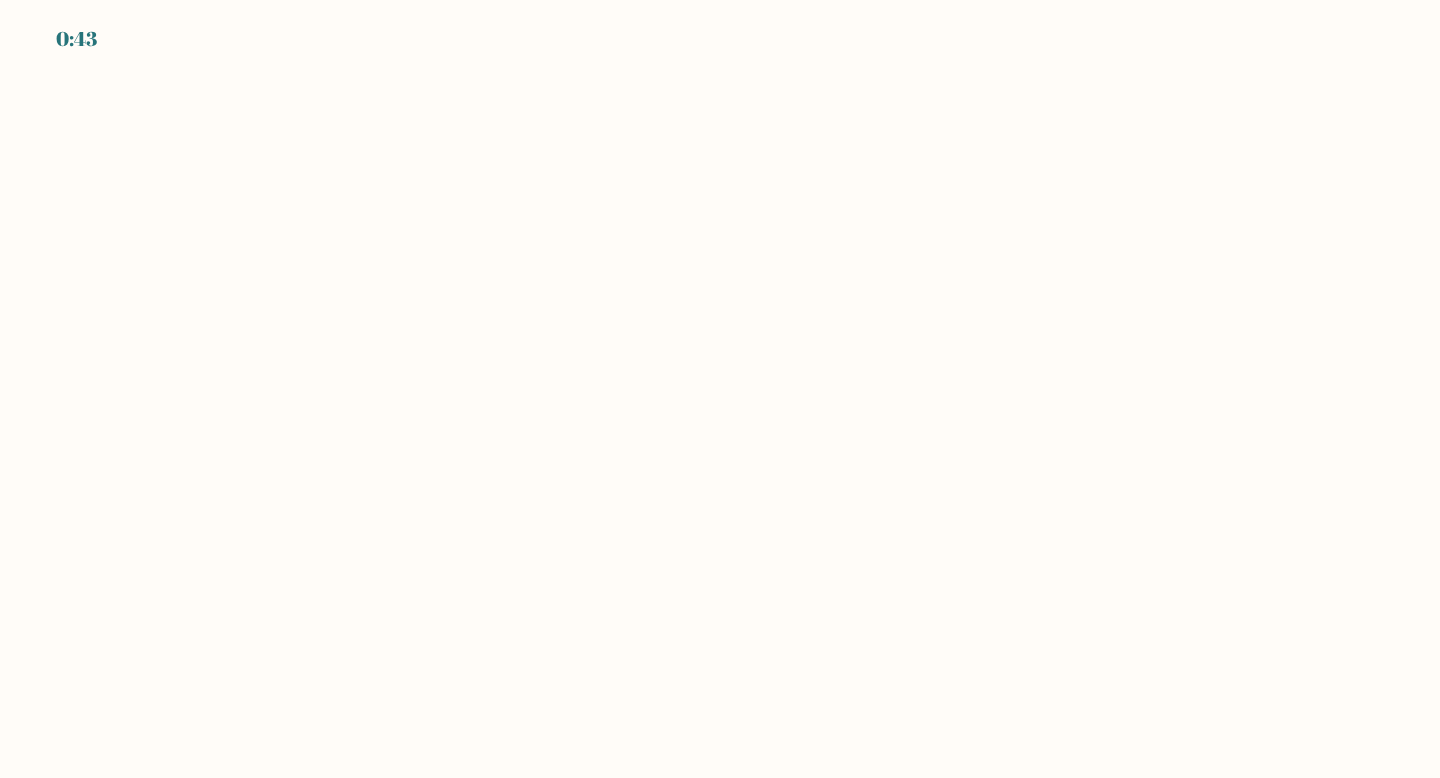 scroll, scrollTop: 0, scrollLeft: 0, axis: both 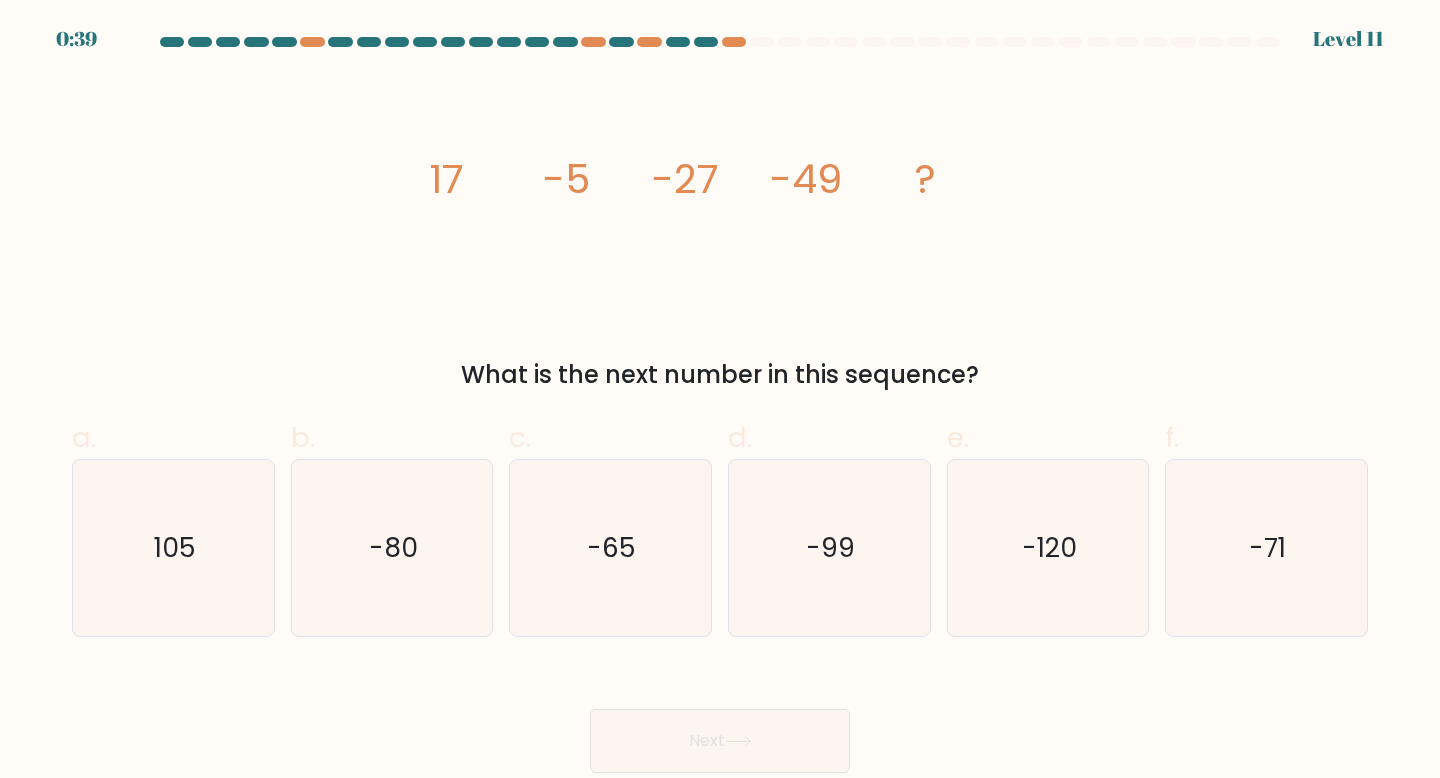 drag, startPoint x: 413, startPoint y: 168, endPoint x: 1049, endPoint y: 388, distance: 672.97546 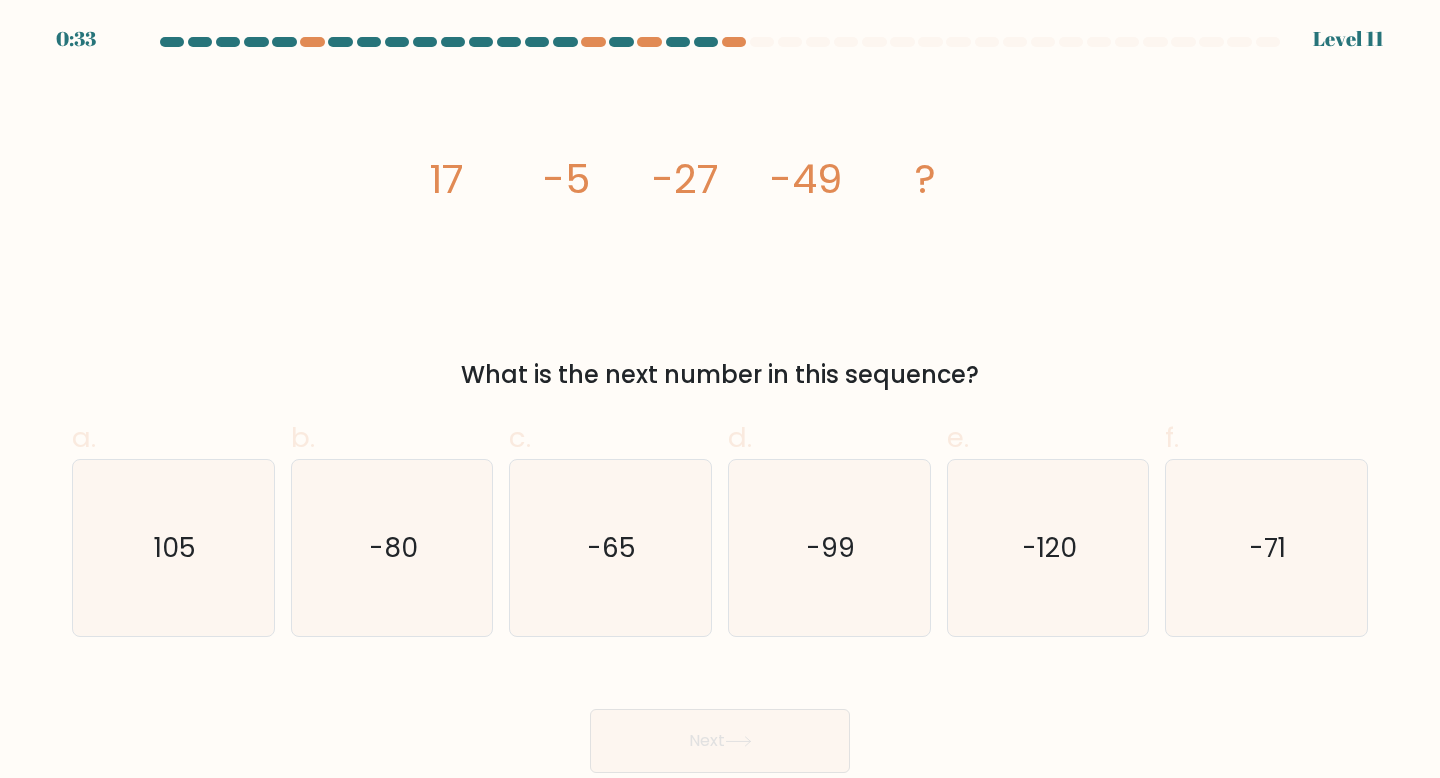 click on "image/svg+xml
17
-5
-27
-49
?" 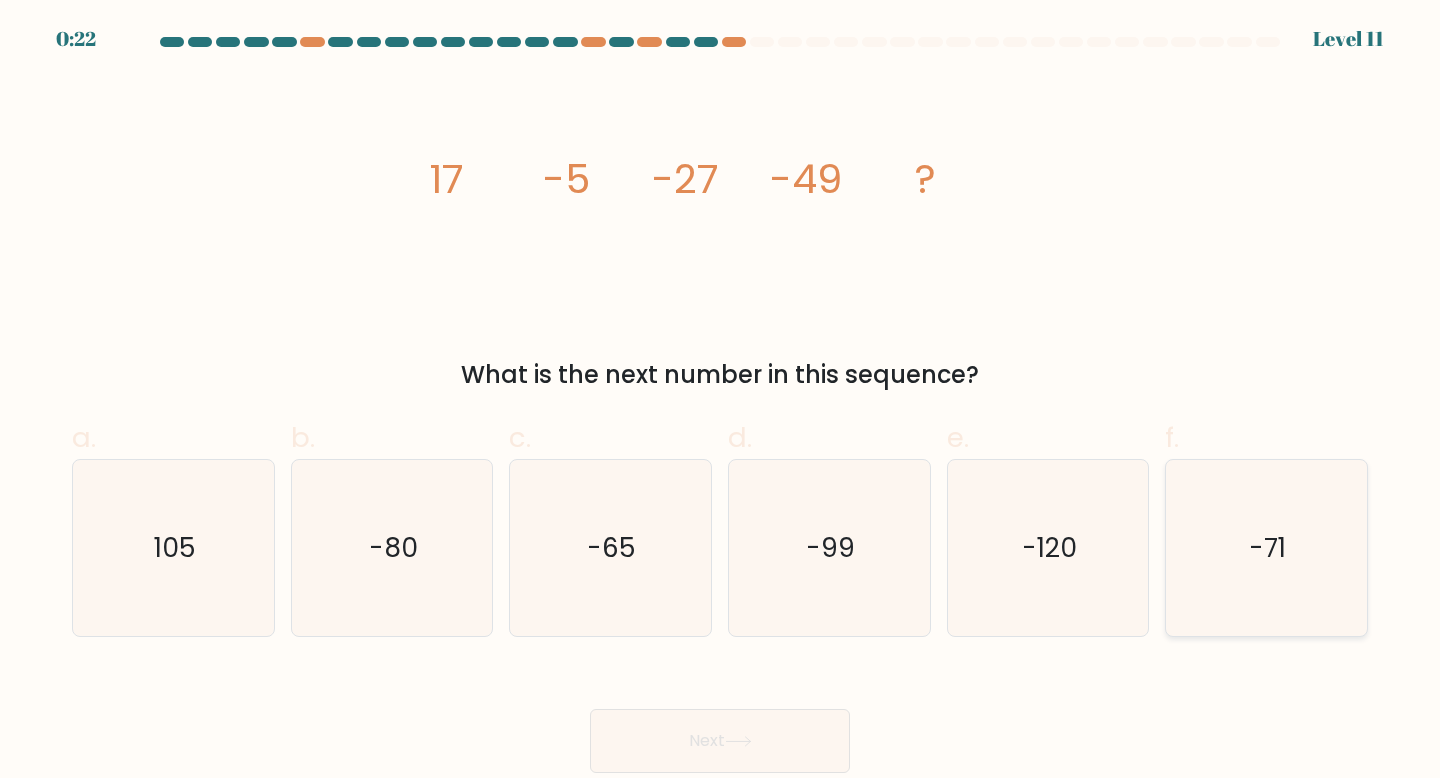 click on "-71" 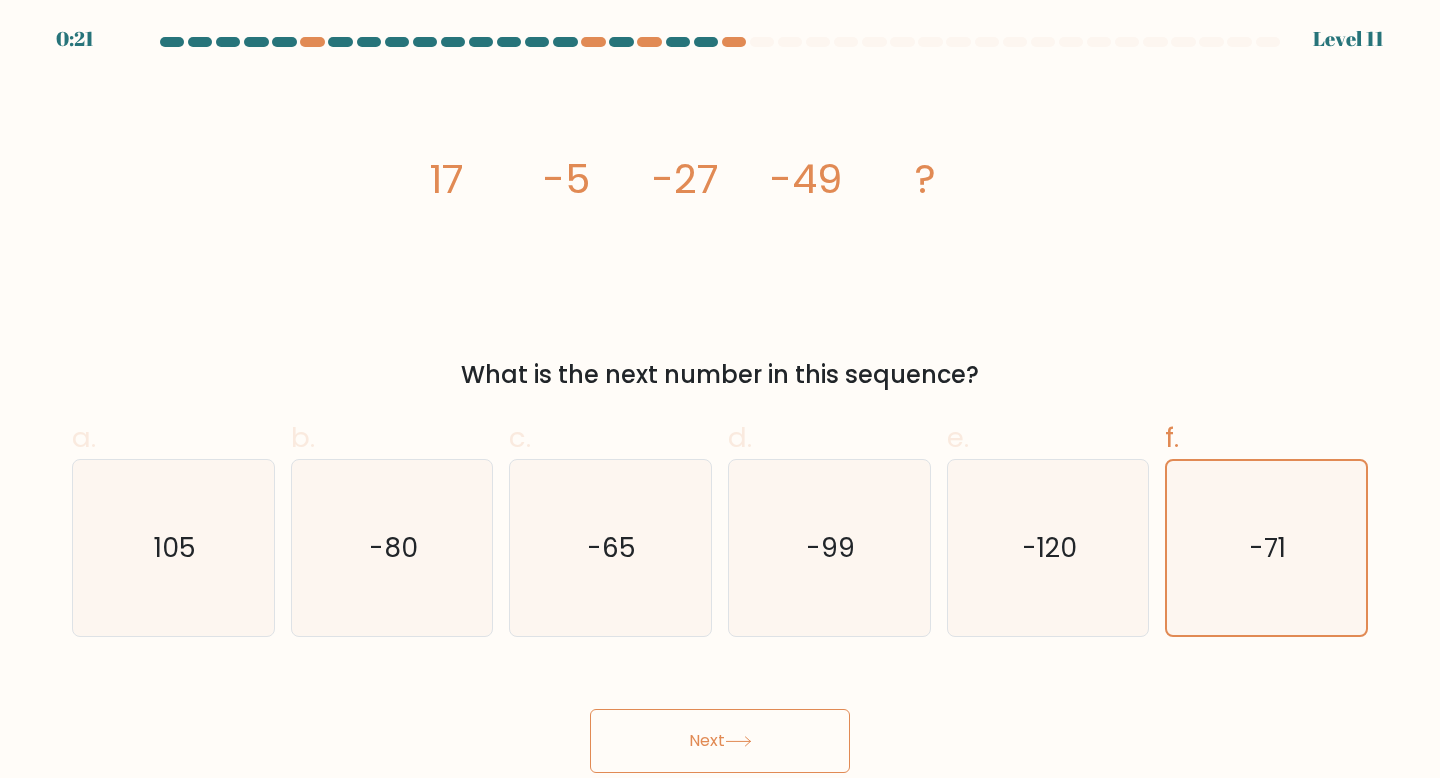 click on "Next" at bounding box center (720, 741) 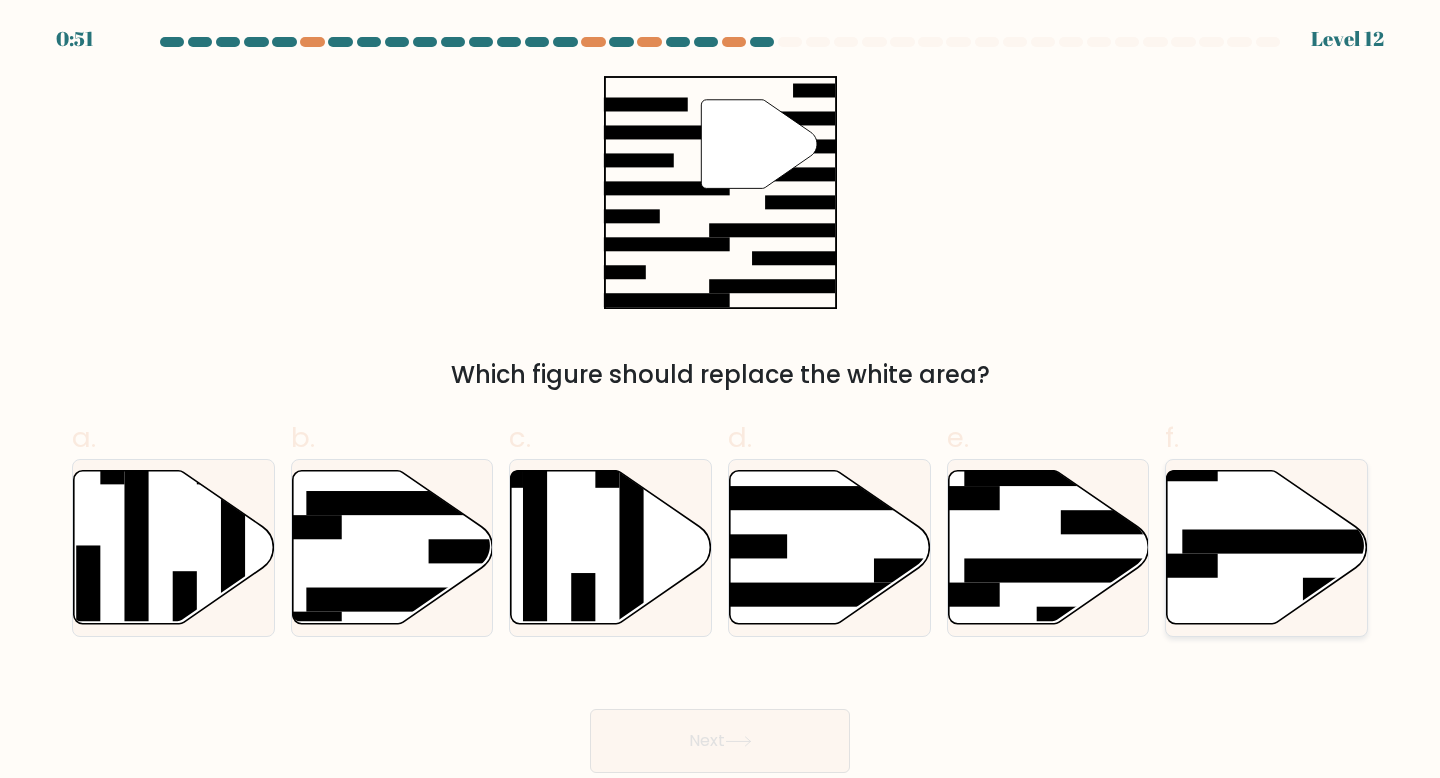 click 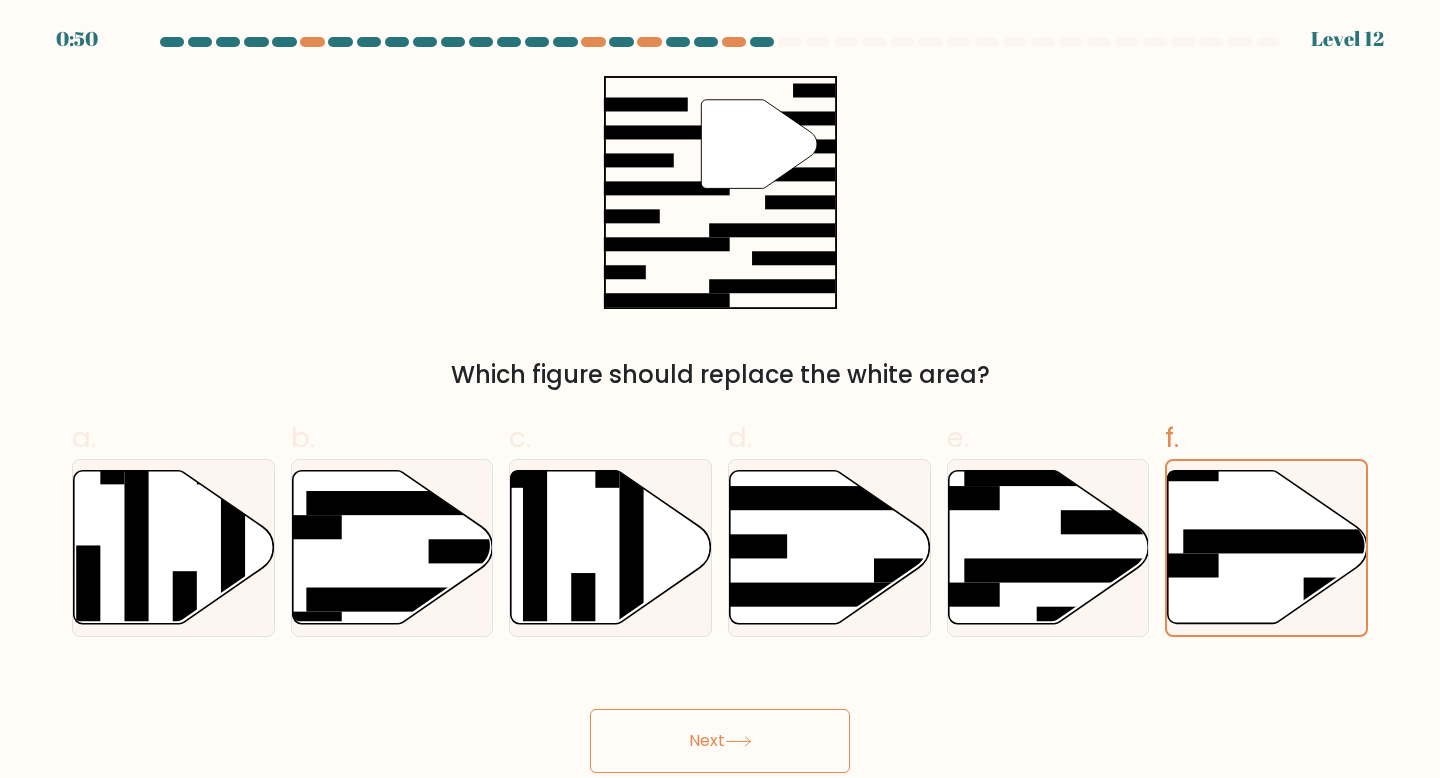 click on "Next" at bounding box center [720, 741] 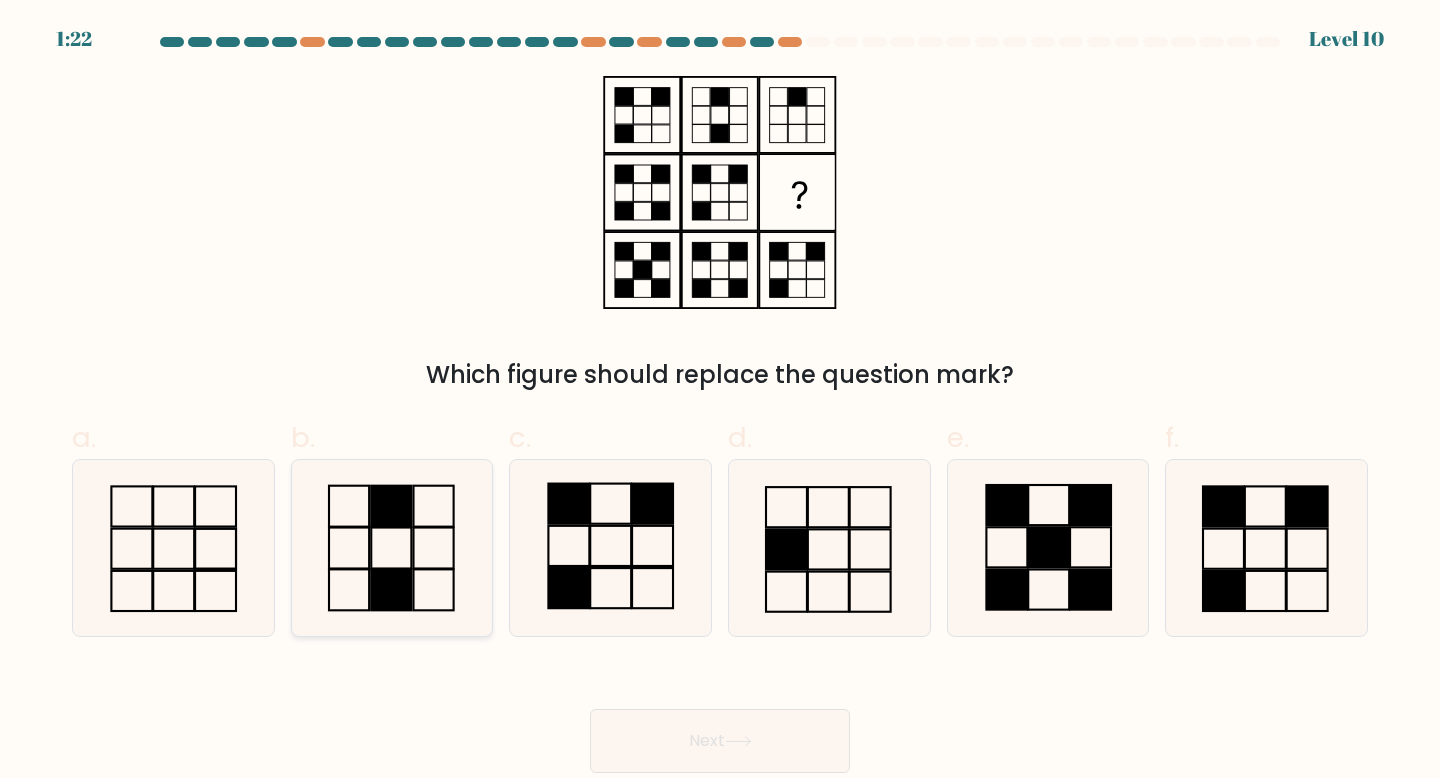 click 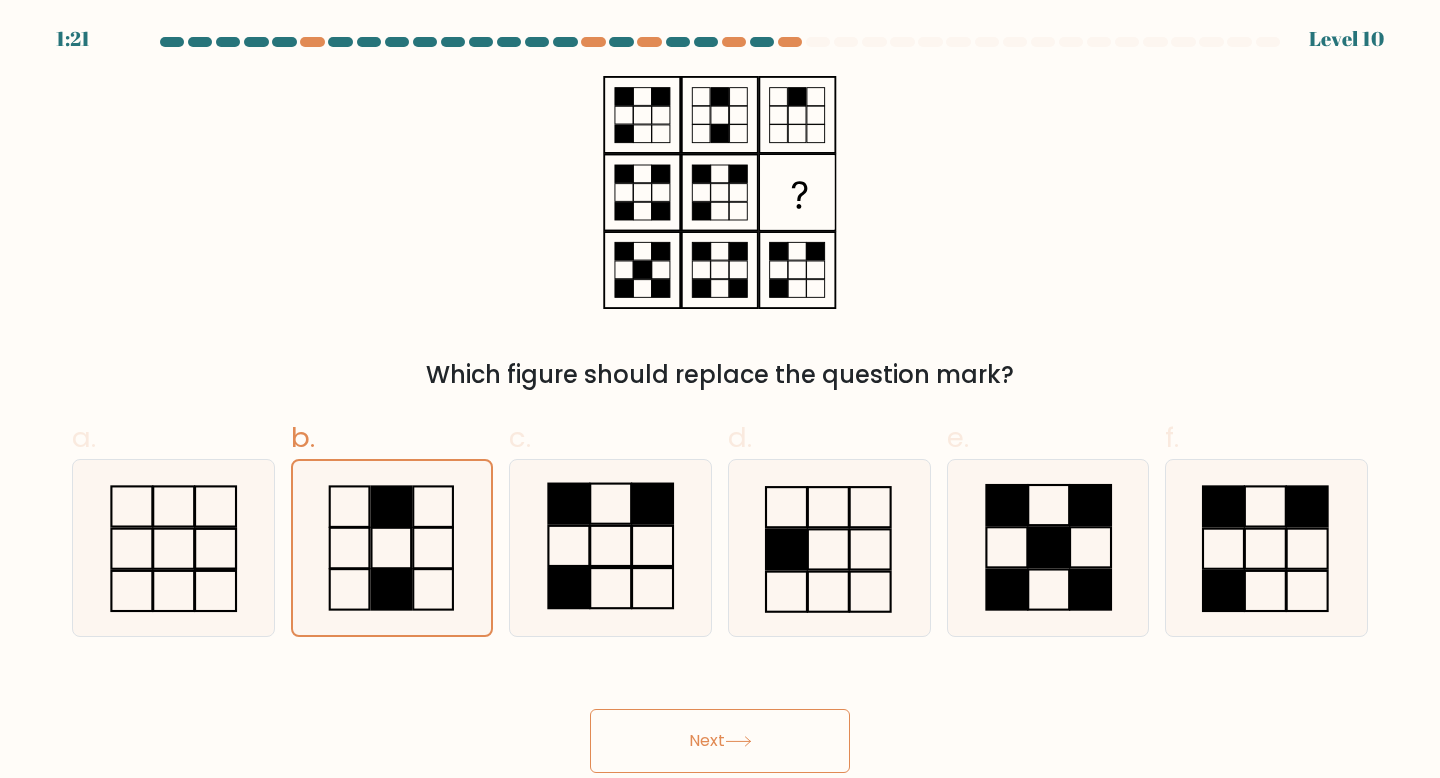 click on "Next" at bounding box center [720, 741] 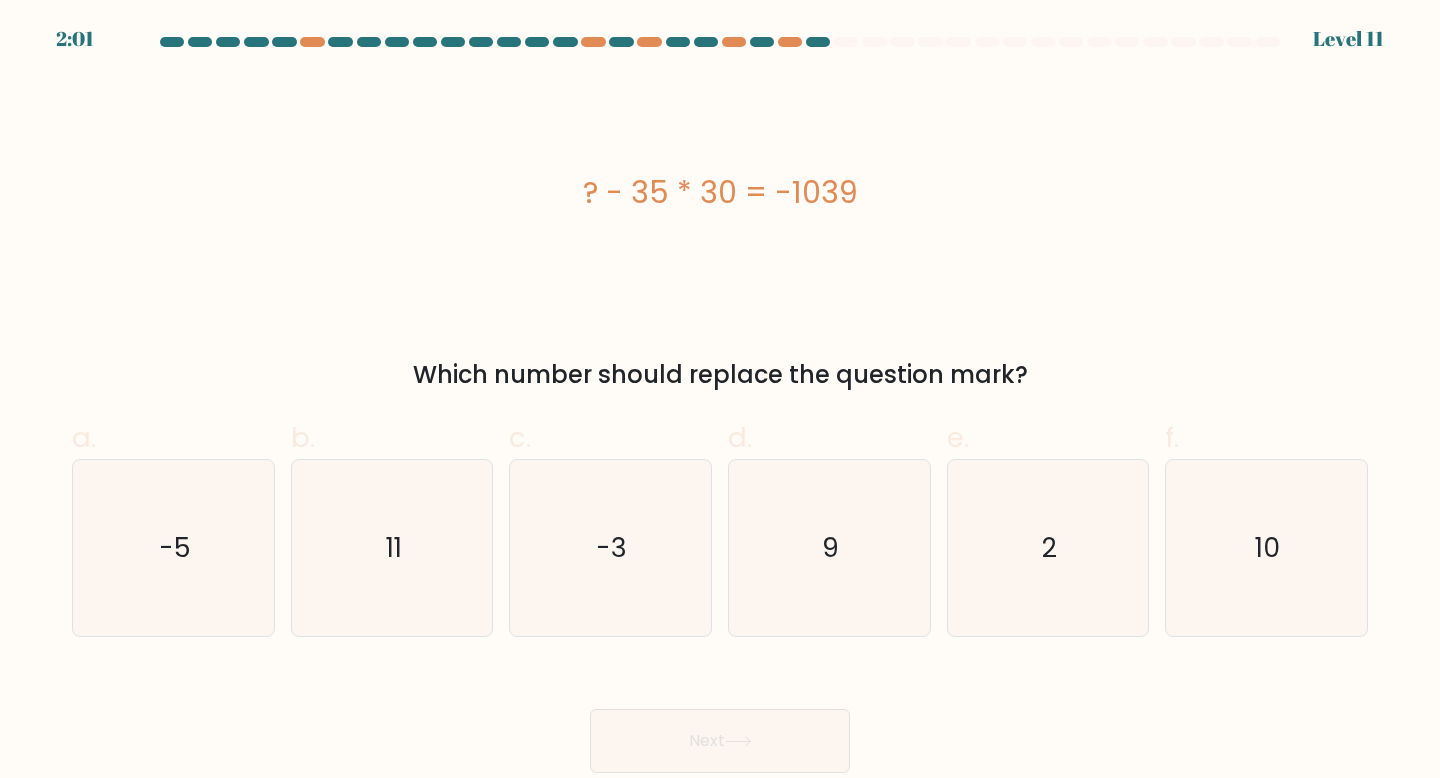 drag, startPoint x: 565, startPoint y: 208, endPoint x: 1065, endPoint y: 385, distance: 530.40454 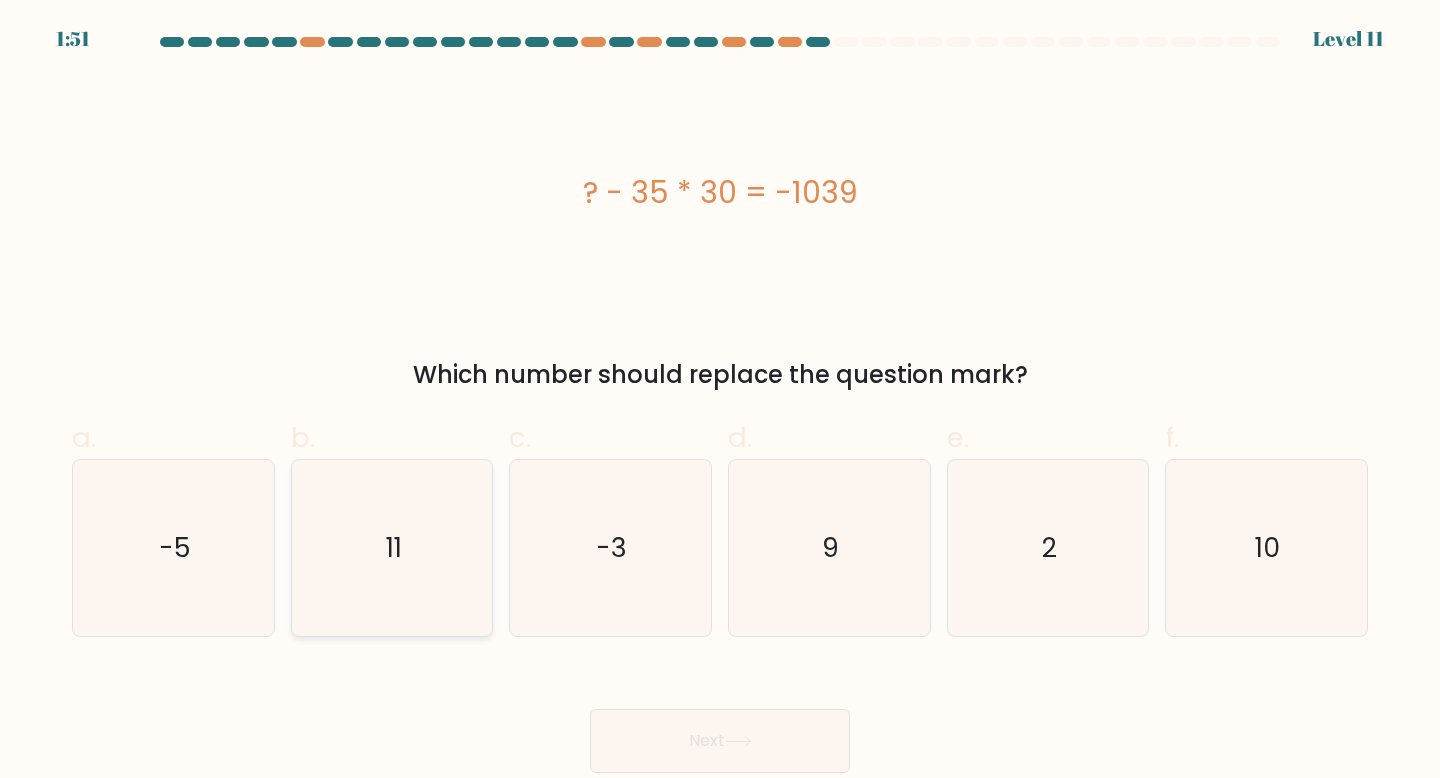 click on "11" 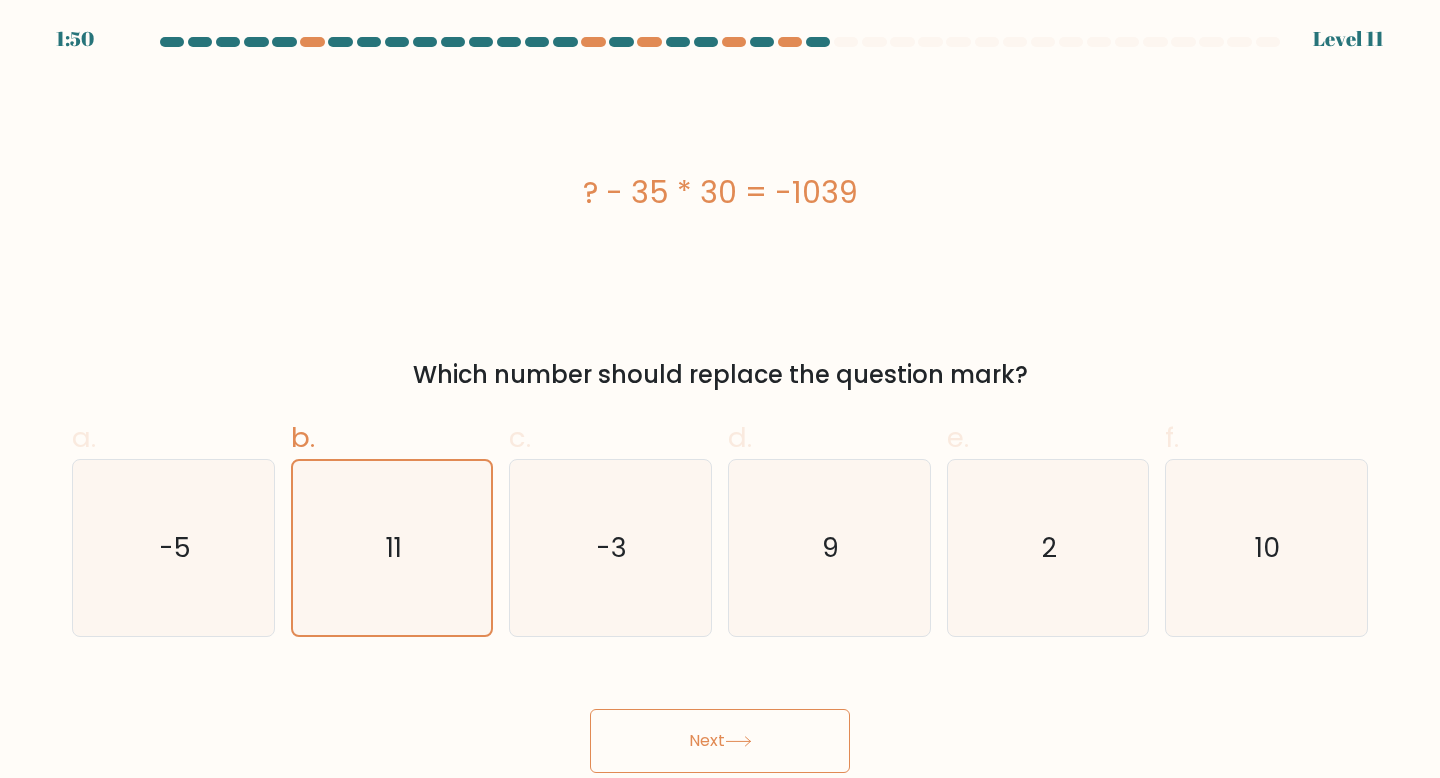 click on "Next" at bounding box center (720, 741) 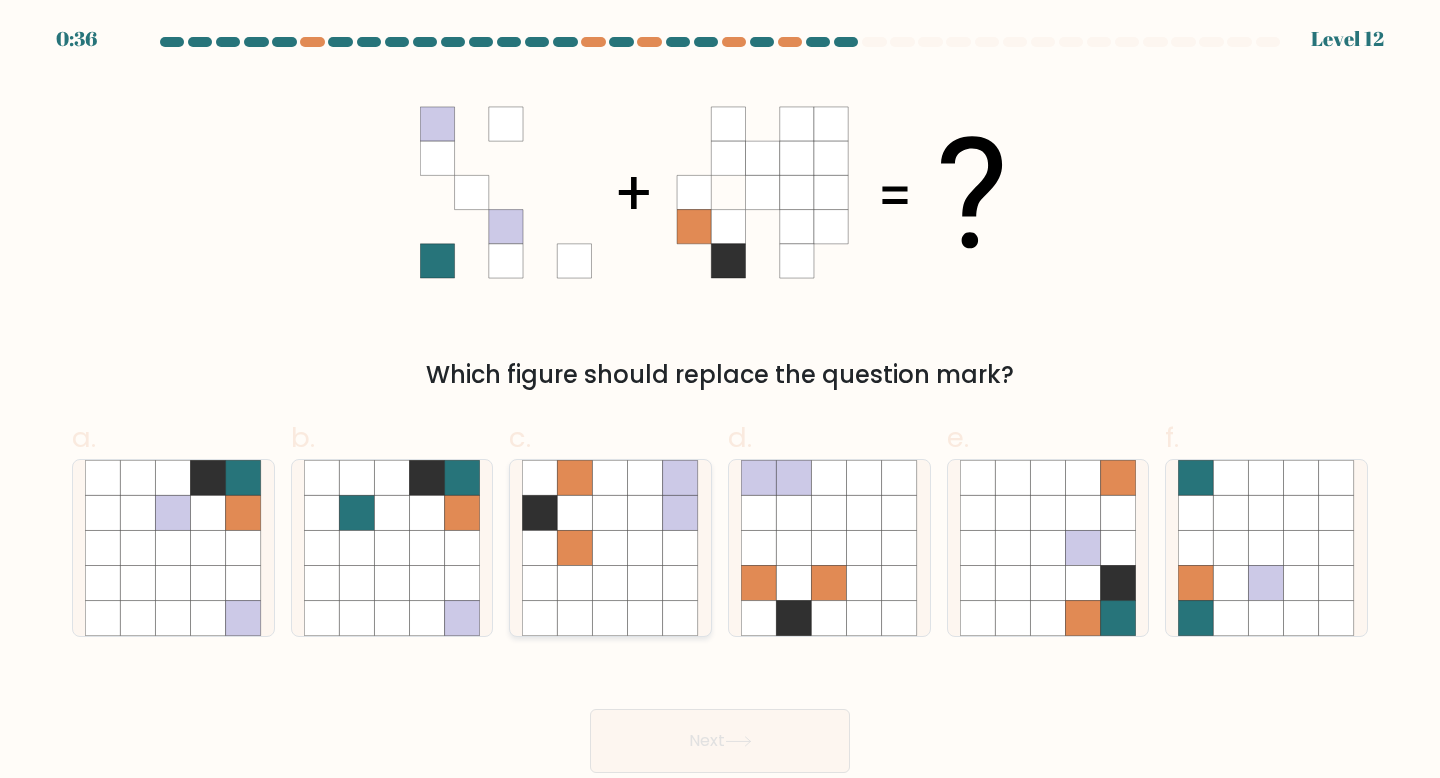 click 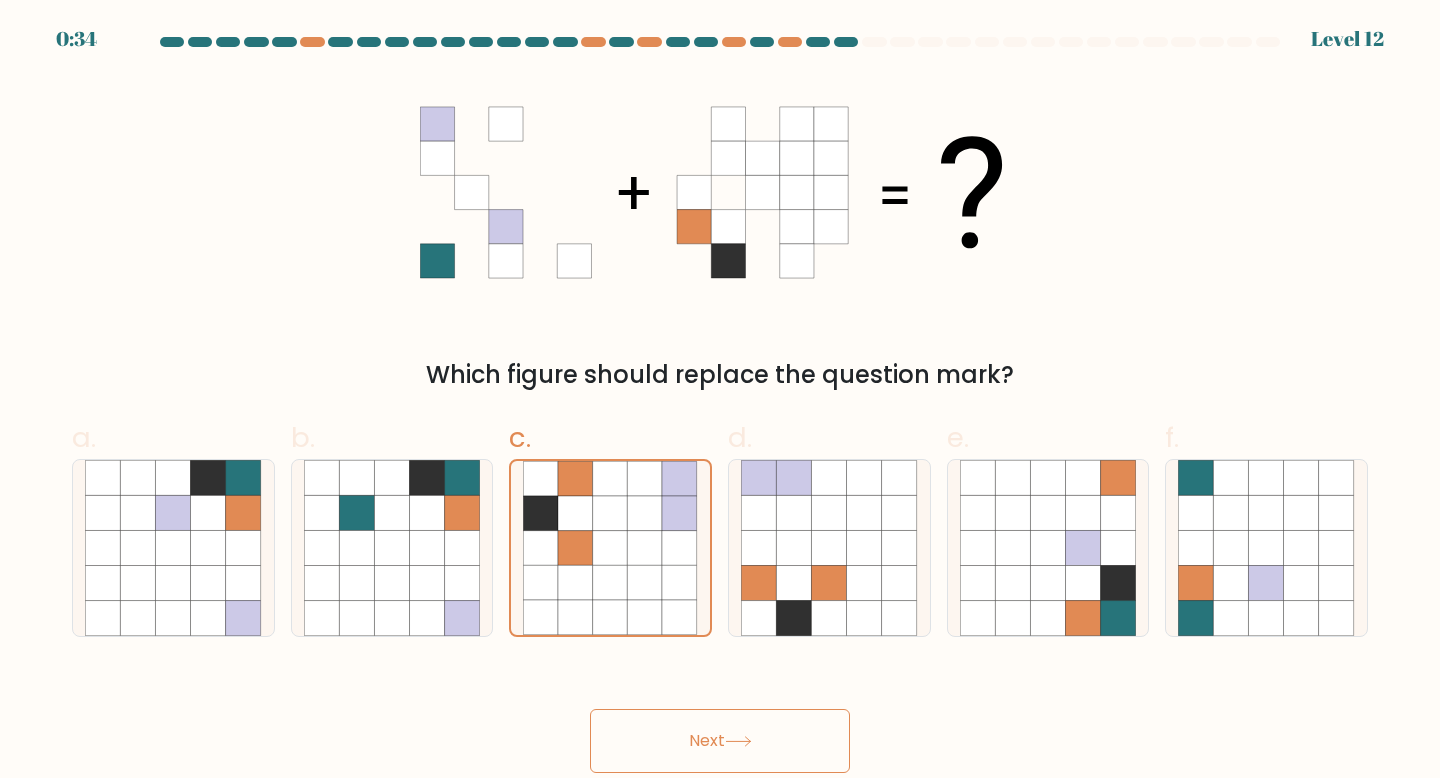 click on "Next" at bounding box center (720, 741) 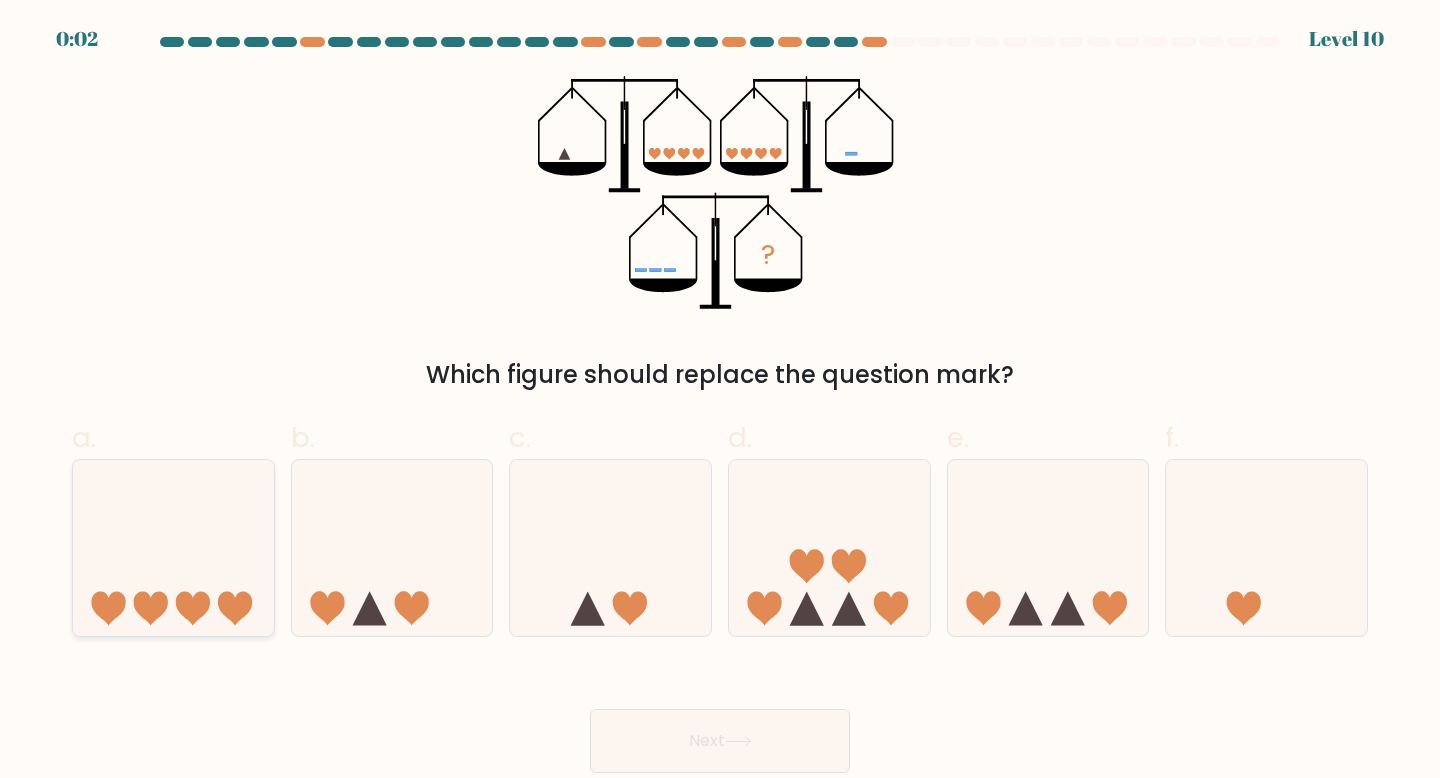 click 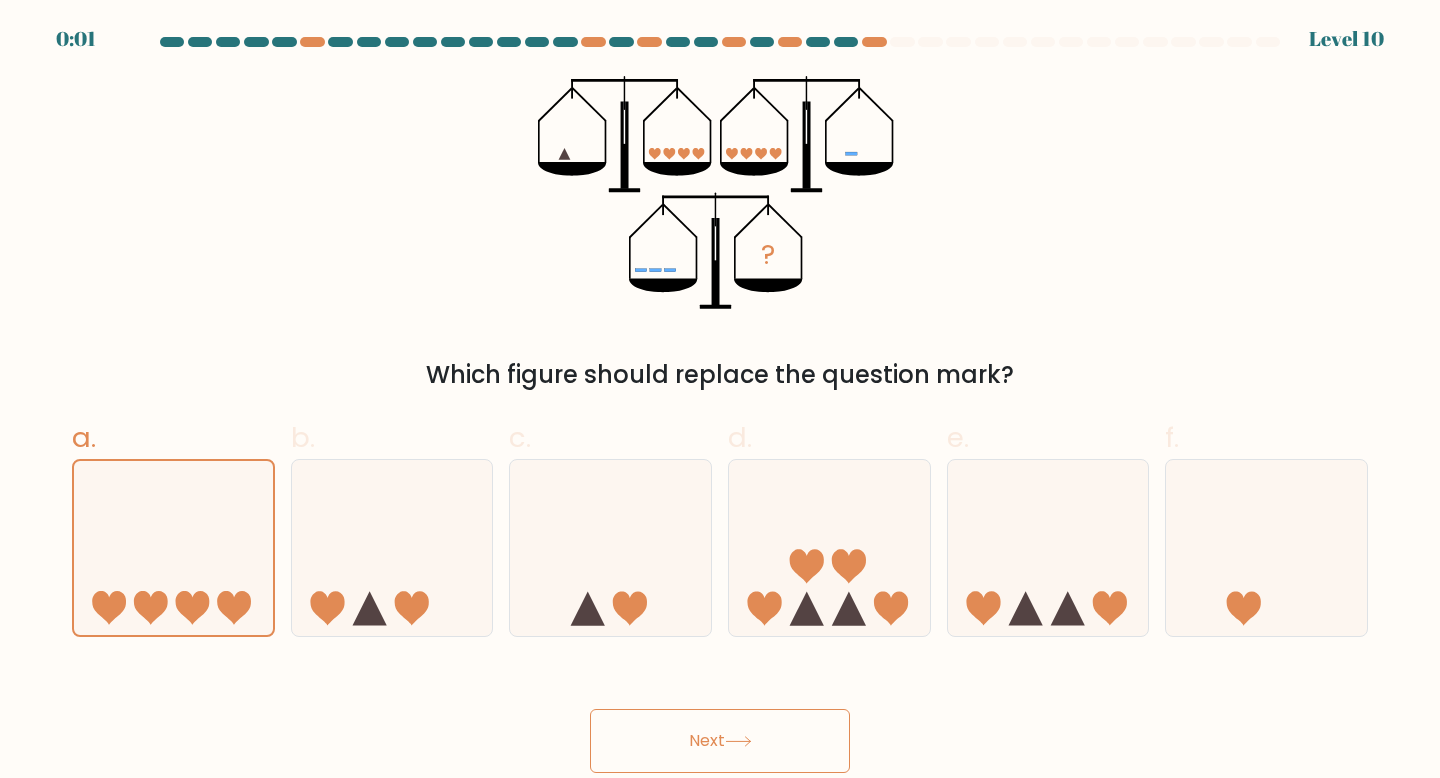 drag, startPoint x: 651, startPoint y: 777, endPoint x: 651, endPoint y: 766, distance: 11 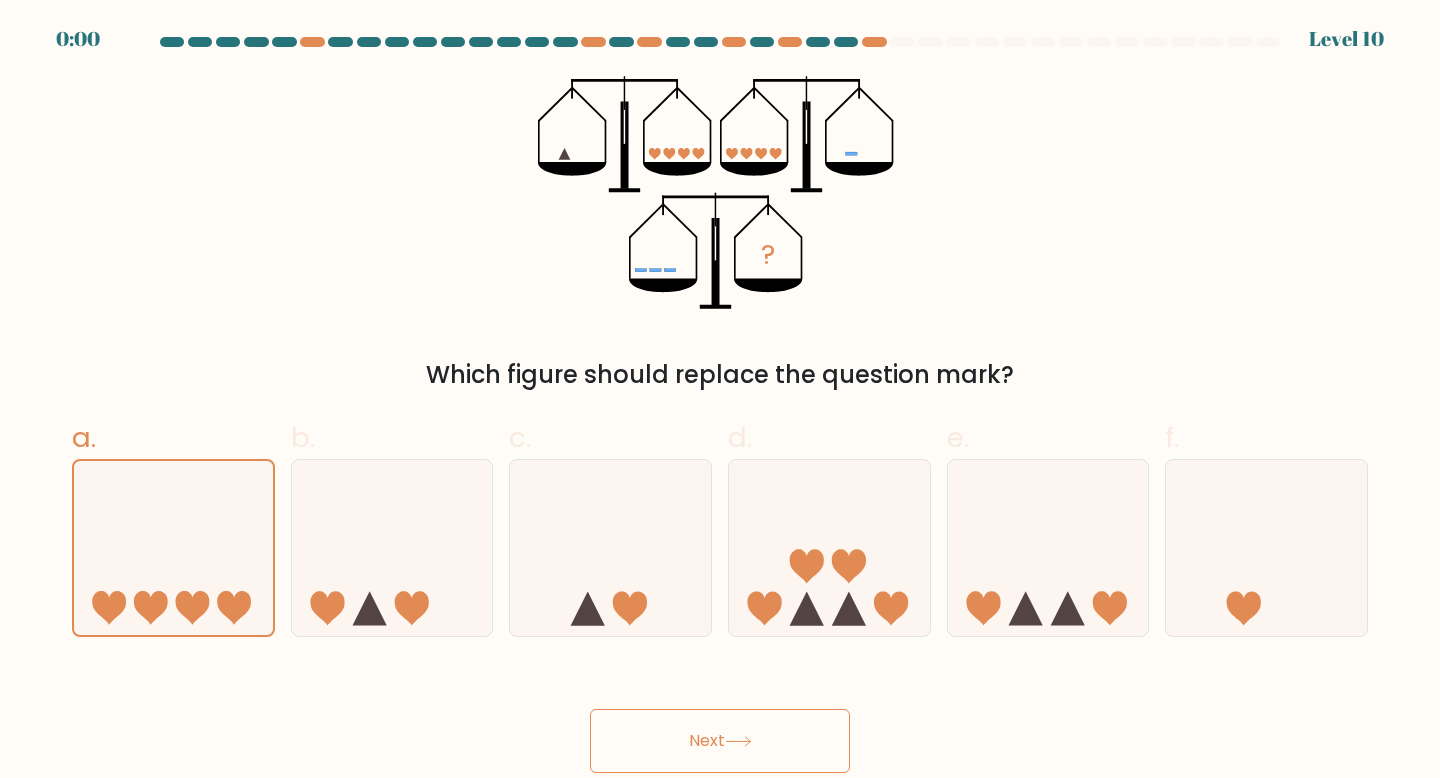 click on "Next" at bounding box center (720, 741) 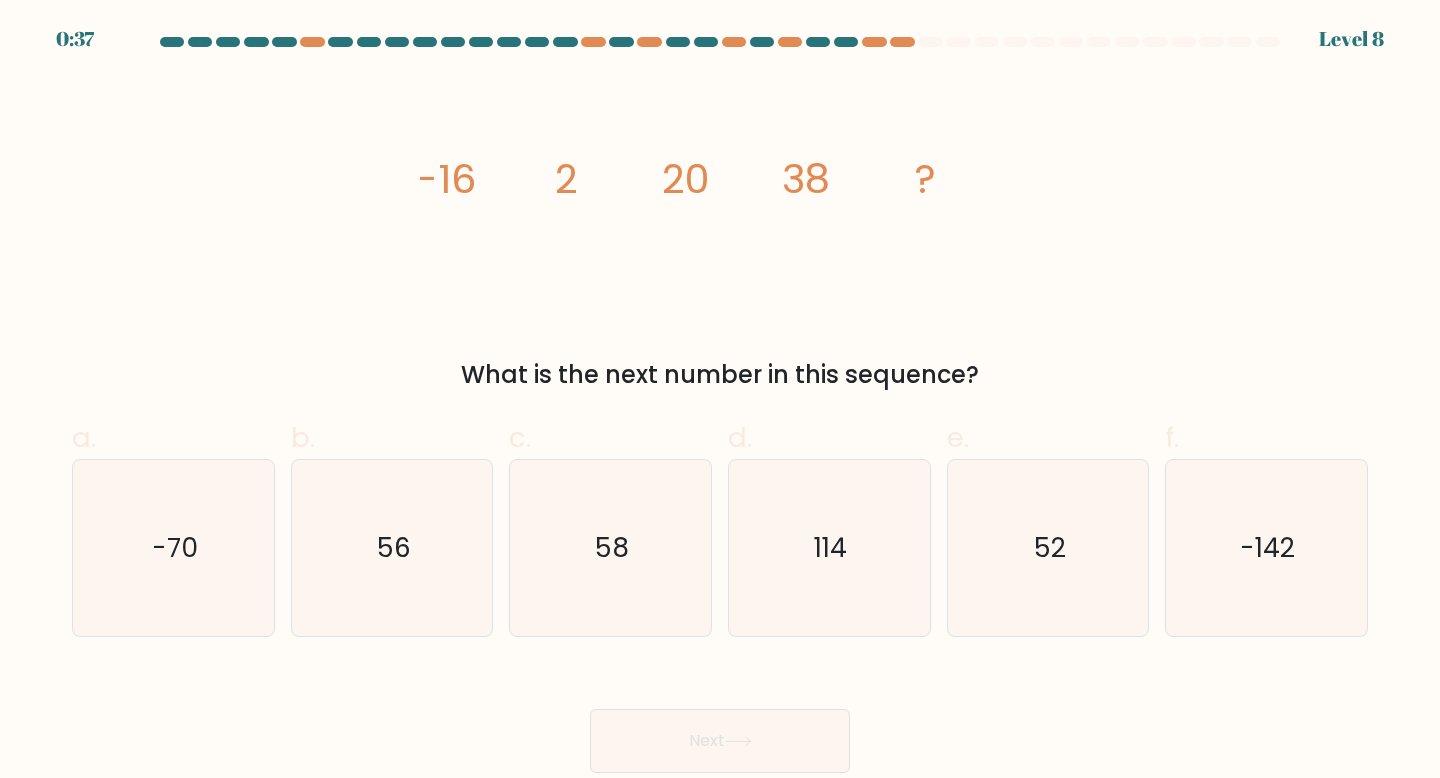 drag, startPoint x: 411, startPoint y: 173, endPoint x: 1040, endPoint y: 376, distance: 660.9463 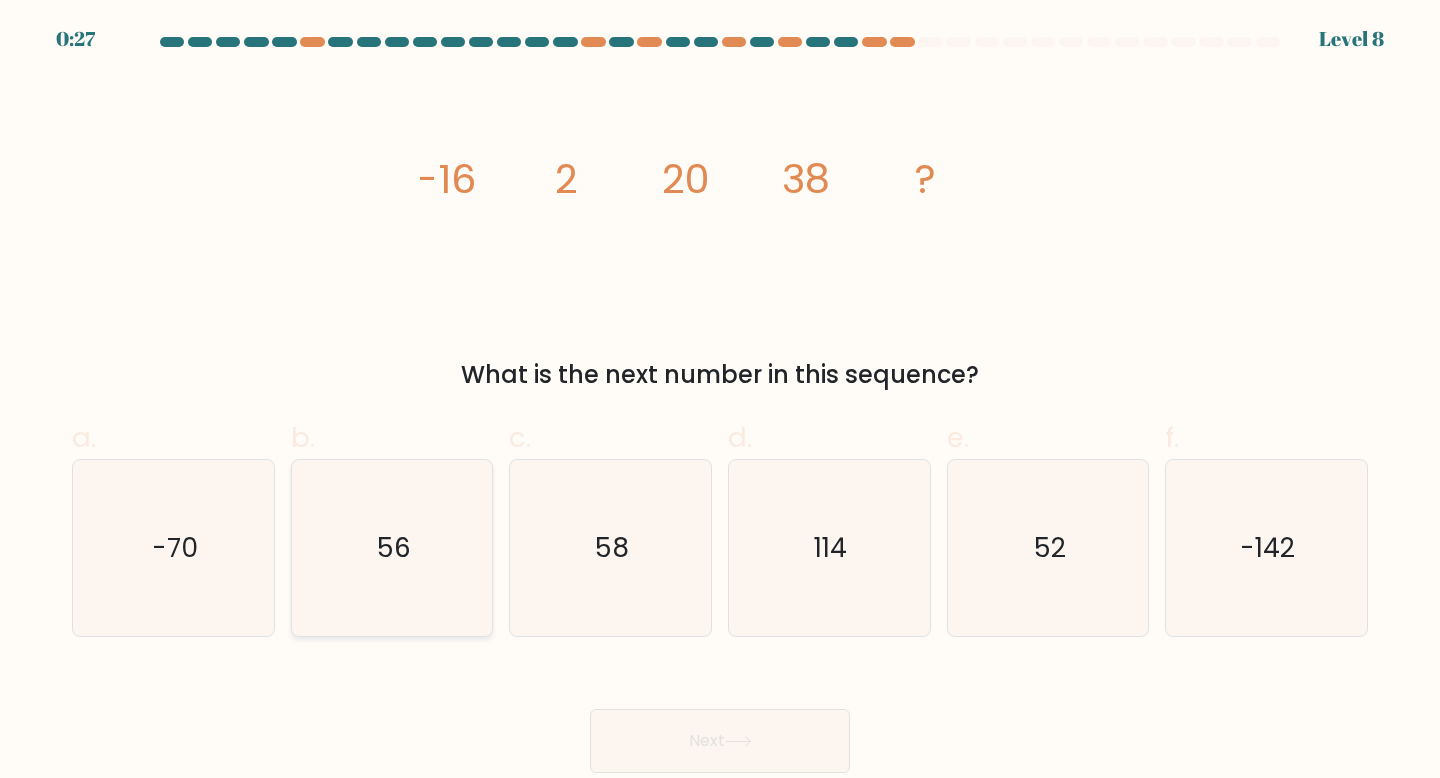 click on "56" 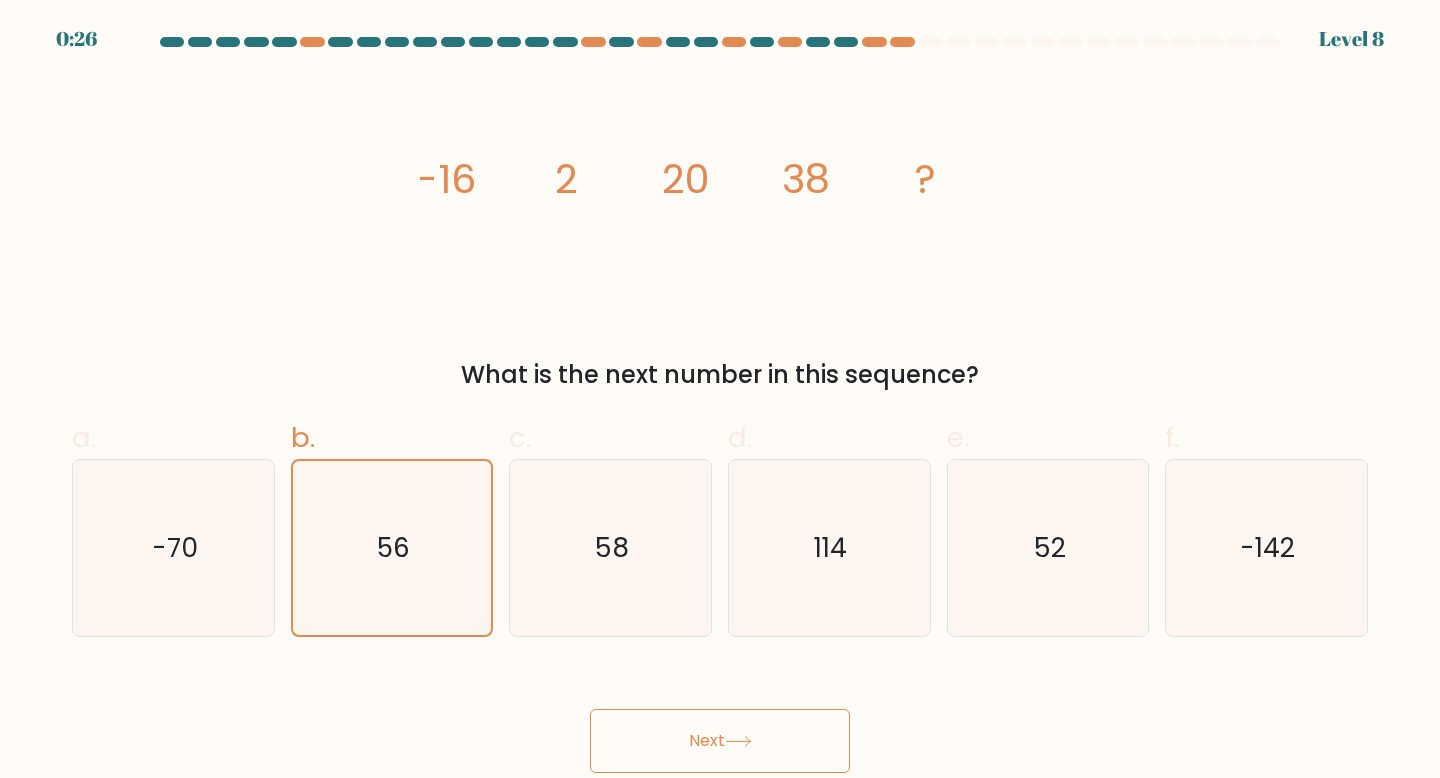 click on "Next" at bounding box center [720, 741] 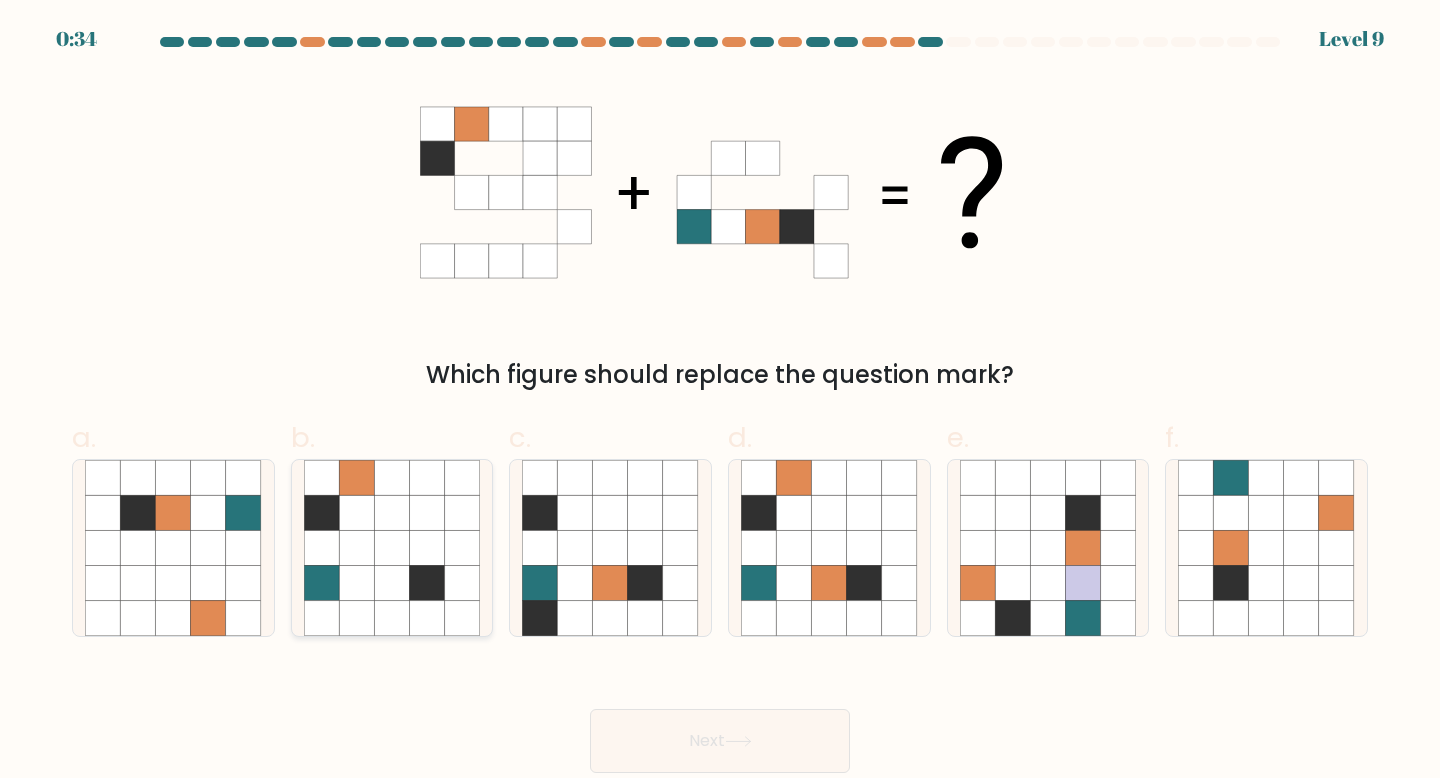click 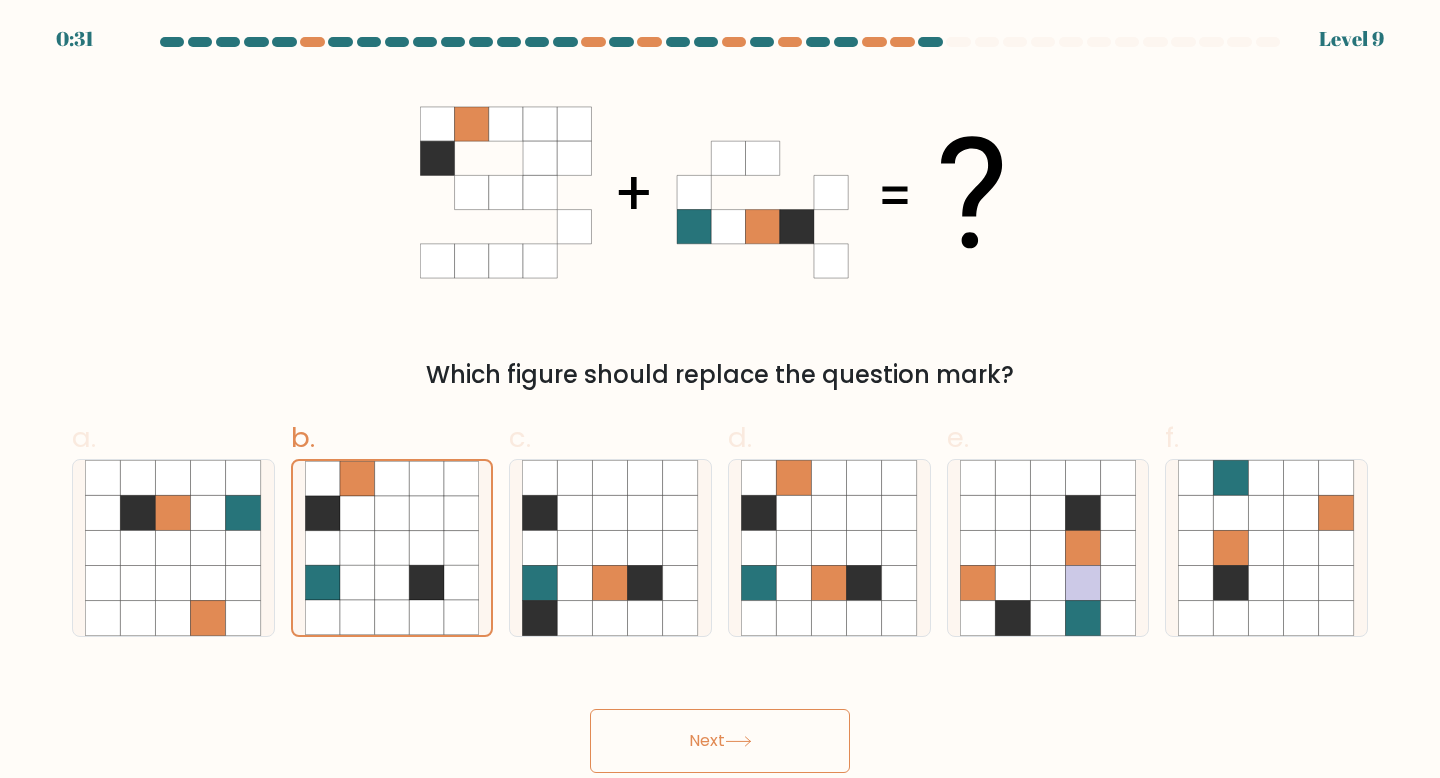 click on "Next" at bounding box center [720, 741] 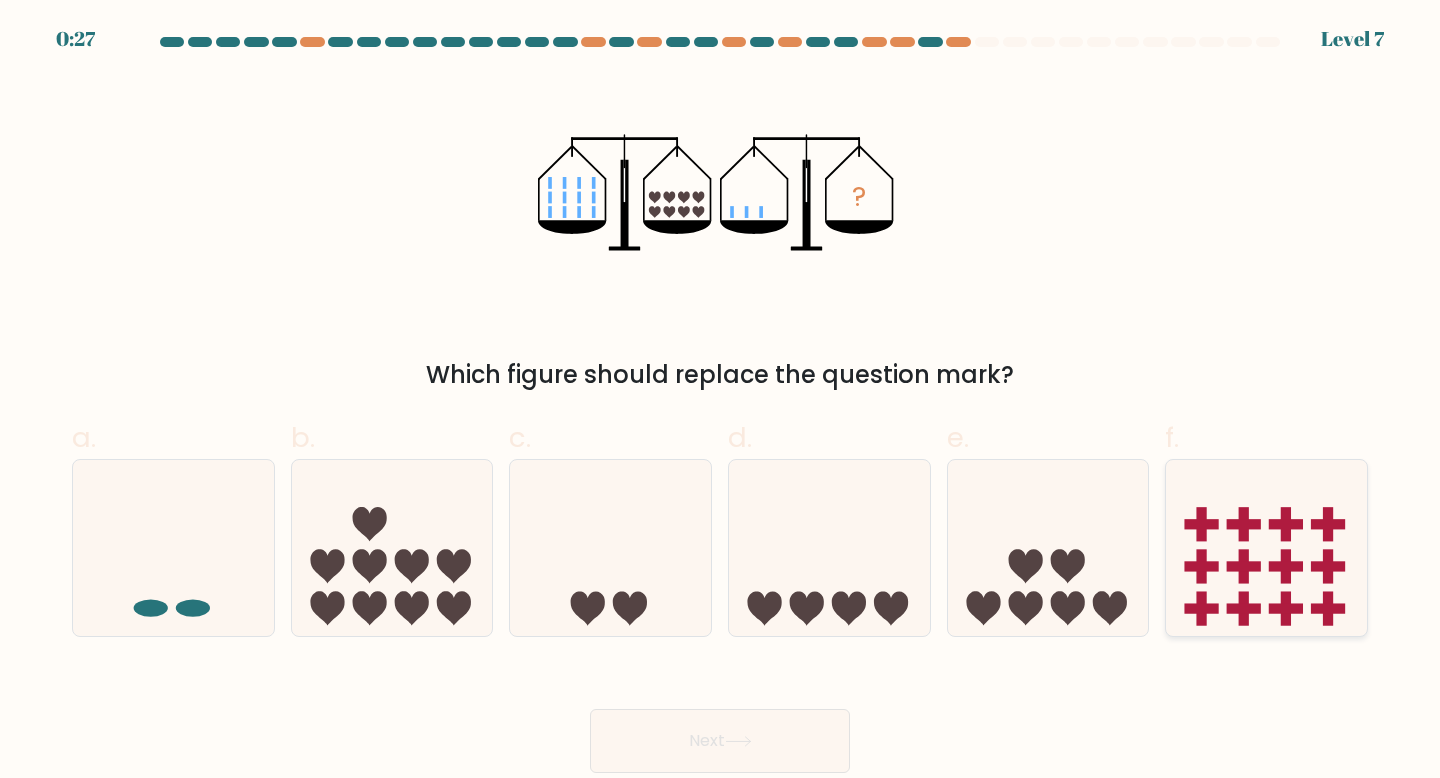 click 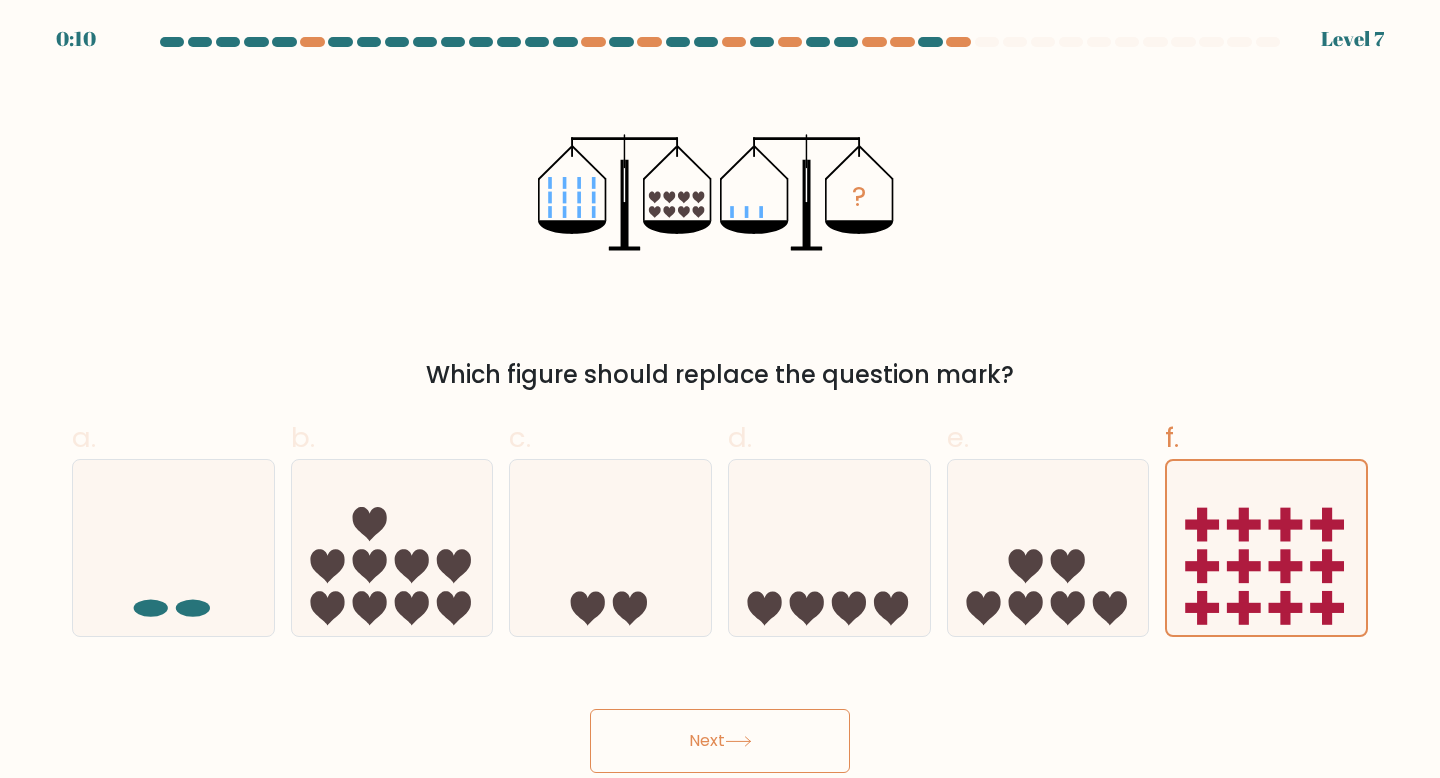 click on "Next" at bounding box center [720, 741] 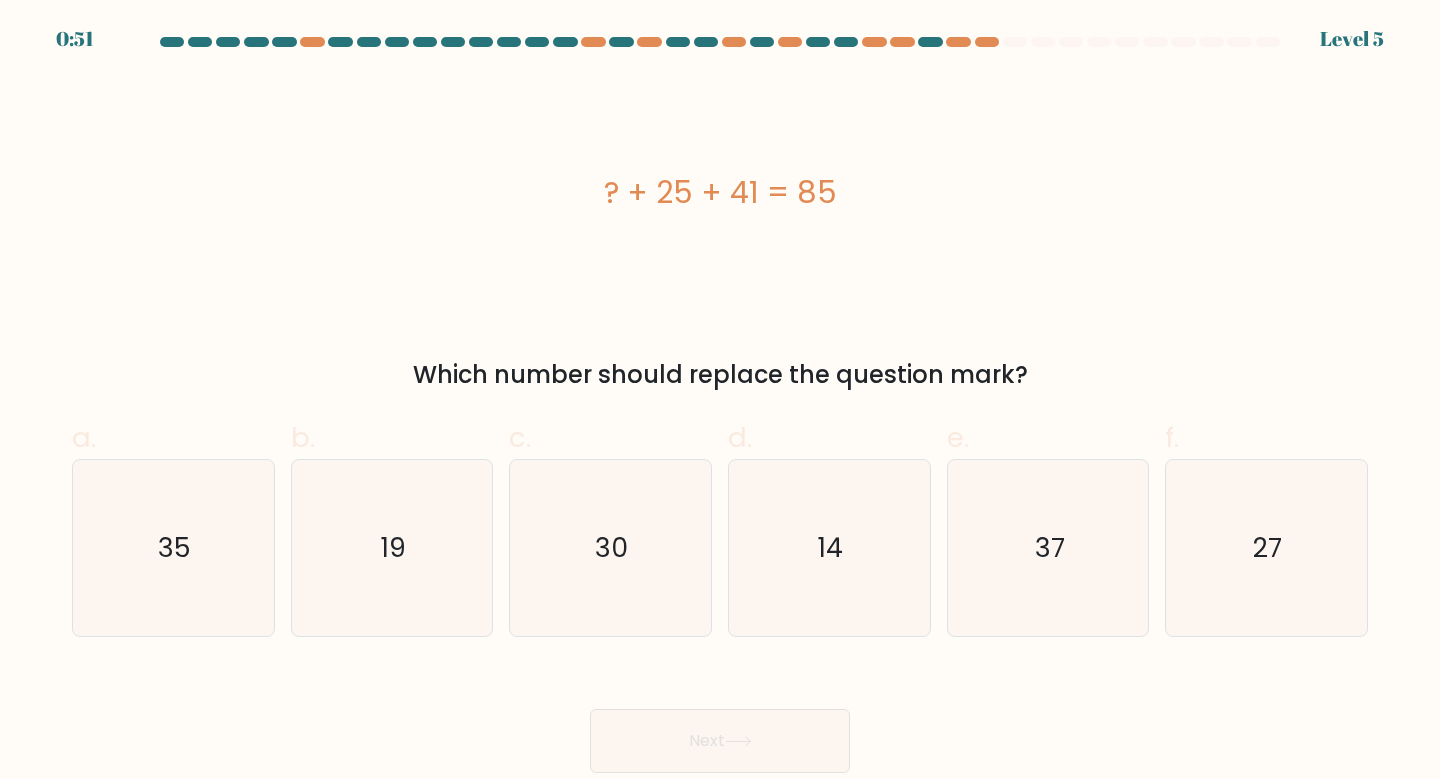drag, startPoint x: 586, startPoint y: 196, endPoint x: 957, endPoint y: 210, distance: 371.26407 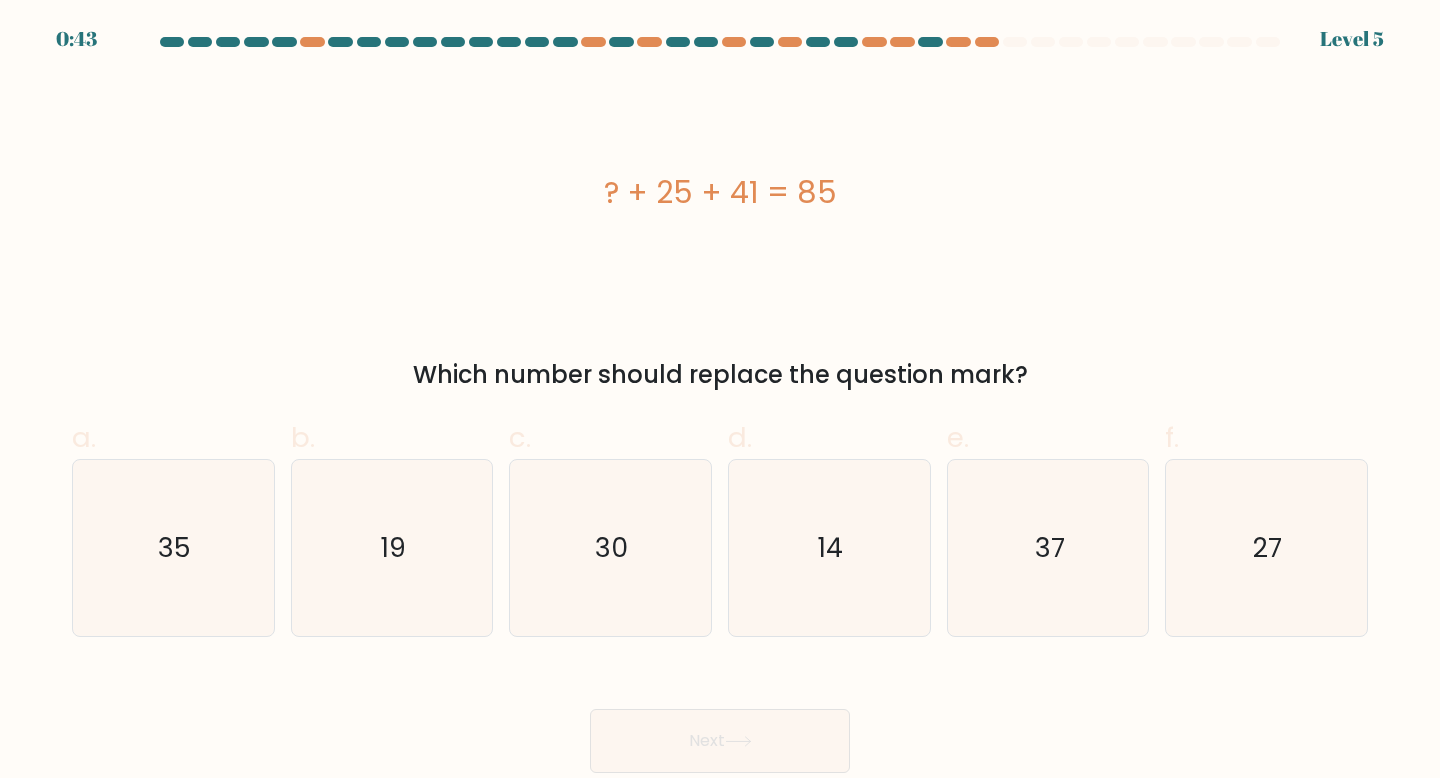 drag, startPoint x: 1054, startPoint y: 381, endPoint x: 408, endPoint y: 376, distance: 646.01935 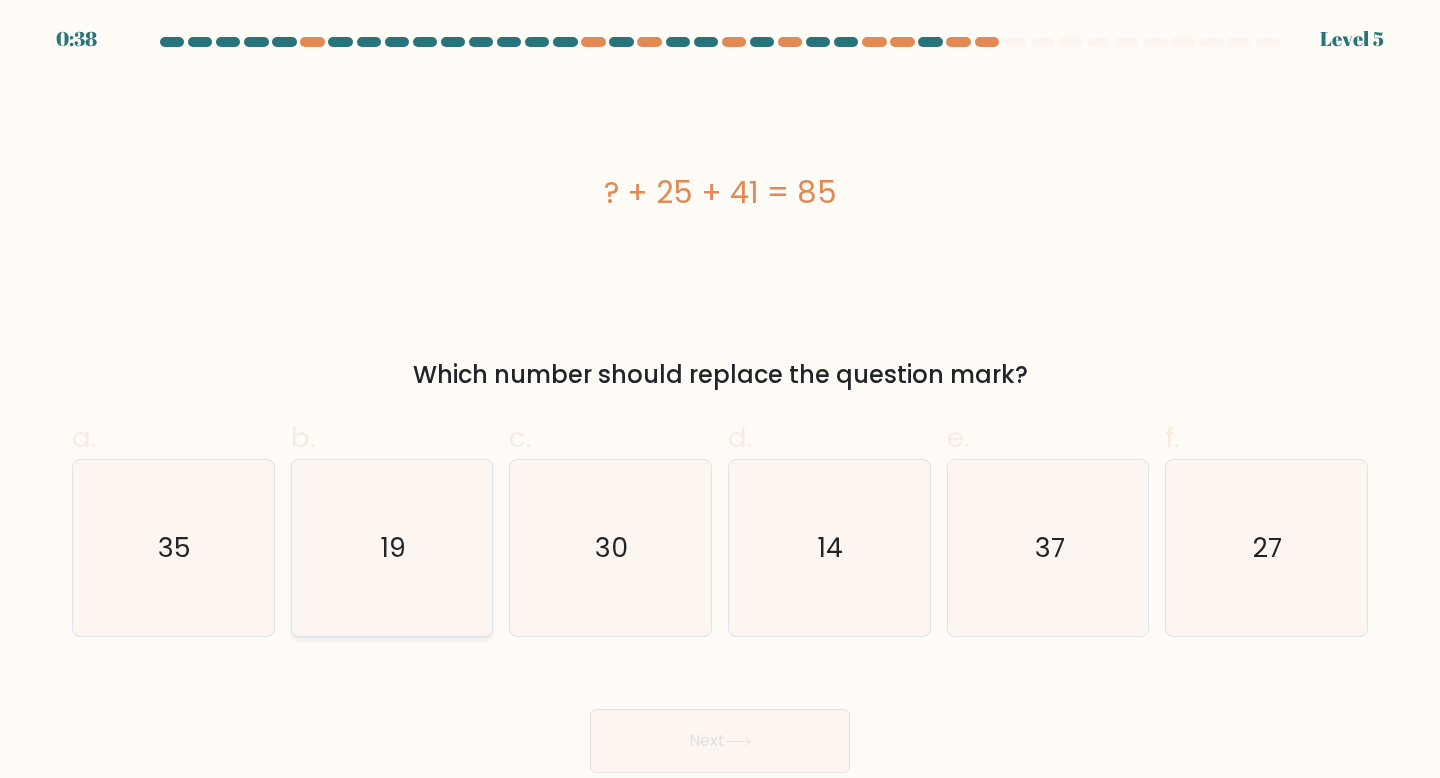click on "19" 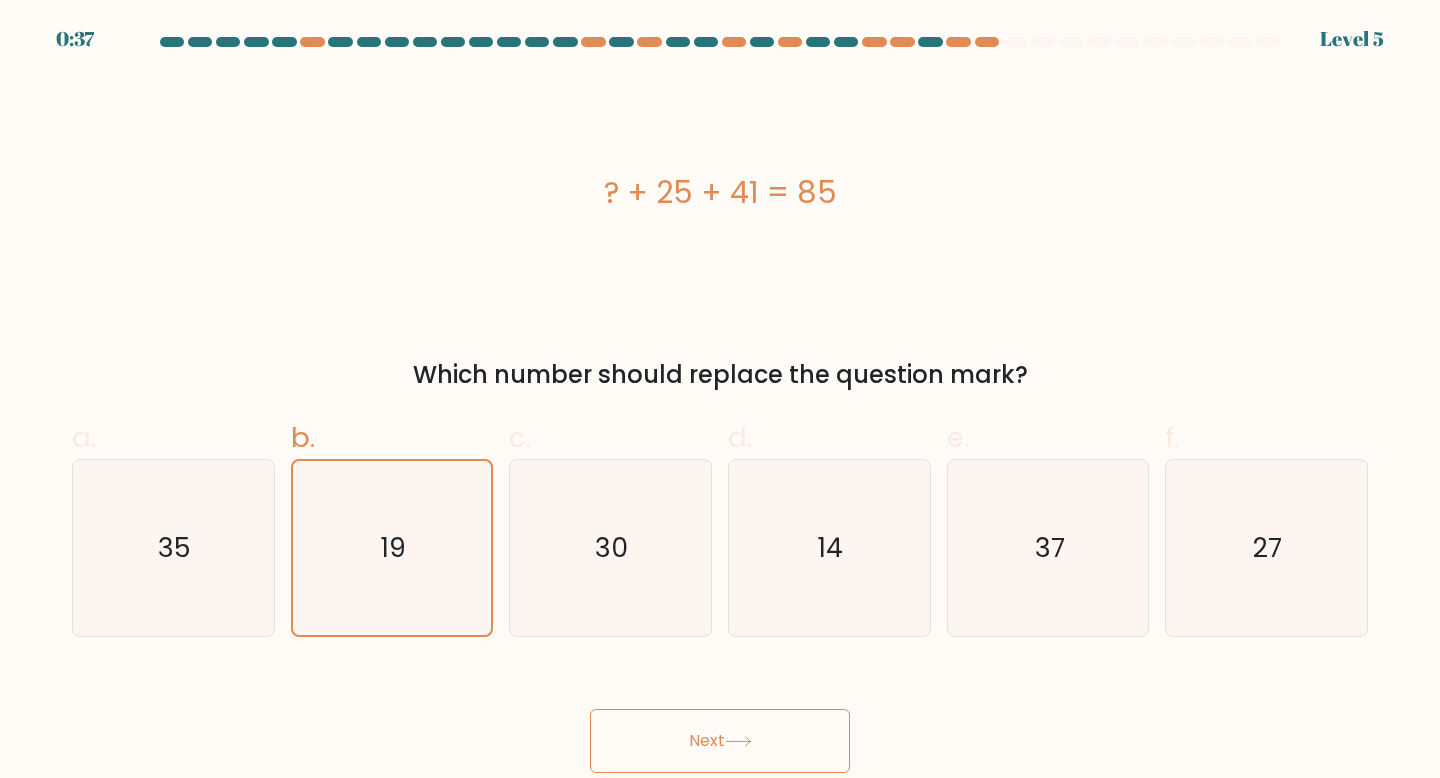 click on "Next" at bounding box center (720, 741) 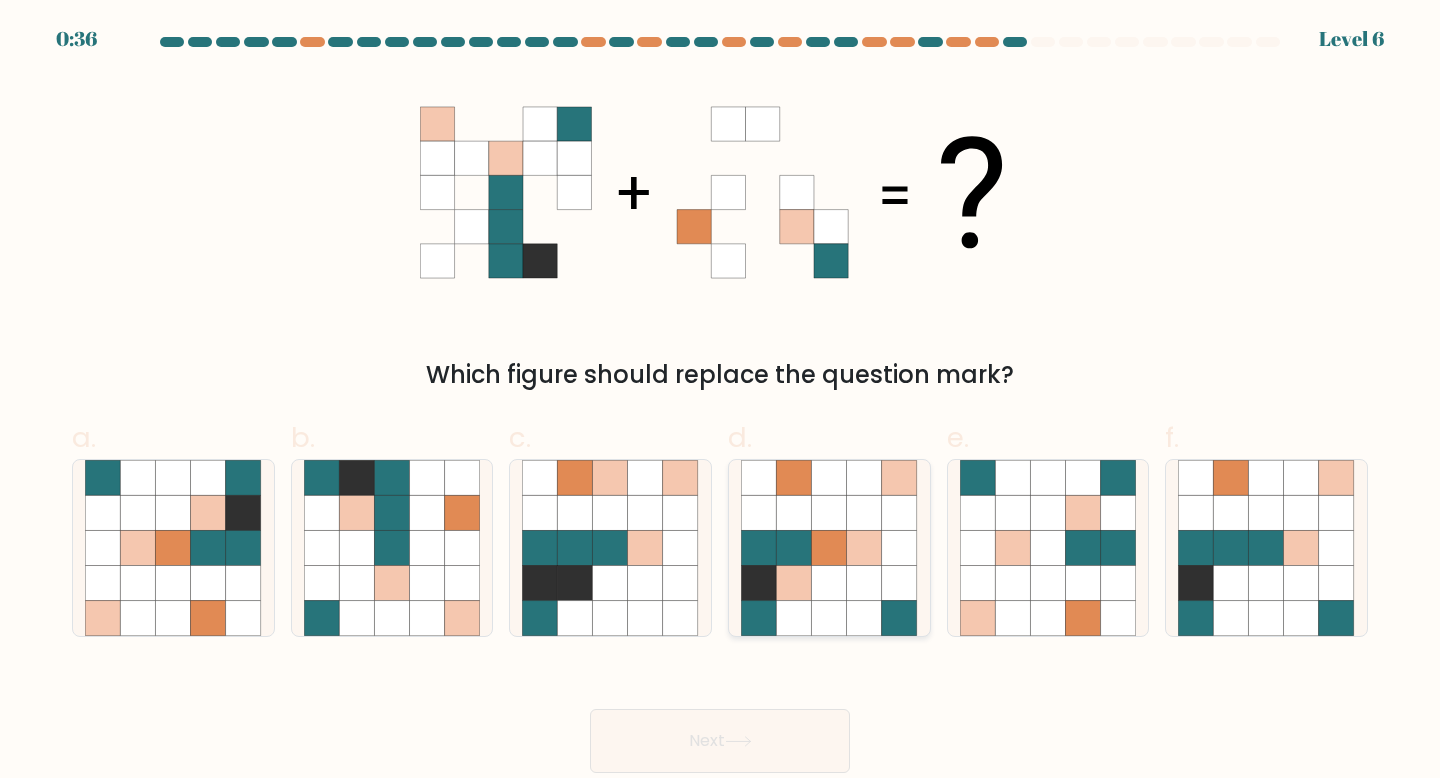 click 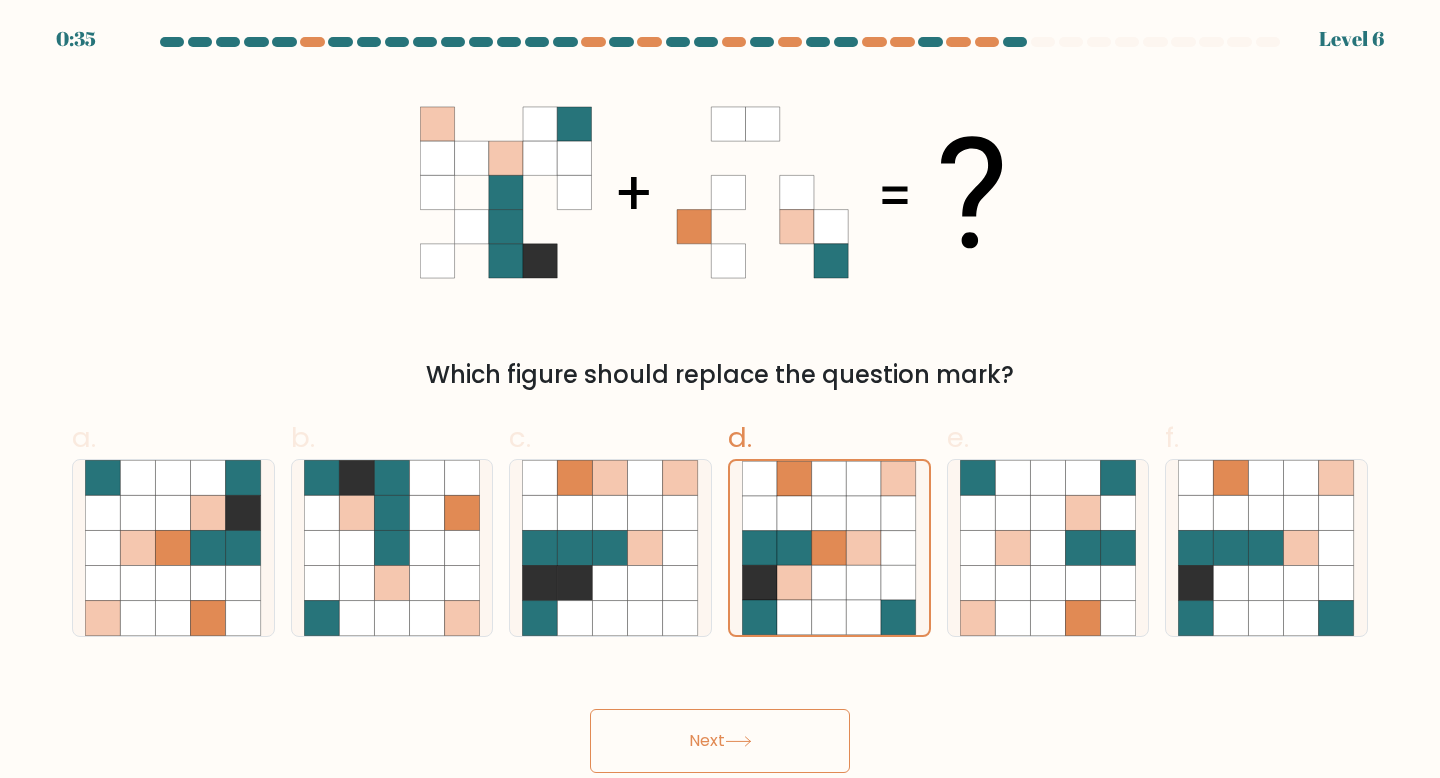 click on "Next" at bounding box center (720, 741) 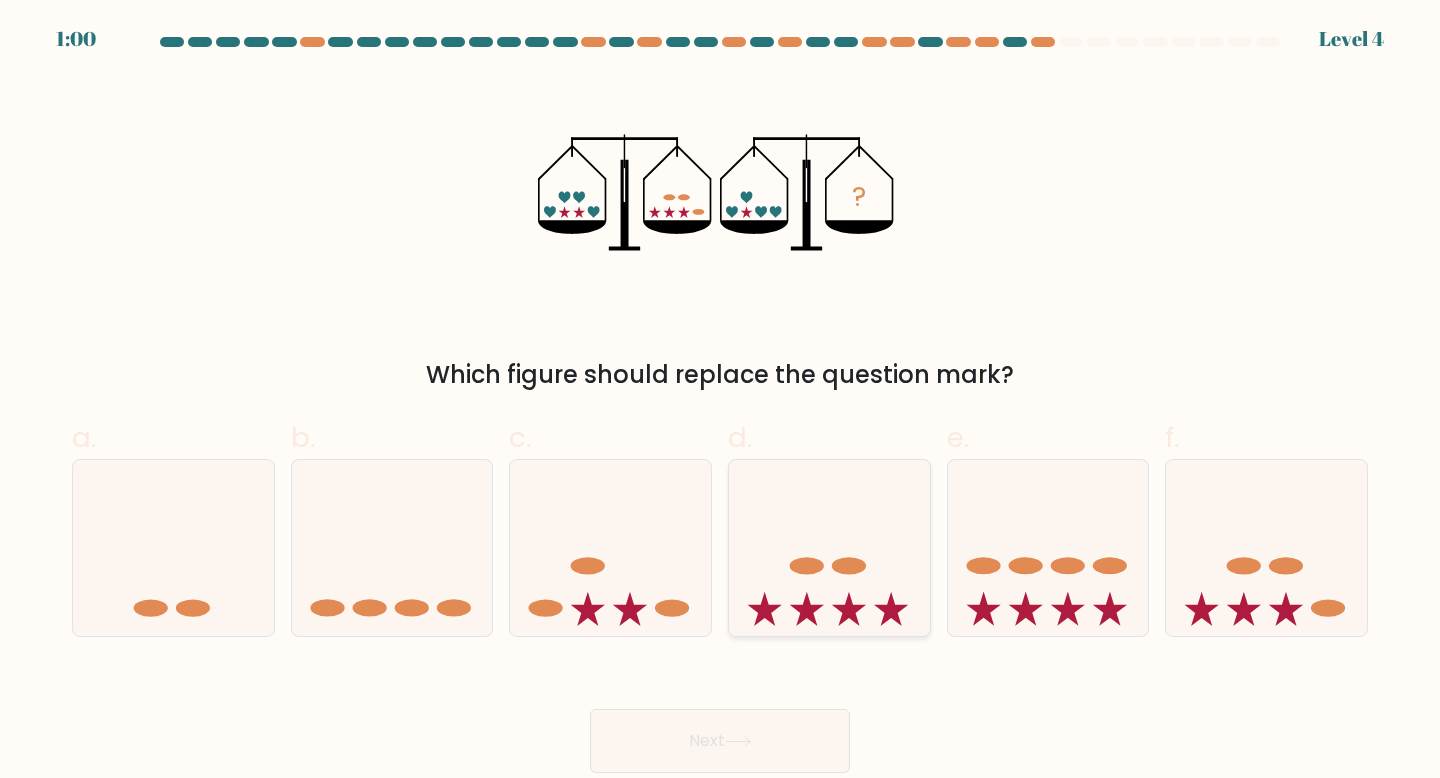 click 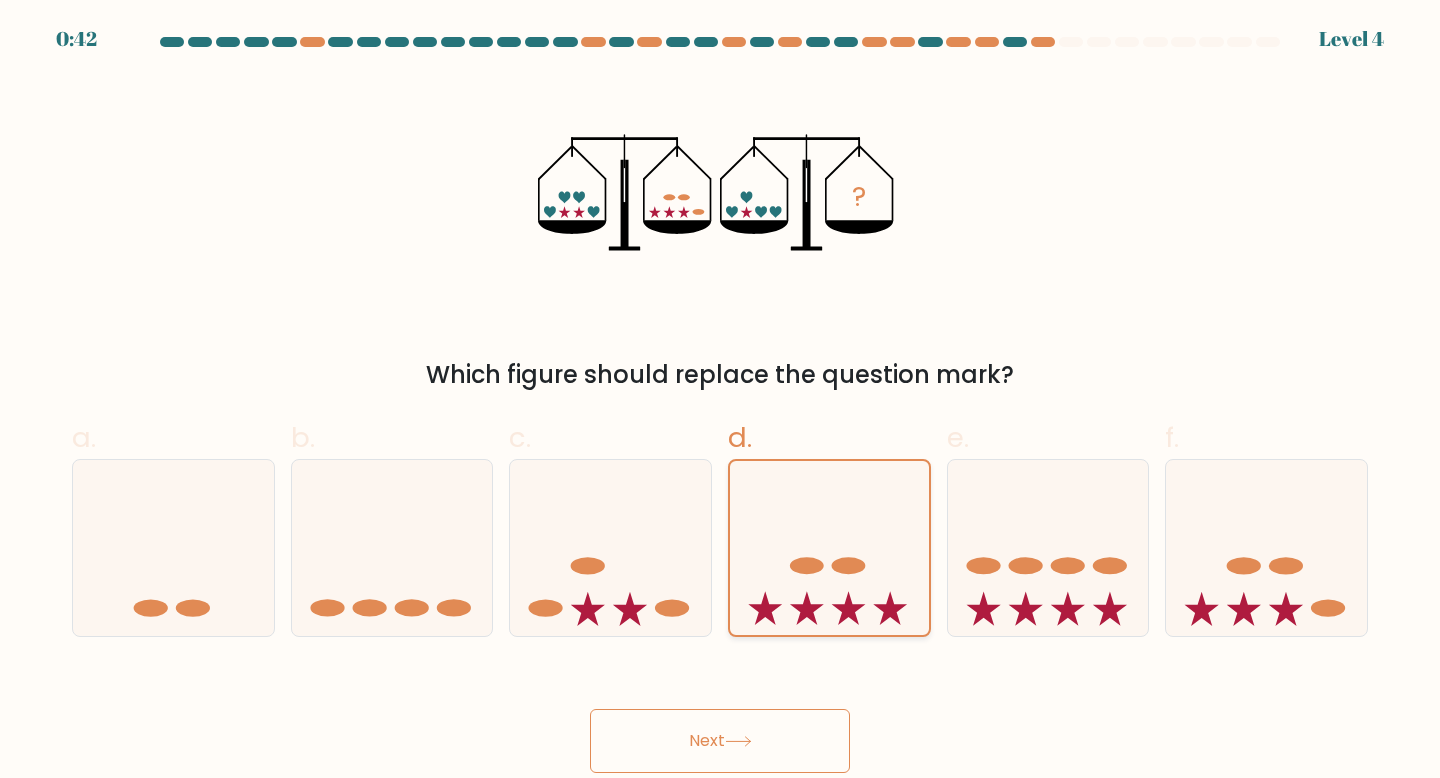 click 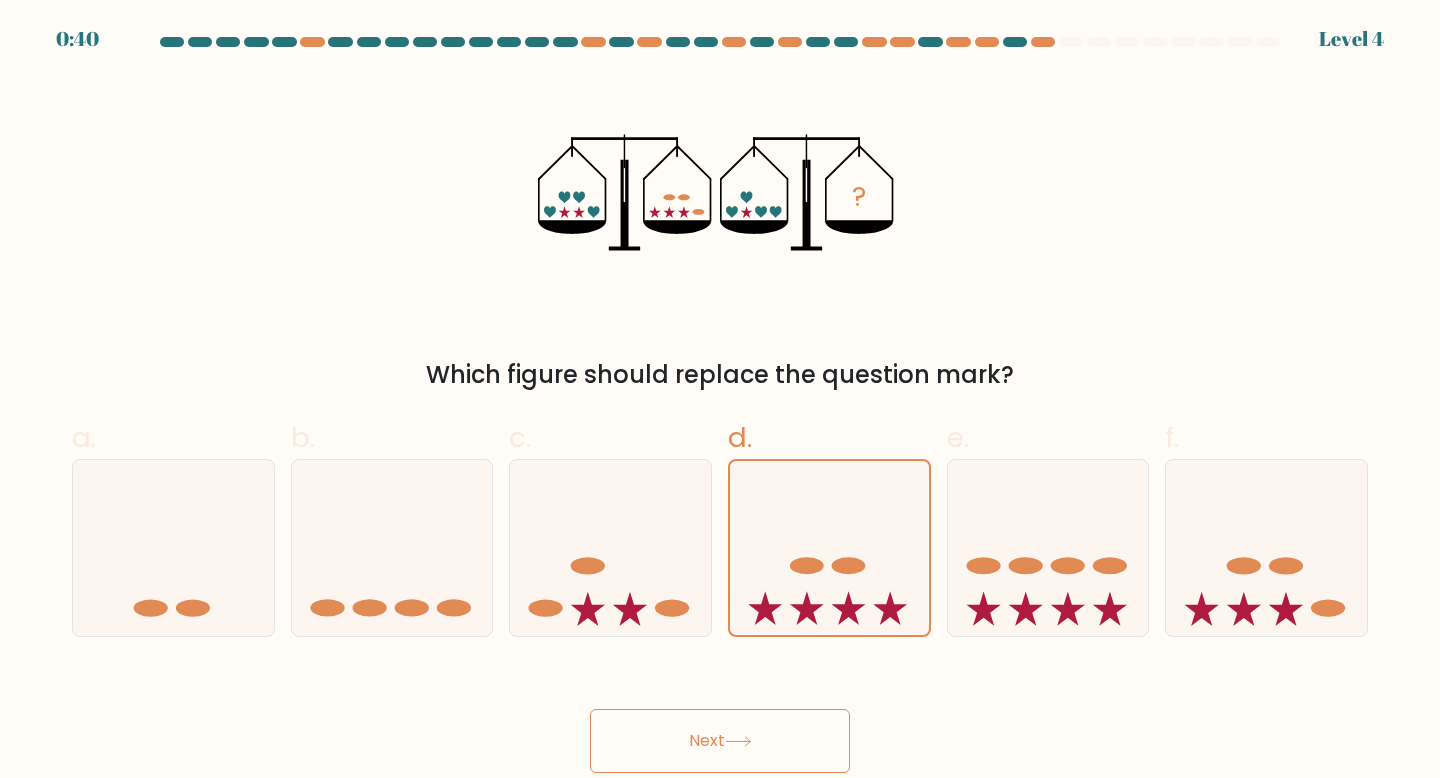 click on "Next" at bounding box center [720, 741] 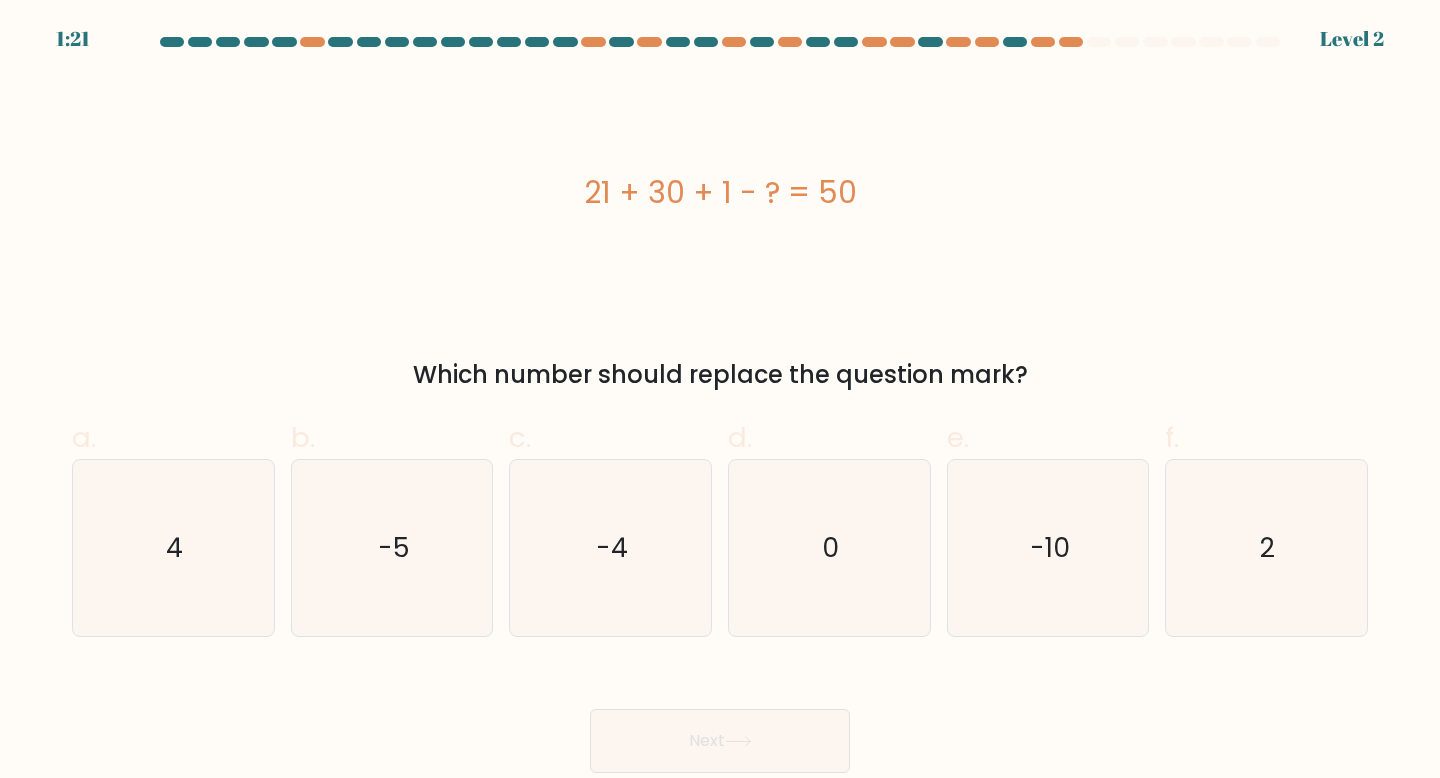 drag, startPoint x: 582, startPoint y: 185, endPoint x: 943, endPoint y: 178, distance: 361.06787 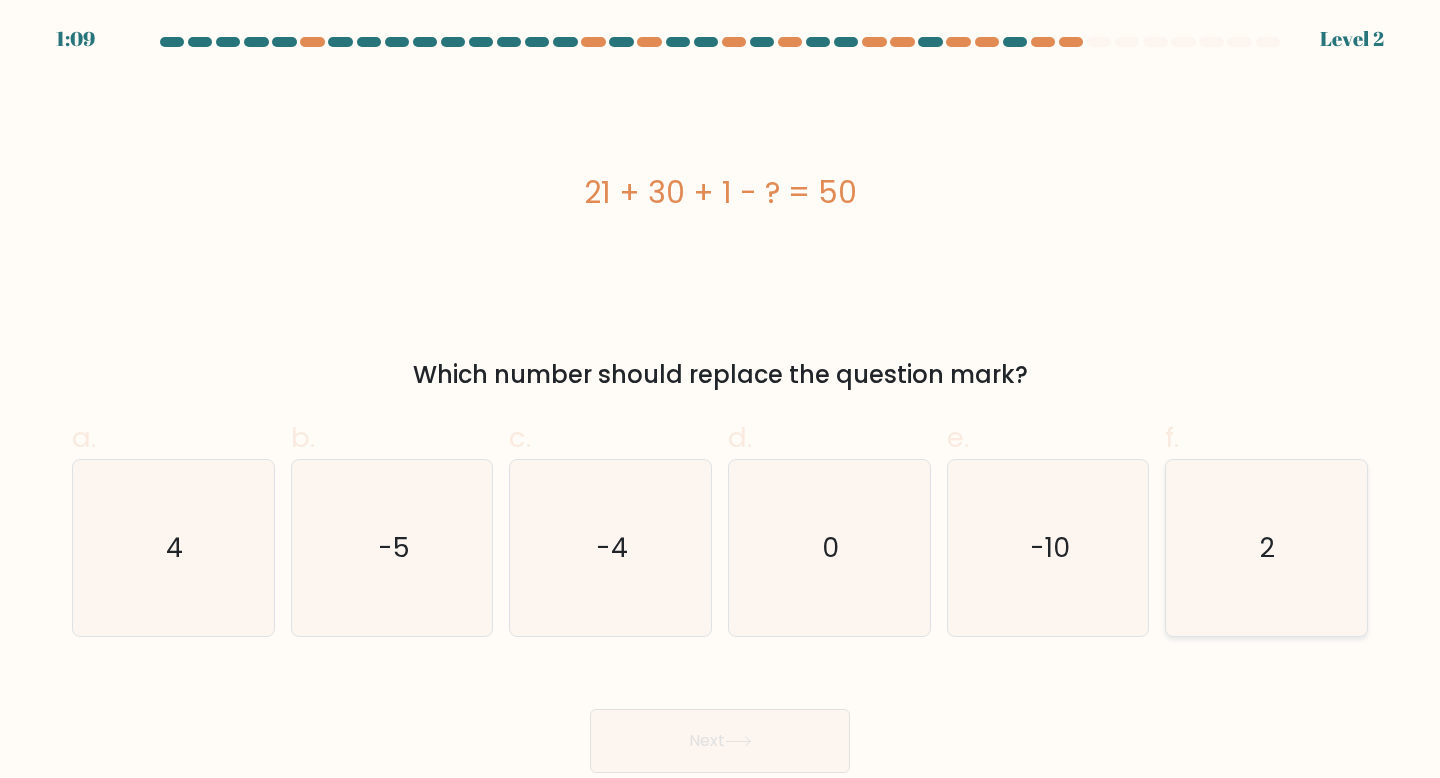 click on "2" 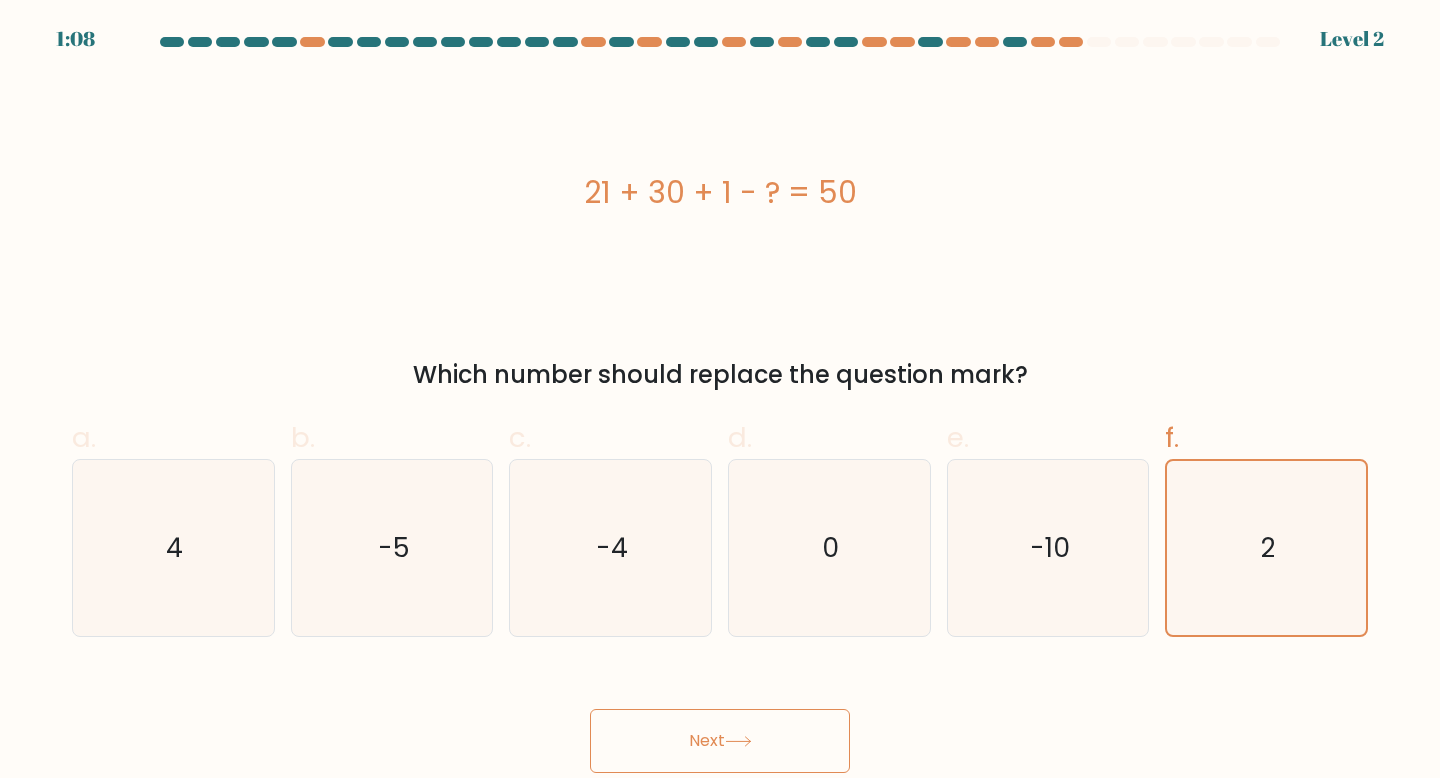 click on "Next" at bounding box center [720, 741] 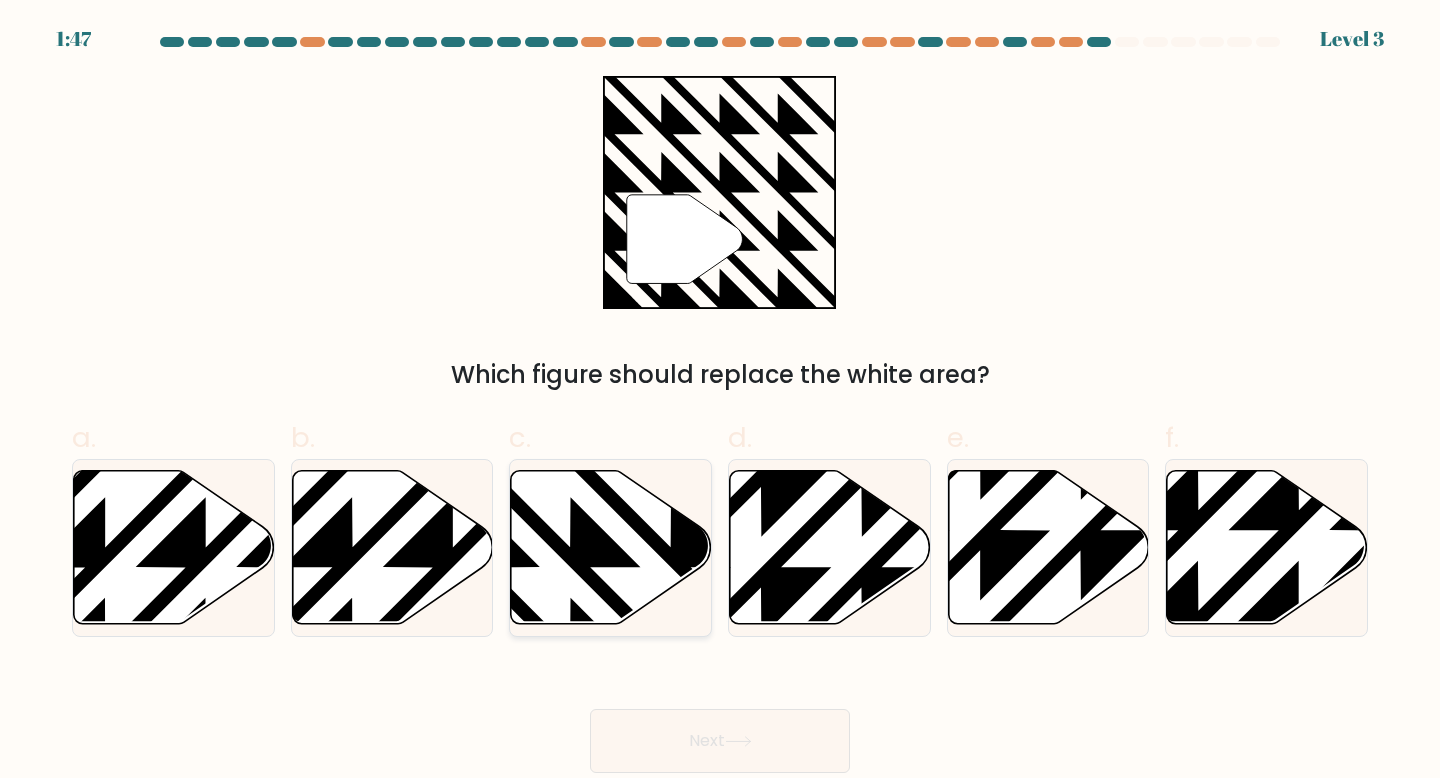 click 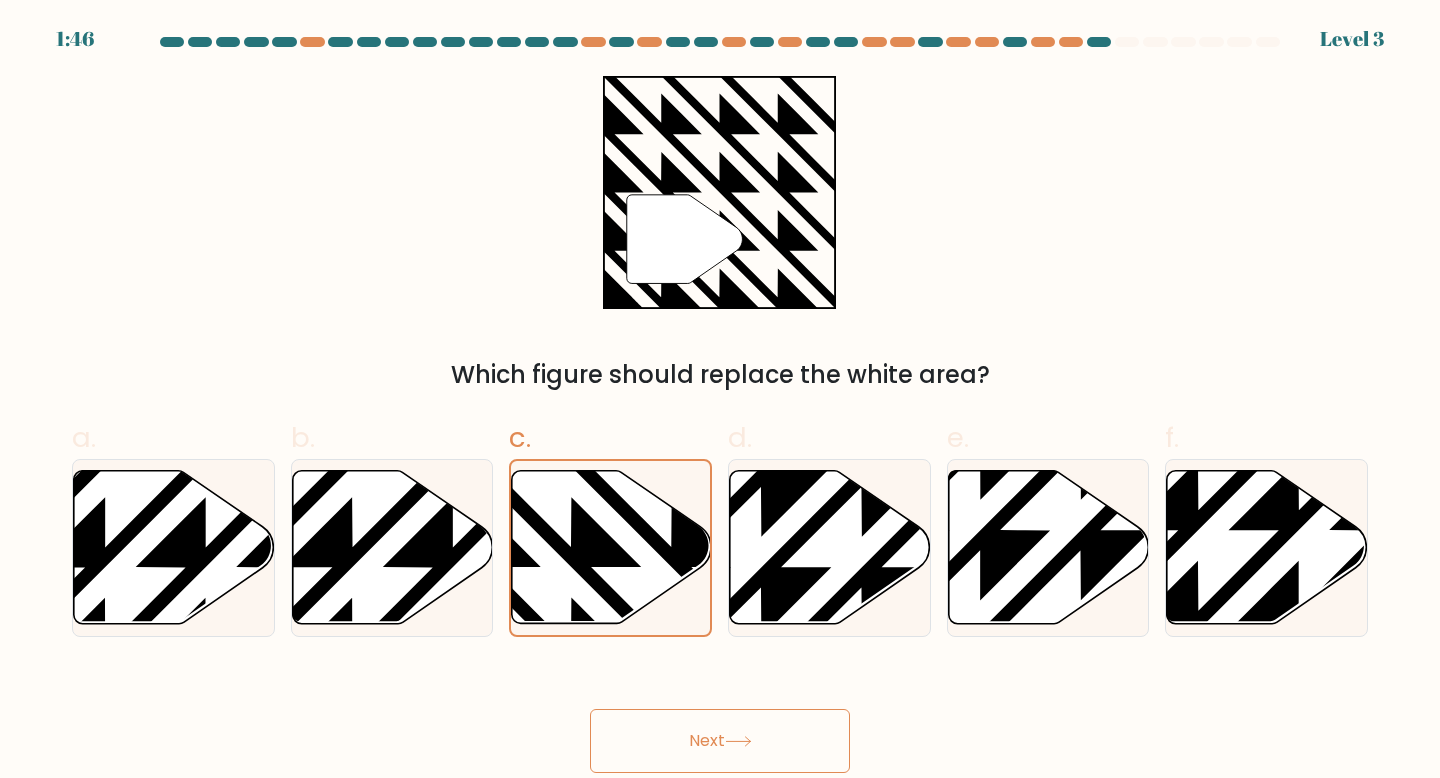 click on "Next" at bounding box center [720, 741] 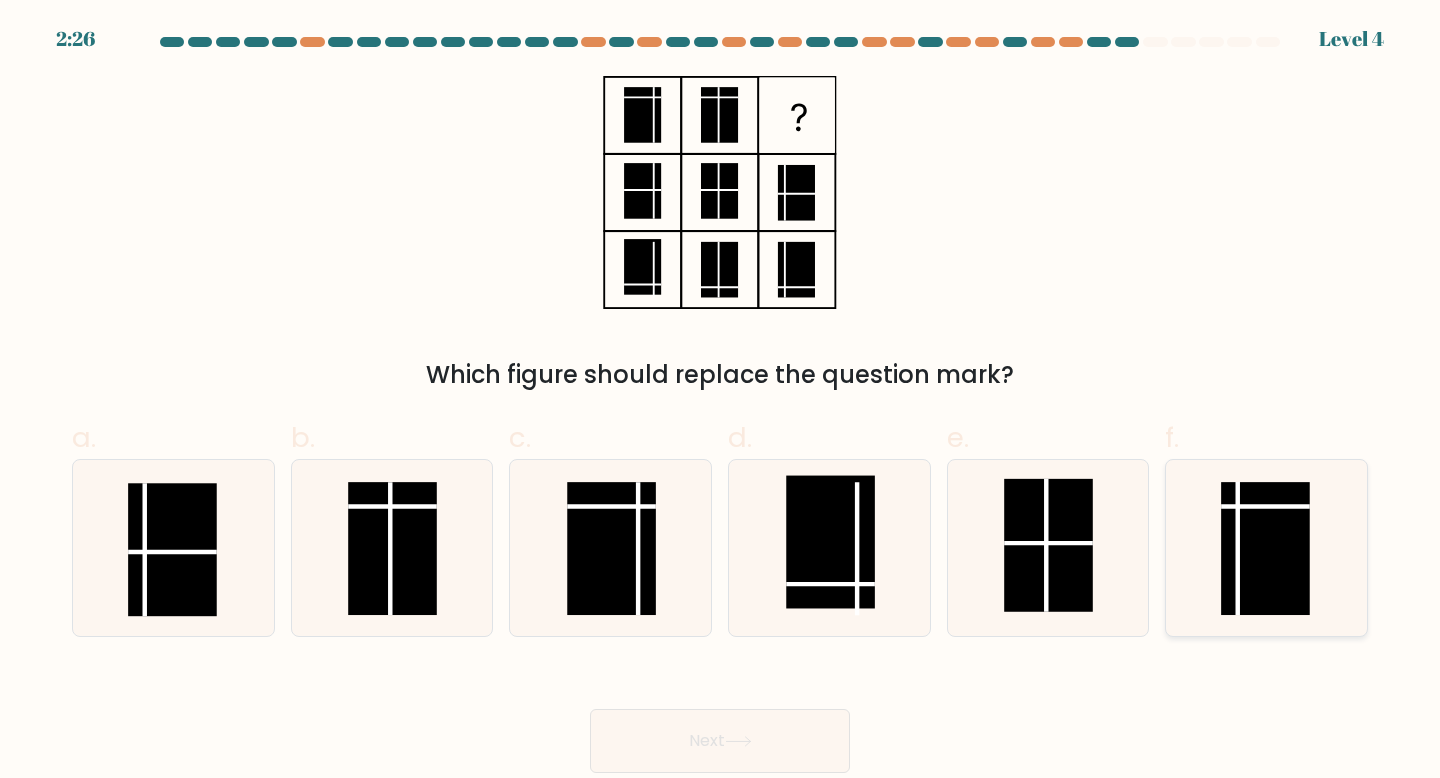 click 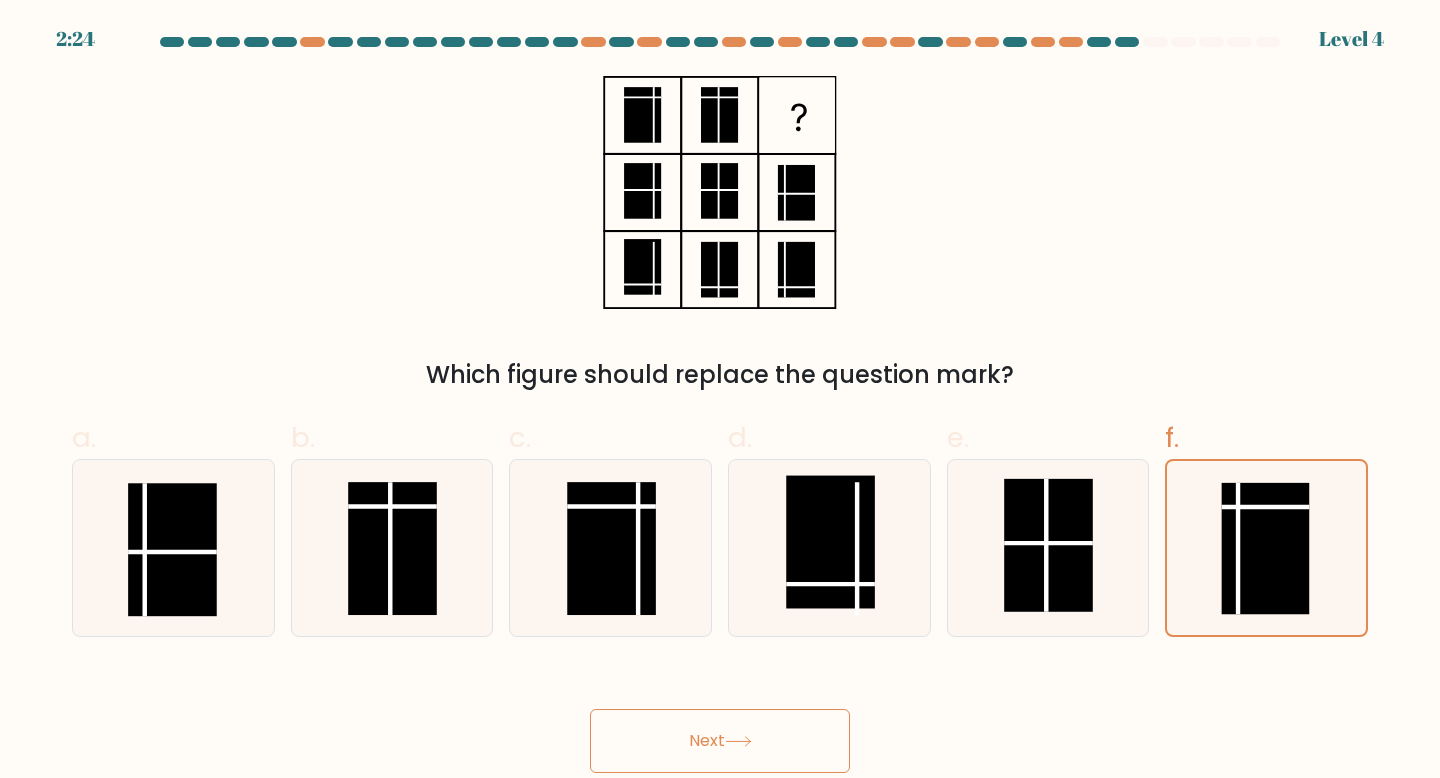 click on "Next" at bounding box center (720, 741) 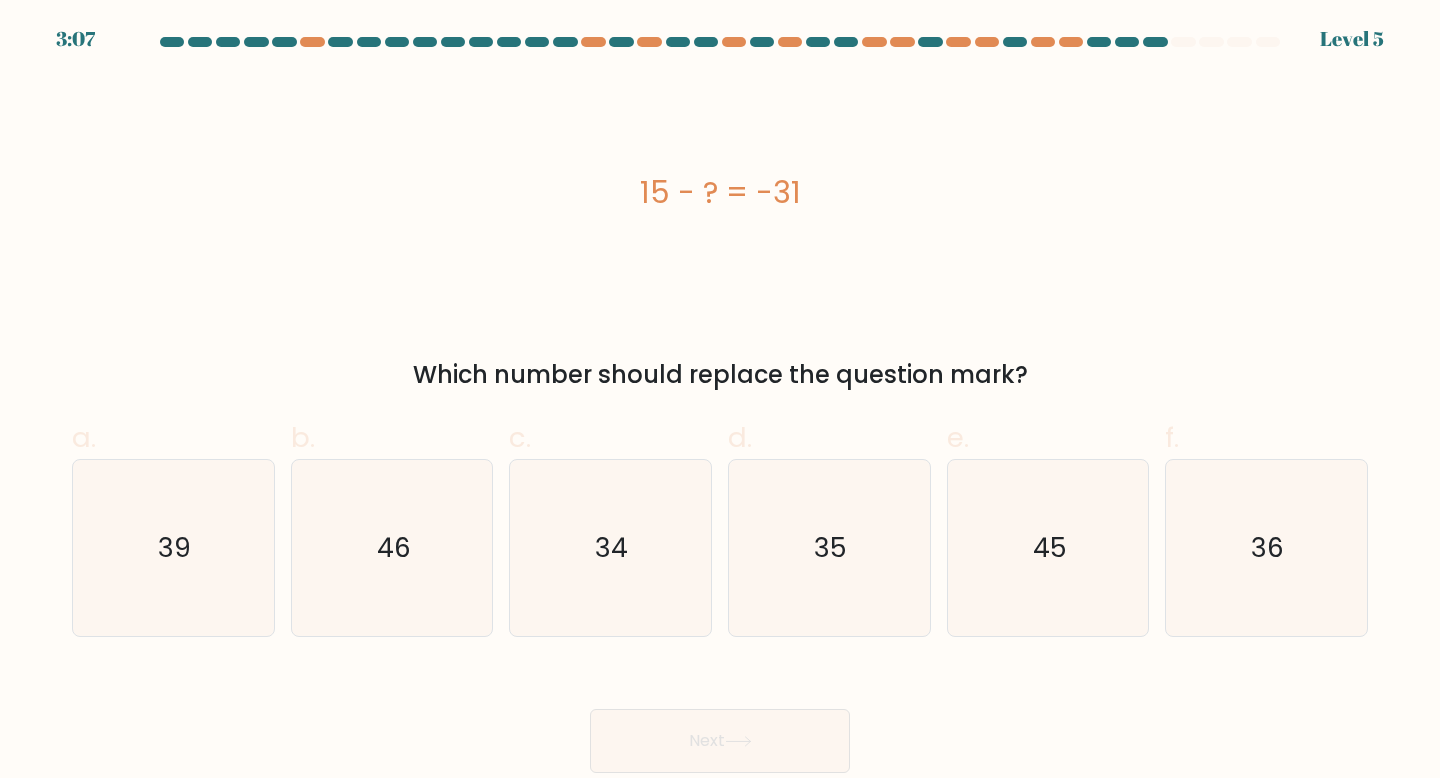 drag, startPoint x: 635, startPoint y: 192, endPoint x: 908, endPoint y: 205, distance: 273.30936 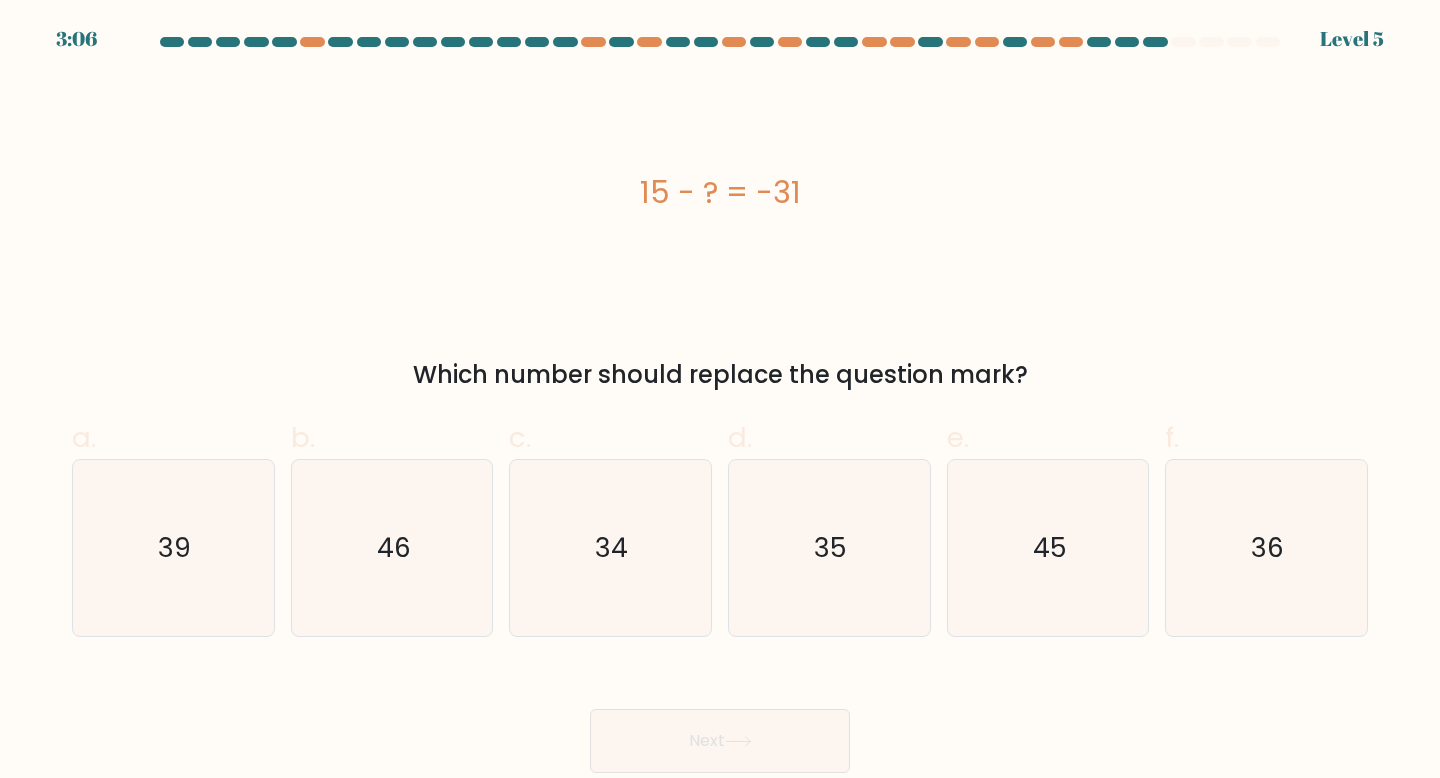 copy on "15 - ?  = -31" 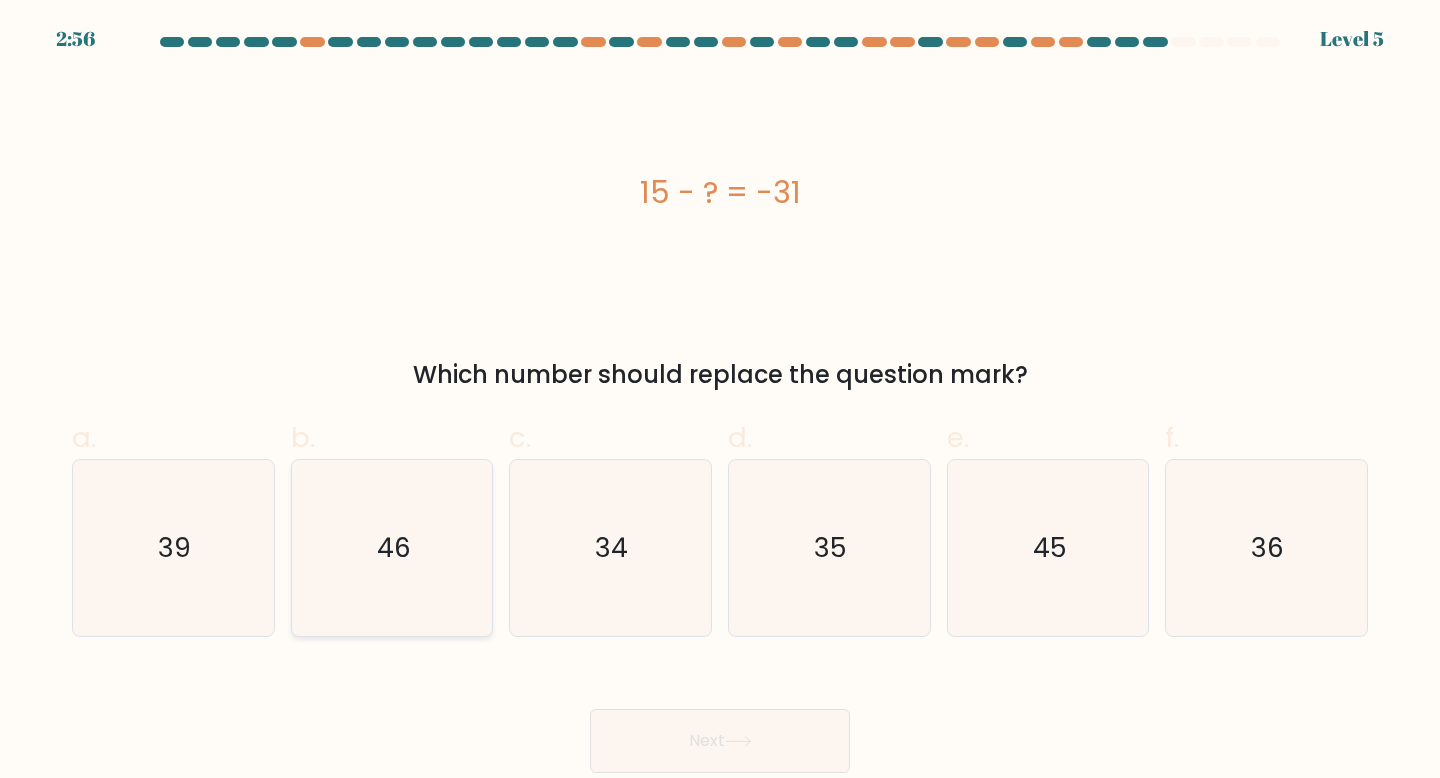 click on "46" 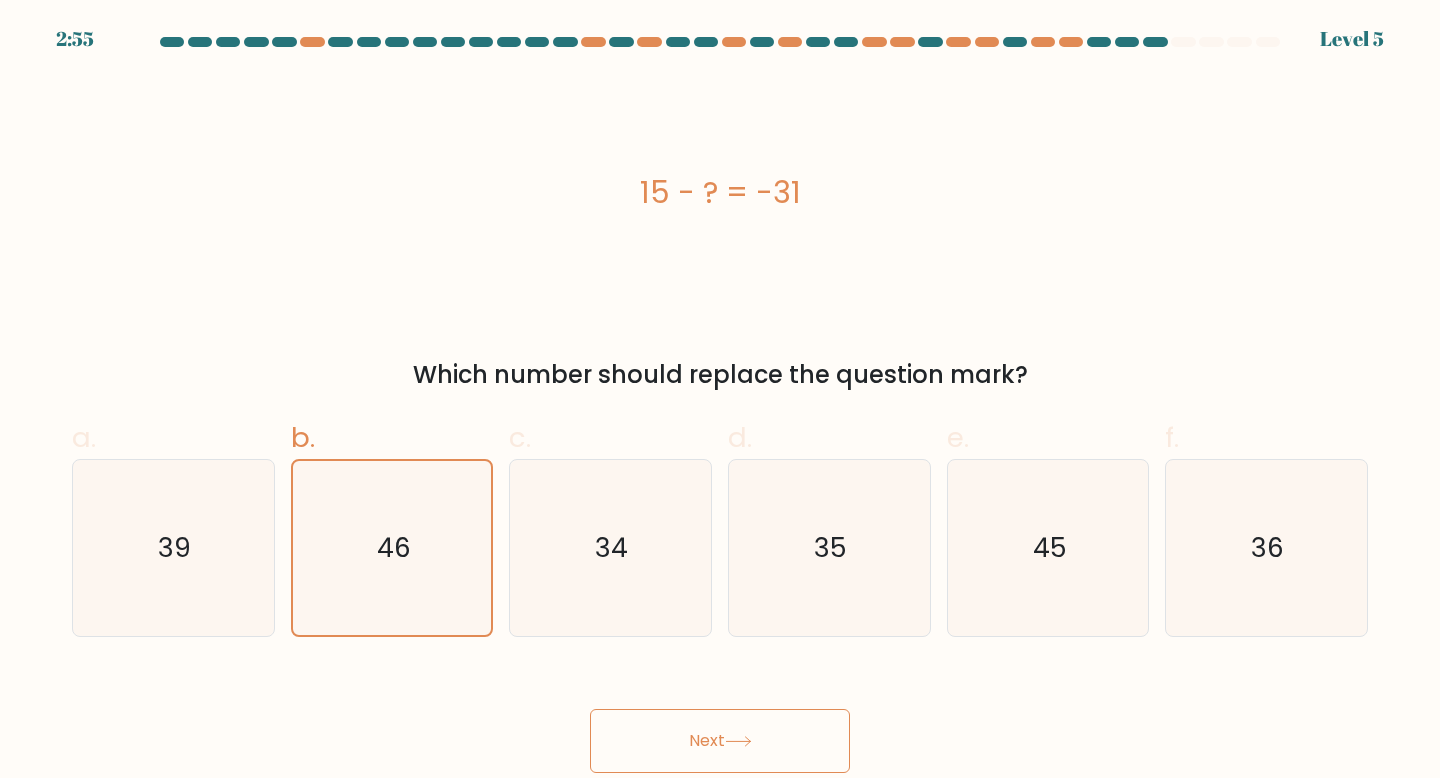 click on "Next" at bounding box center [720, 741] 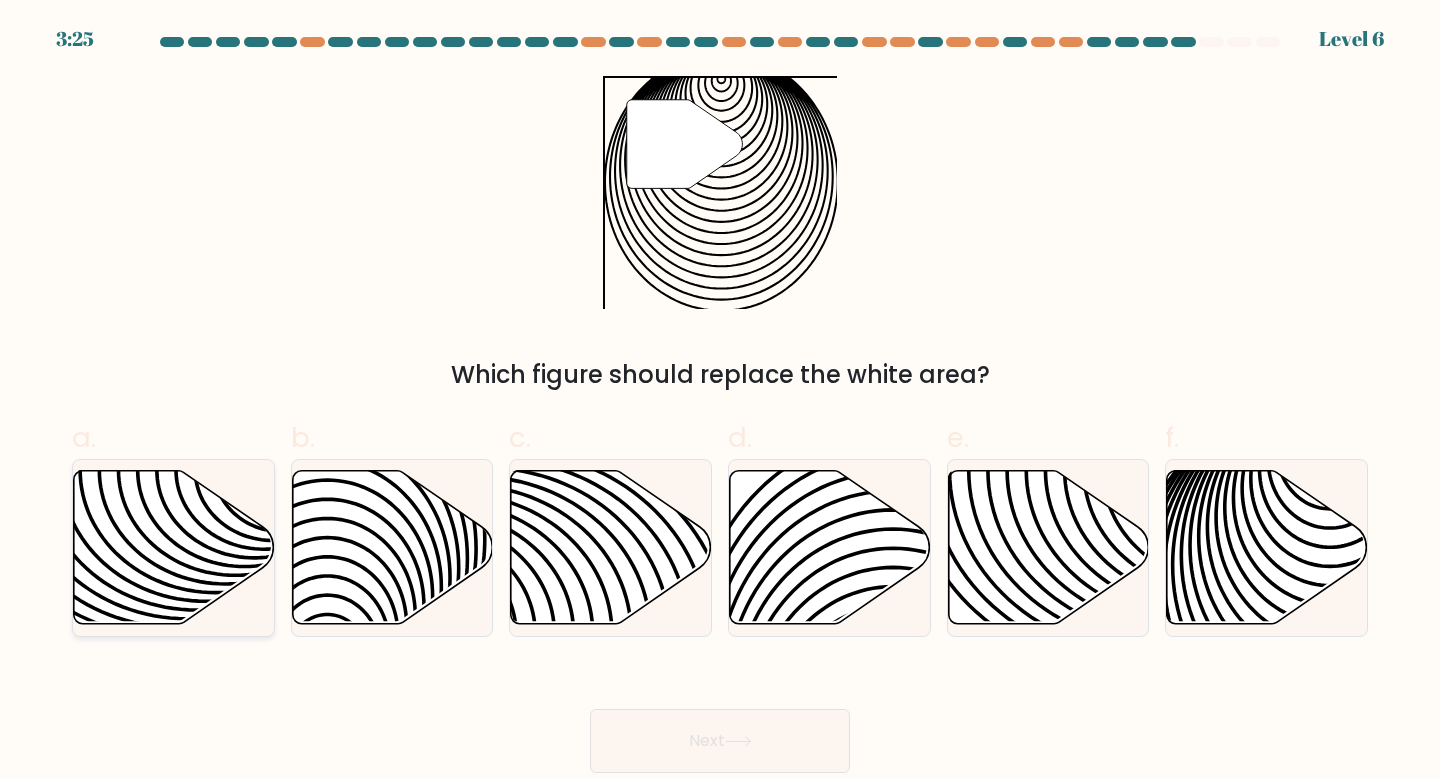 click 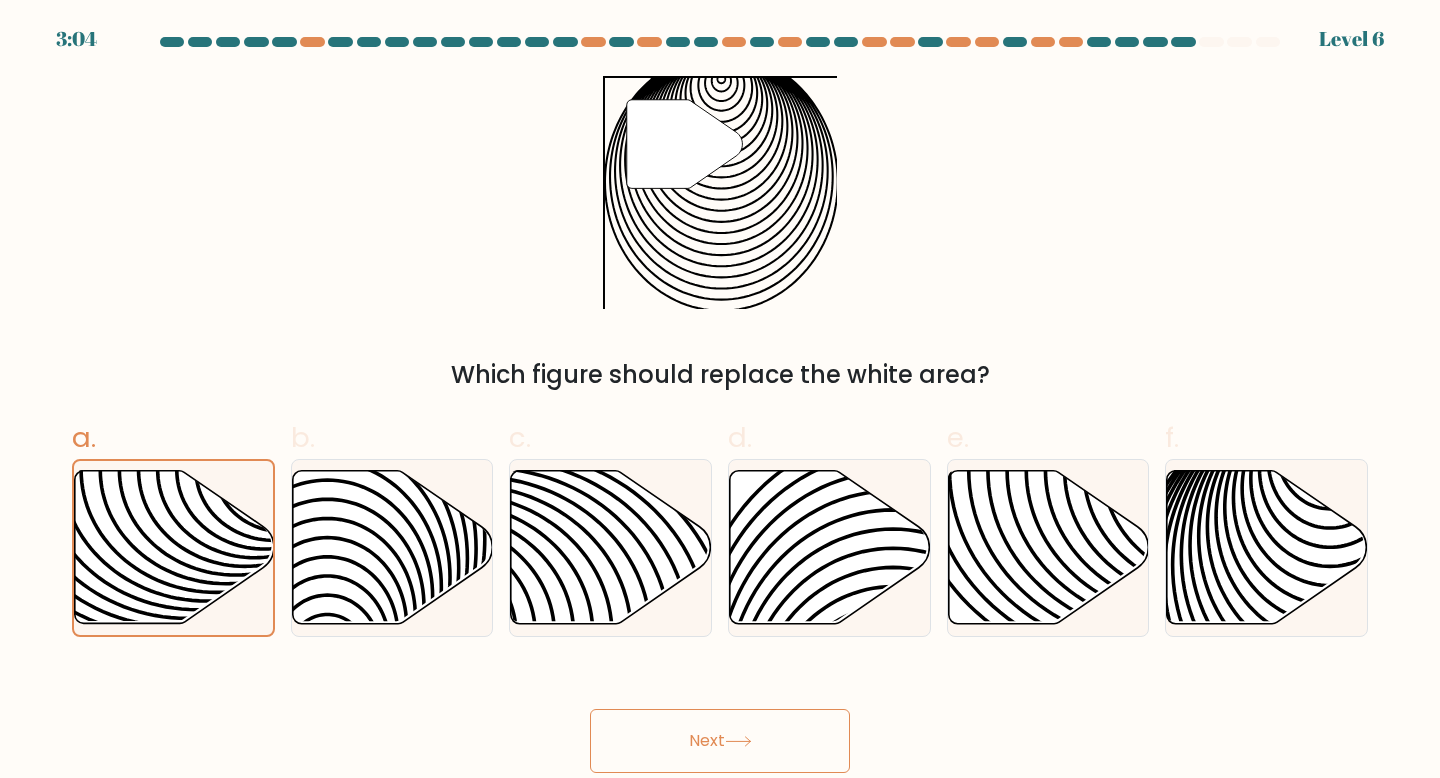 click on "Next" at bounding box center (720, 741) 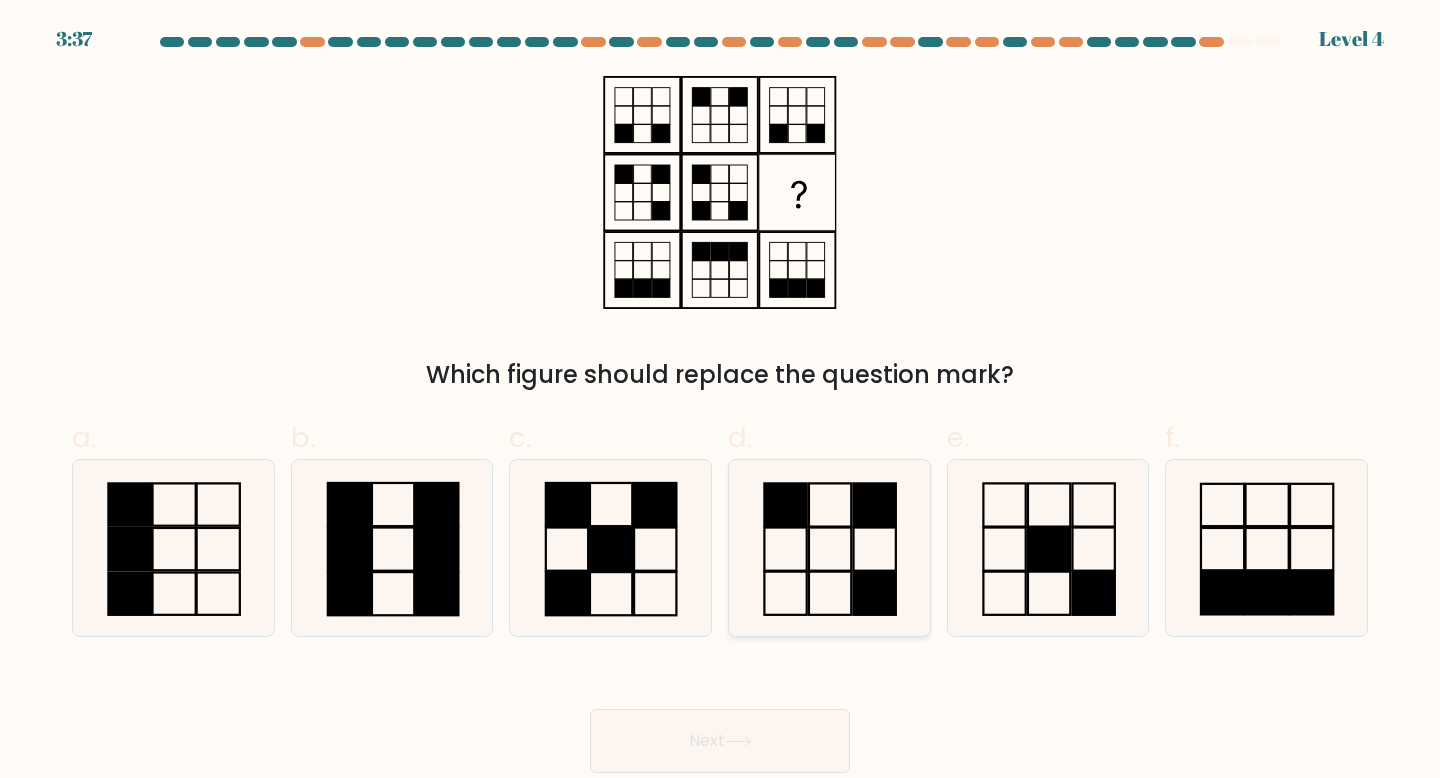 click 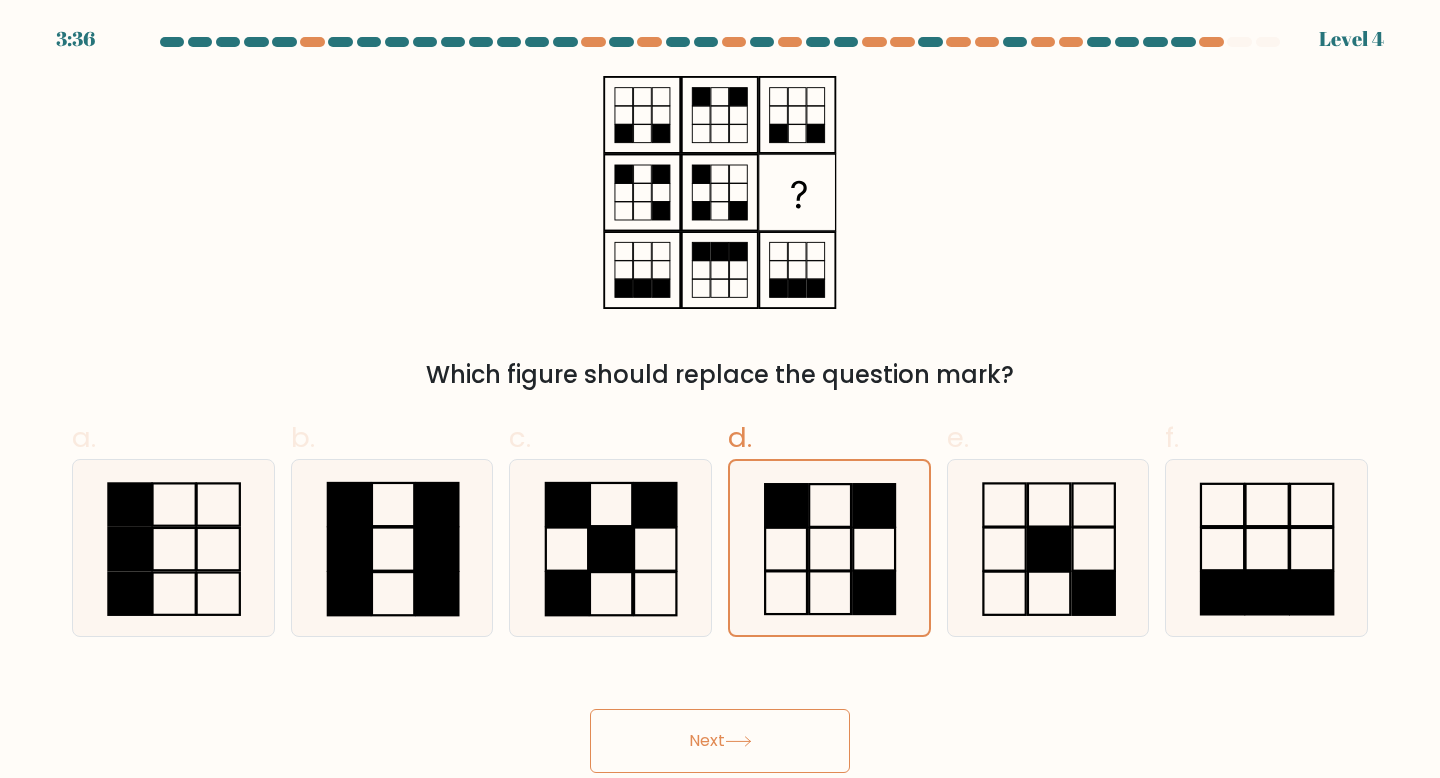 click on "Next" at bounding box center (720, 741) 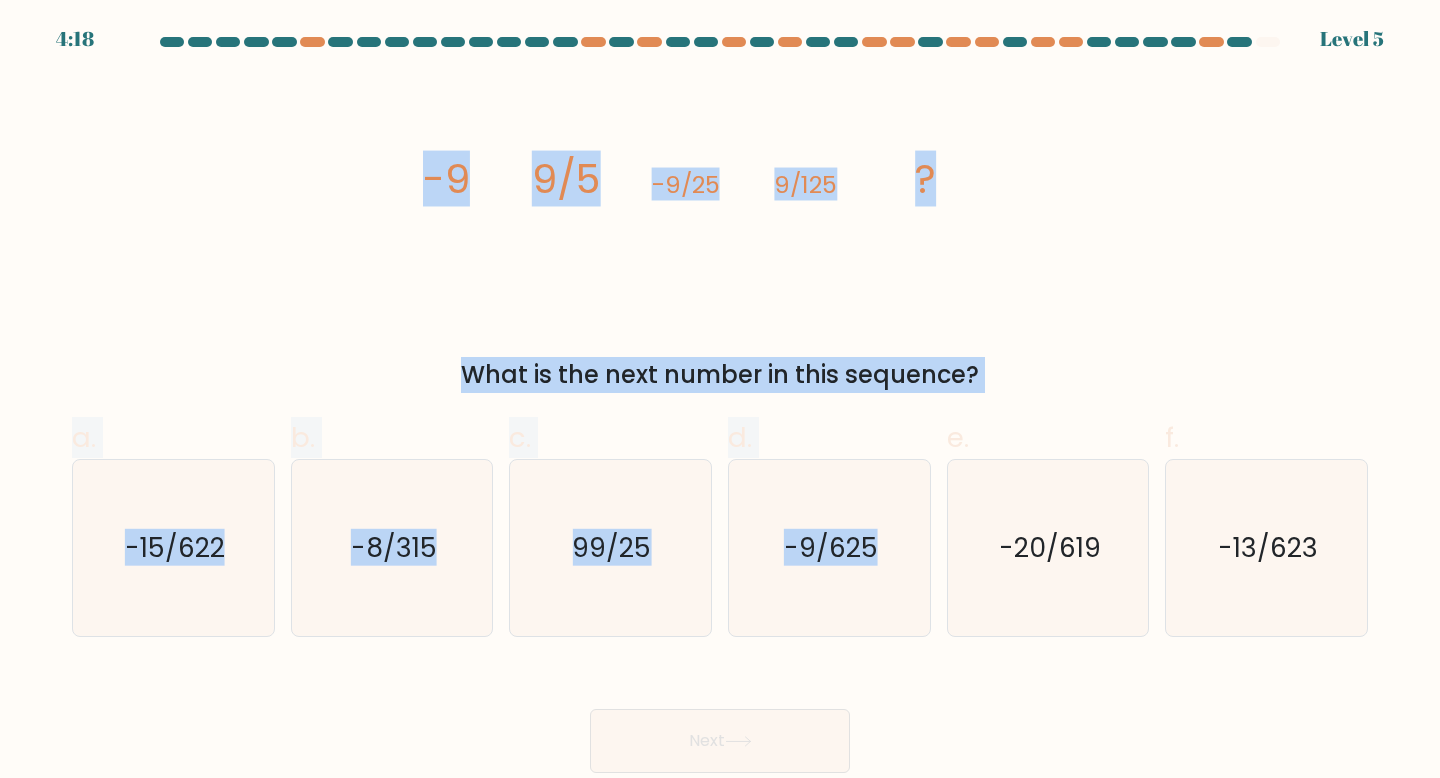 drag, startPoint x: 396, startPoint y: 174, endPoint x: 1064, endPoint y: 401, distance: 705.5161 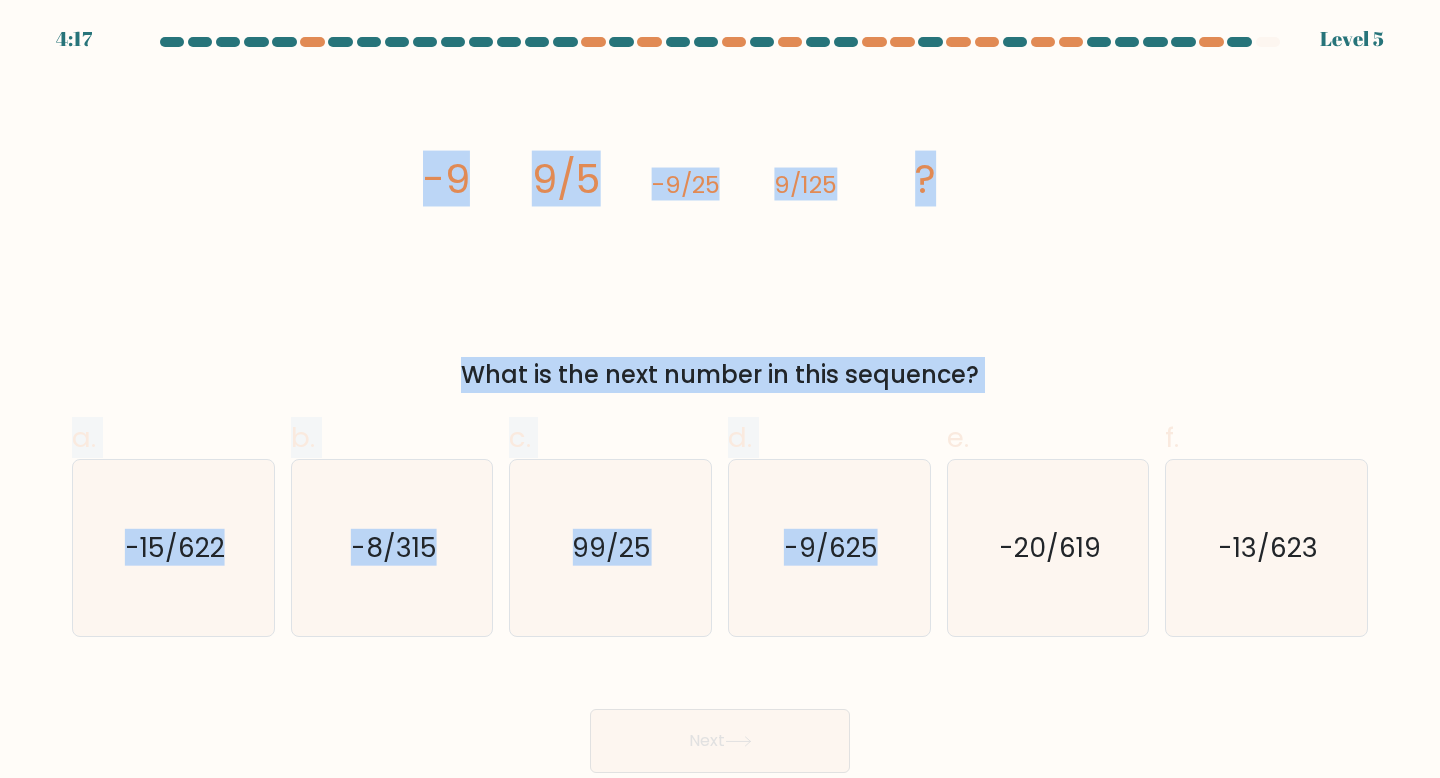 click on "image/svg+xml
-9
9/5
-9/25
9/125
?" 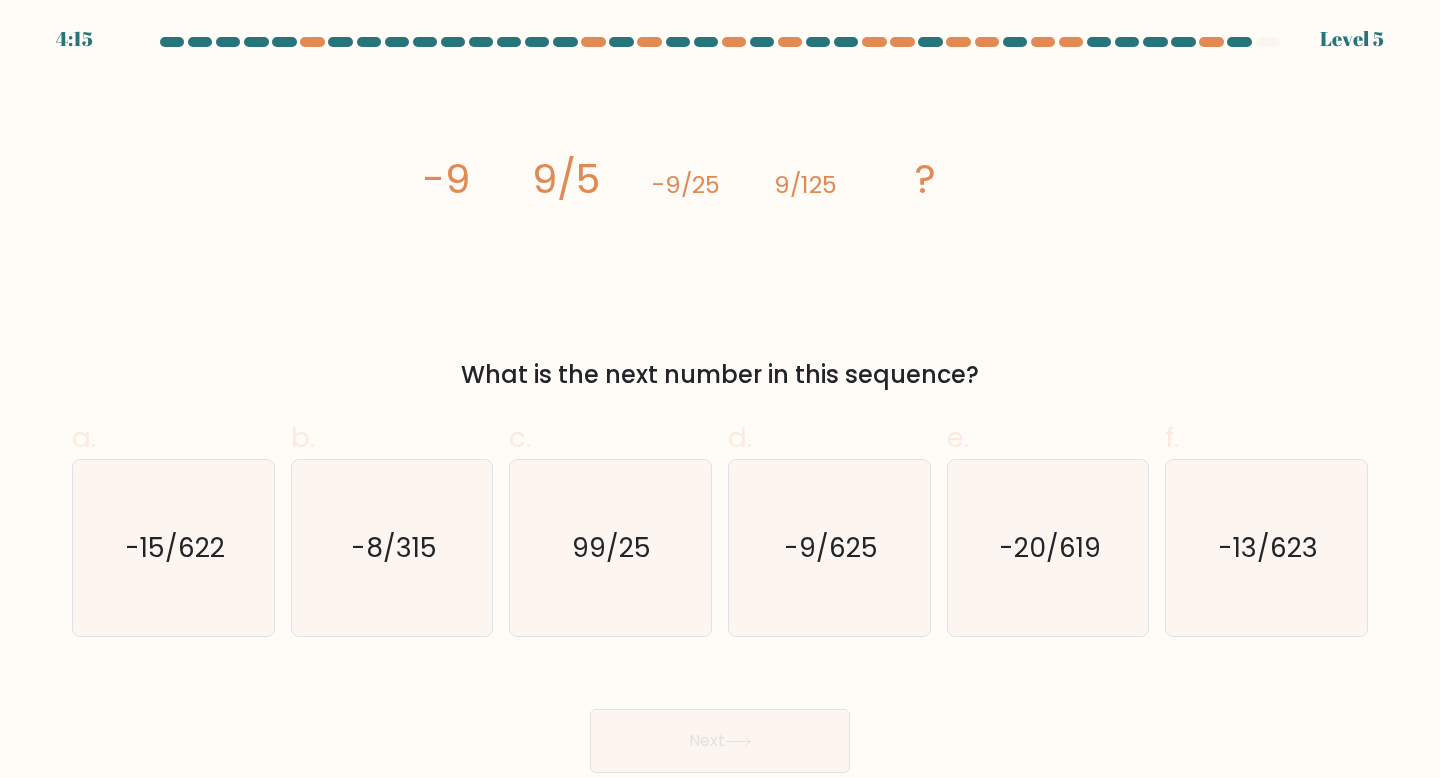 drag, startPoint x: 383, startPoint y: 159, endPoint x: 1017, endPoint y: 383, distance: 672.4076 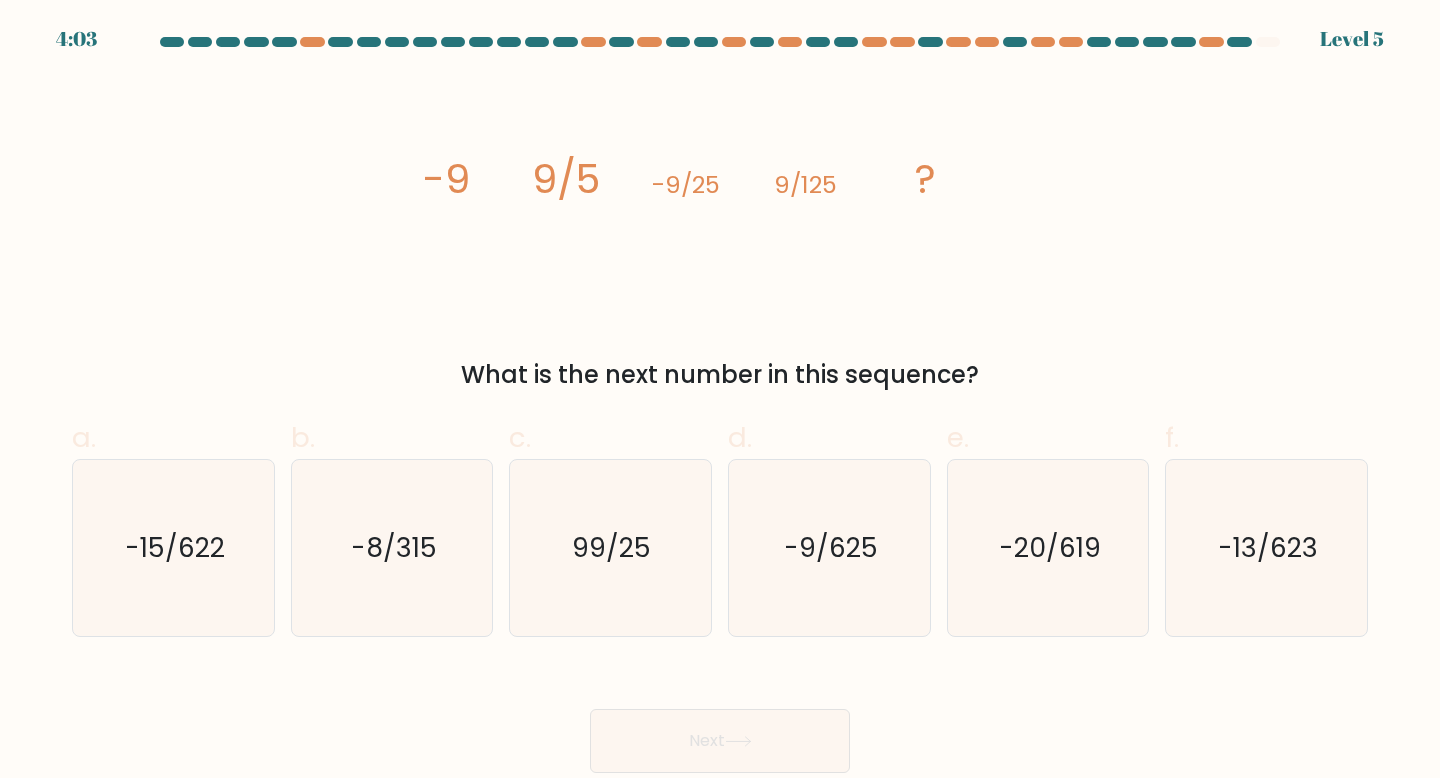 click on "image/svg+xml
-9
9/5
-9/25
9/125
?" 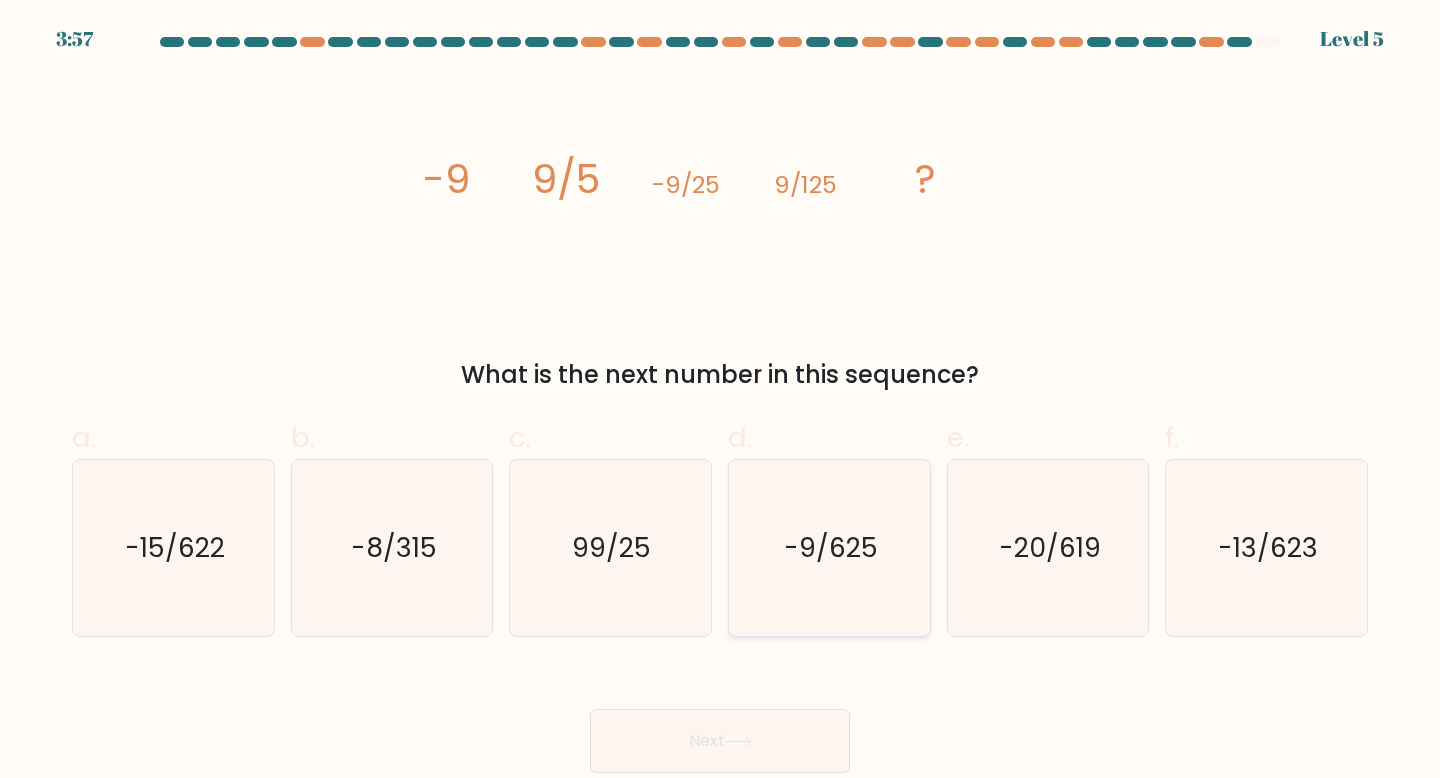 click on "-9/625" 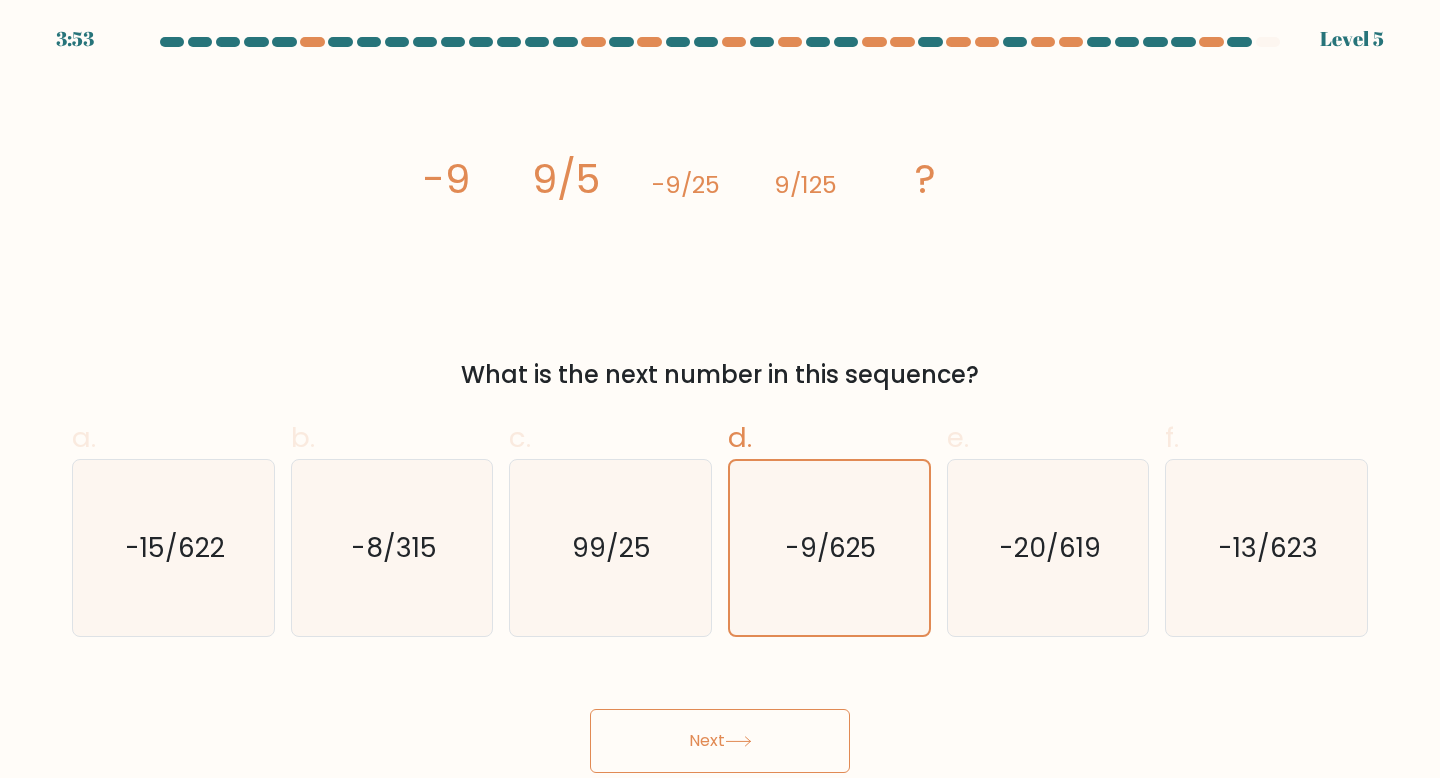 click on "Next" at bounding box center [720, 741] 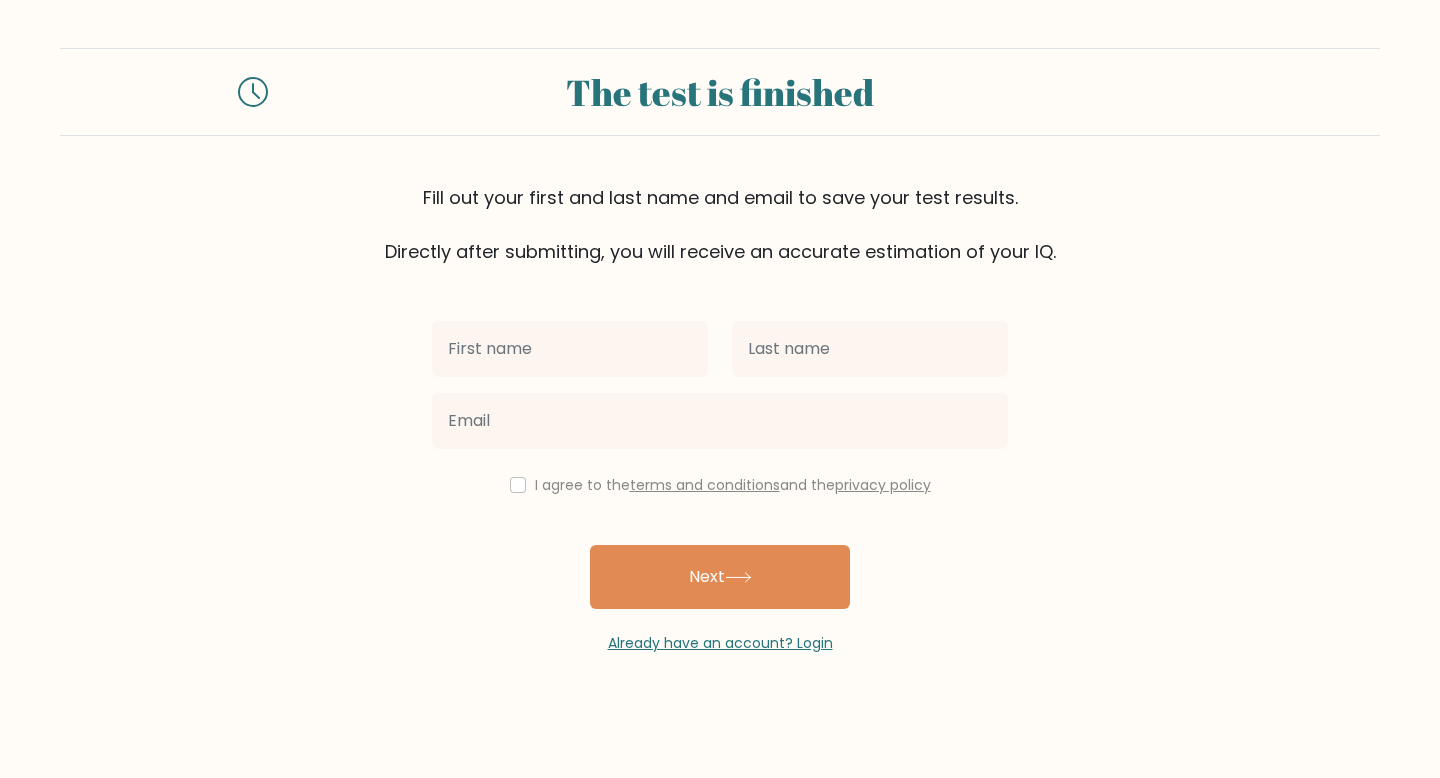 scroll, scrollTop: 0, scrollLeft: 0, axis: both 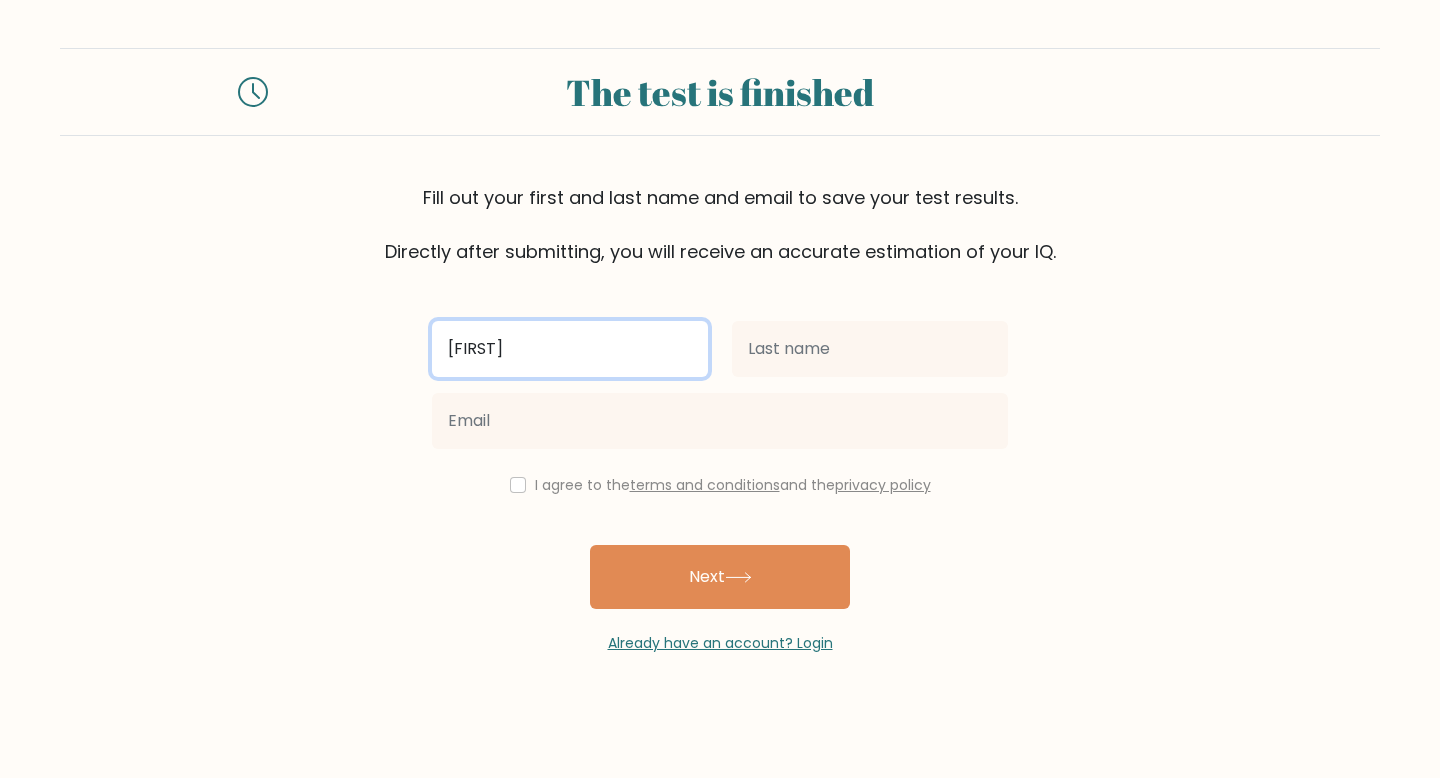 type on "[FIRST]" 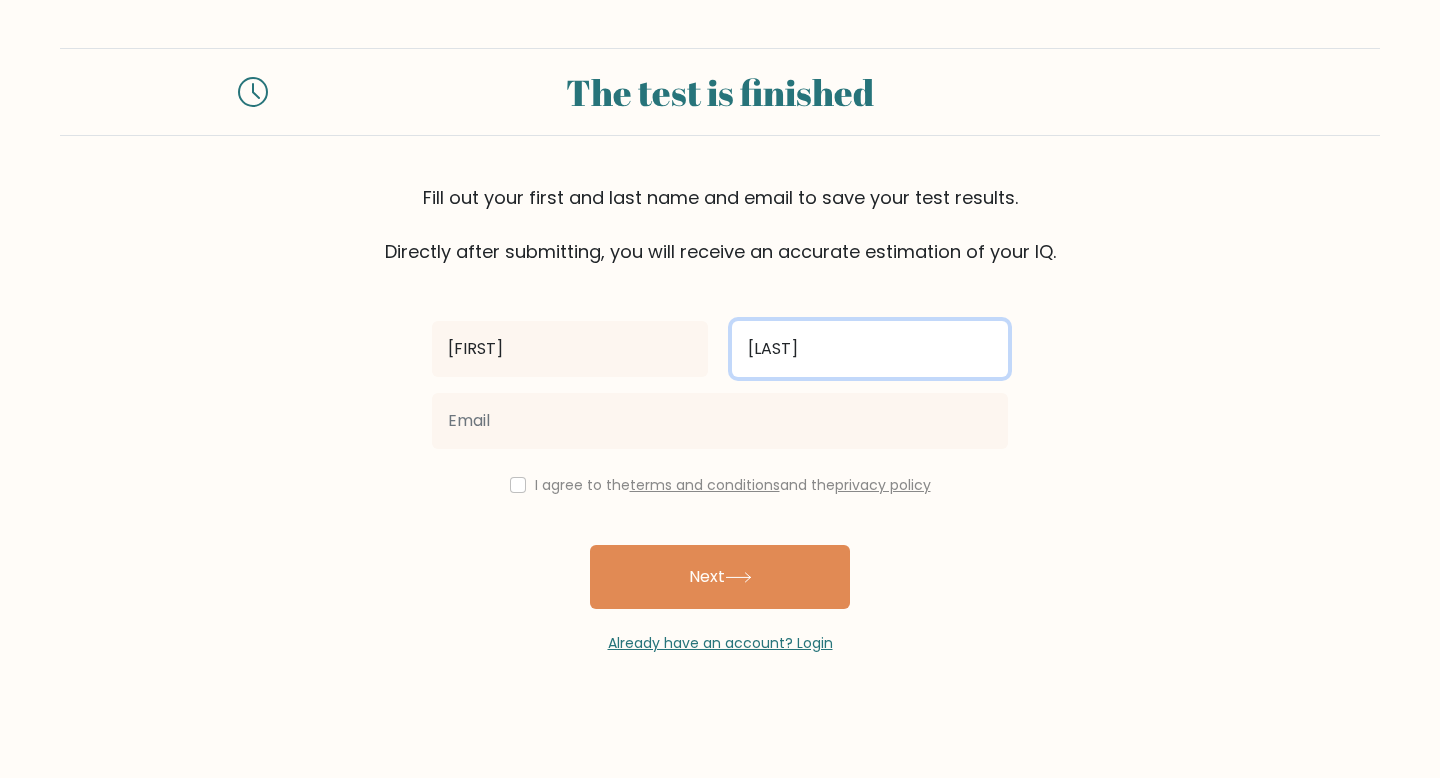 type on "[LAST]" 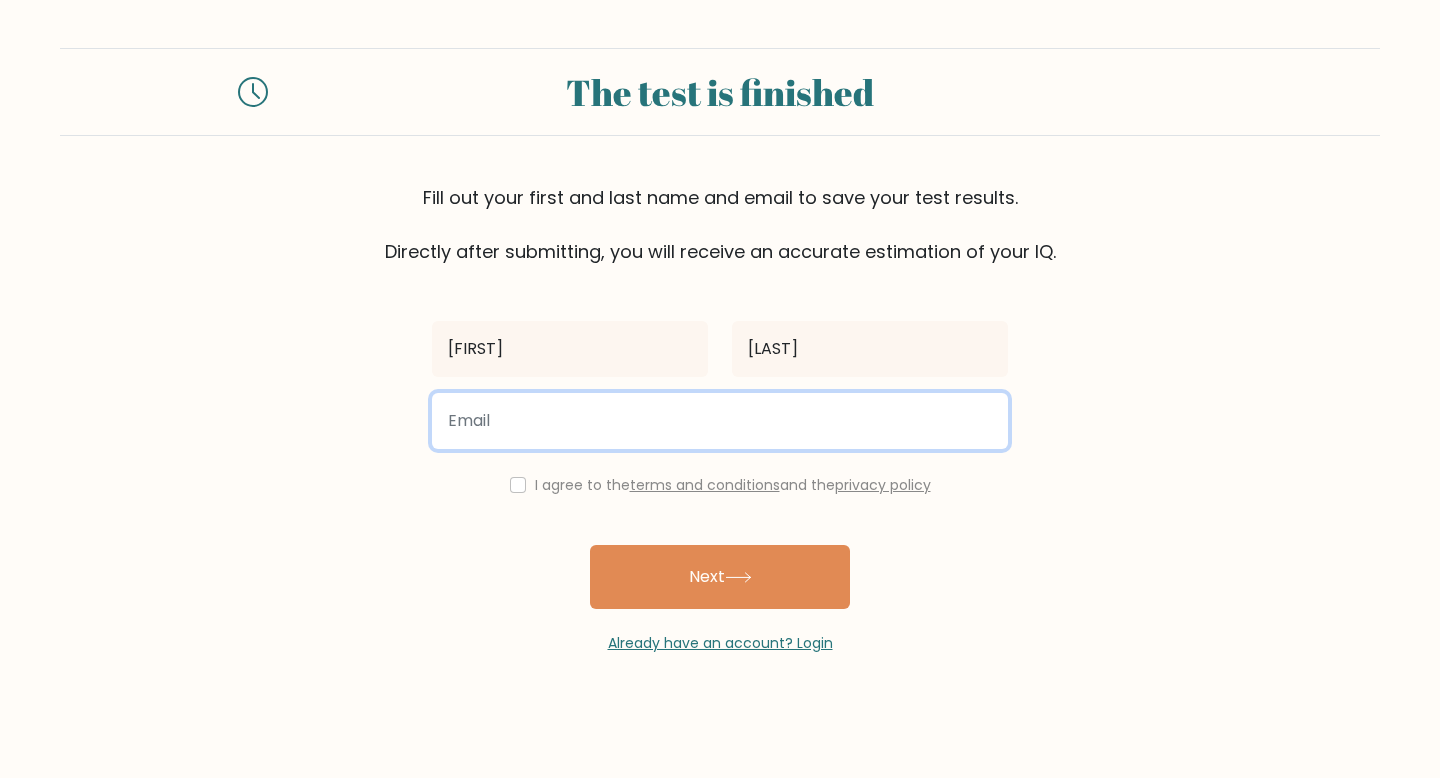 click at bounding box center [720, 421] 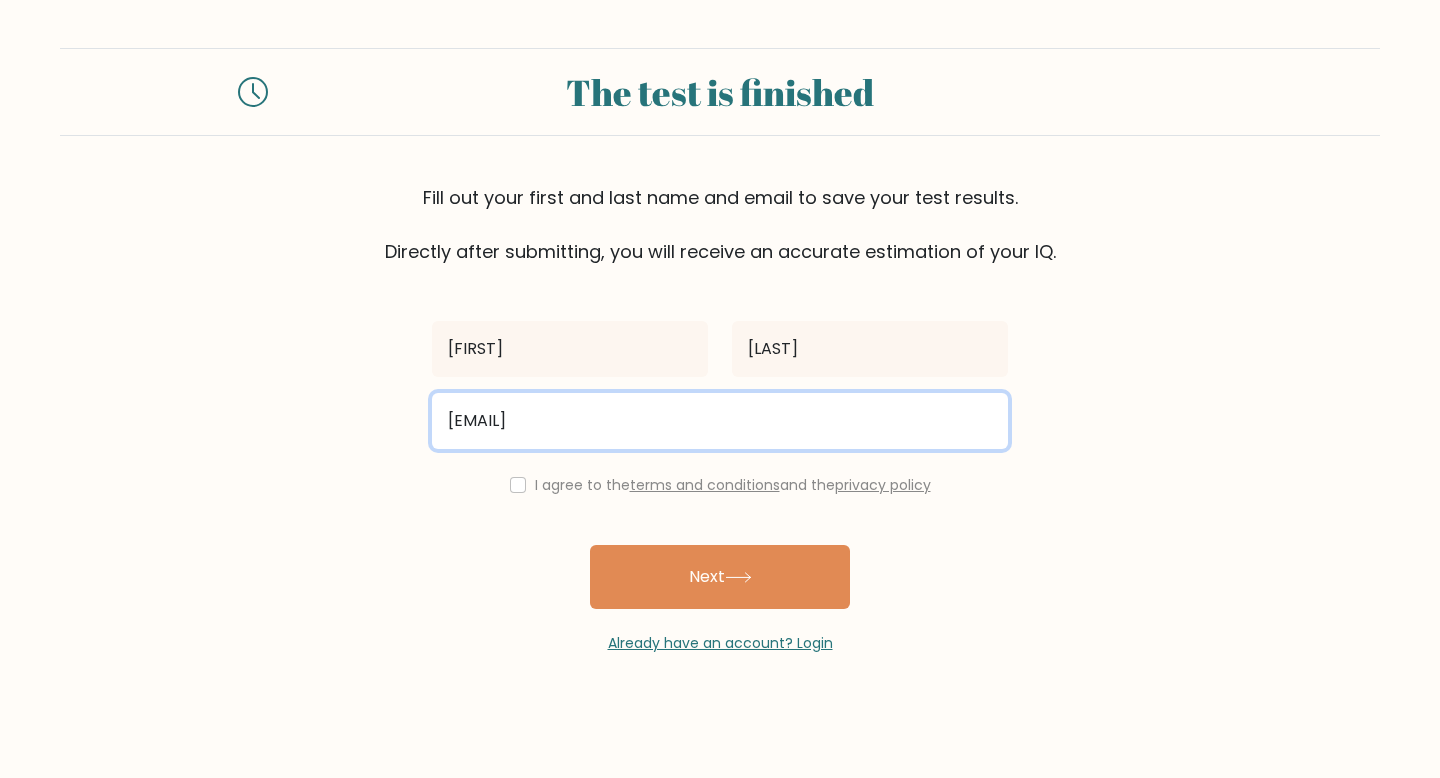 type on "[EMAIL]" 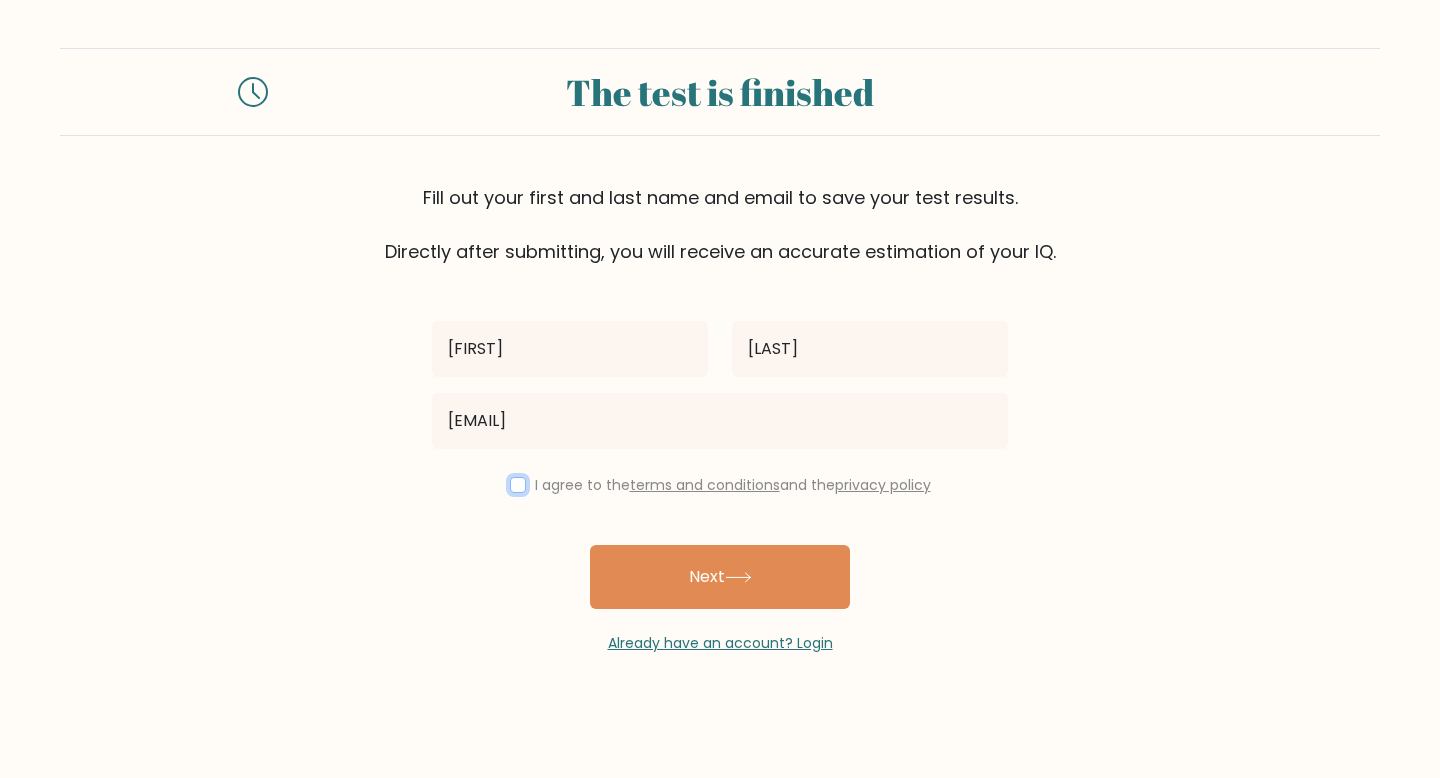 click at bounding box center (518, 485) 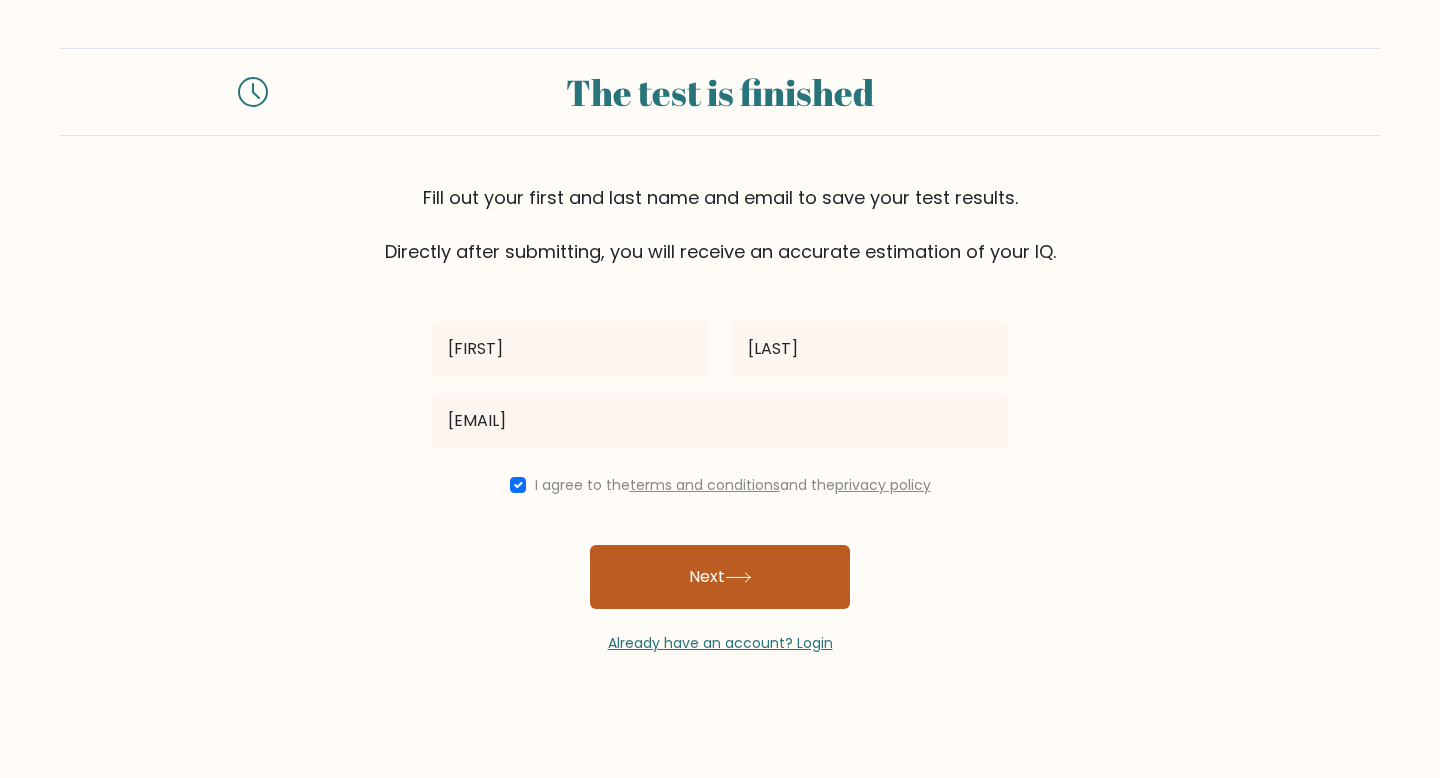 click on "Next" at bounding box center (720, 577) 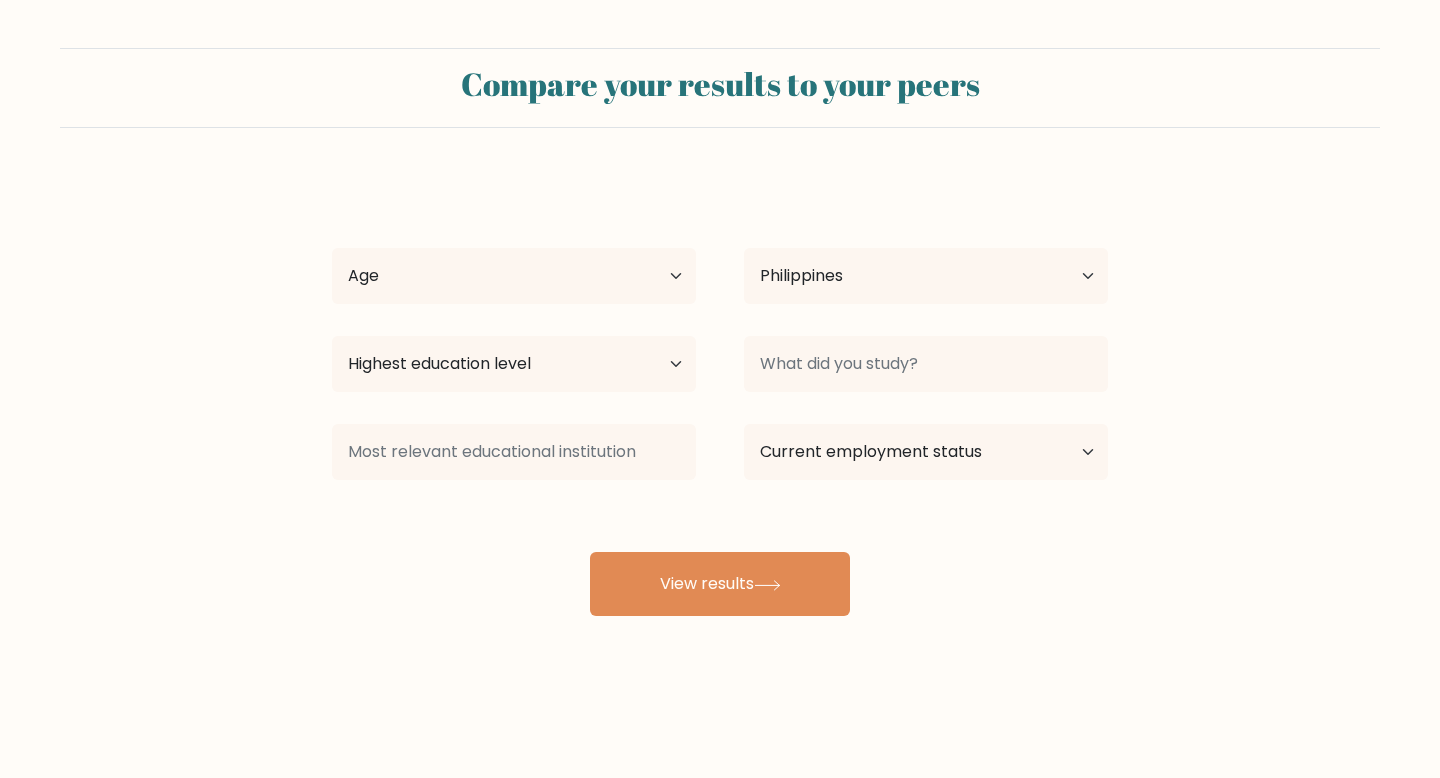 select on "PH" 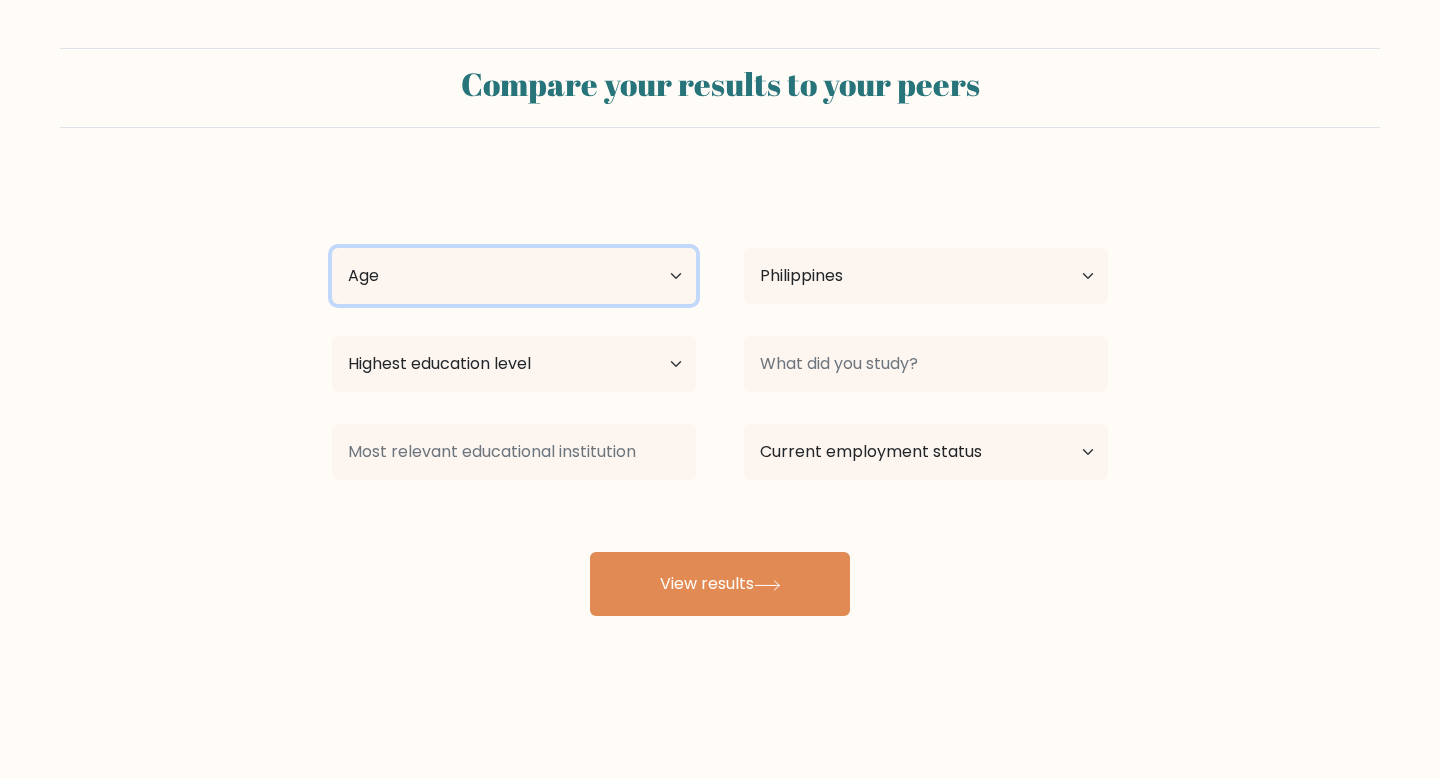 click on "Age
Under 18 years old
18-24 years old
25-34 years old
35-44 years old
45-54 years old
55-64 years old
65 years old and above" at bounding box center (514, 276) 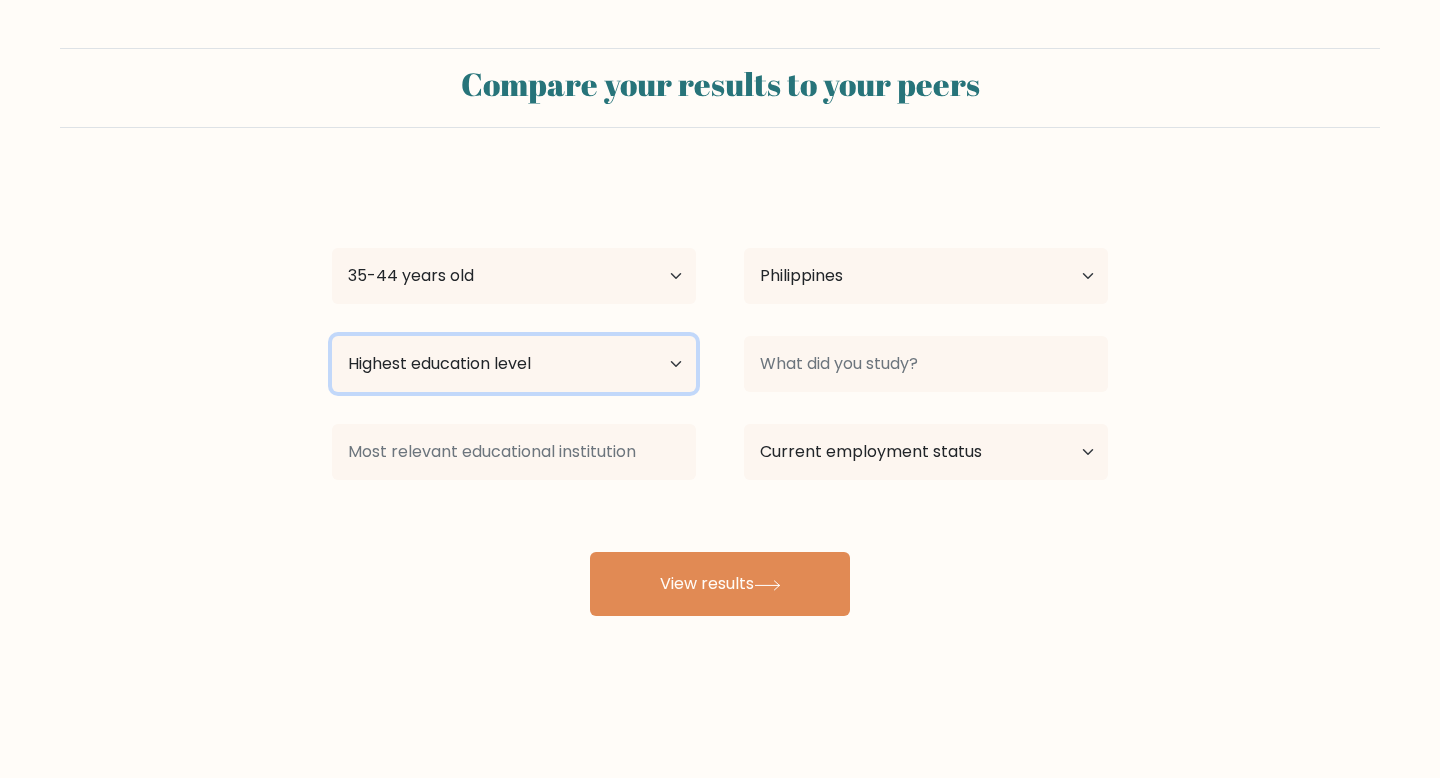 click on "Highest education level
No schooling
Primary
Lower Secondary
Upper Secondary
Occupation Specific
Bachelor's degree
Master's degree
Doctoral degree" at bounding box center [514, 364] 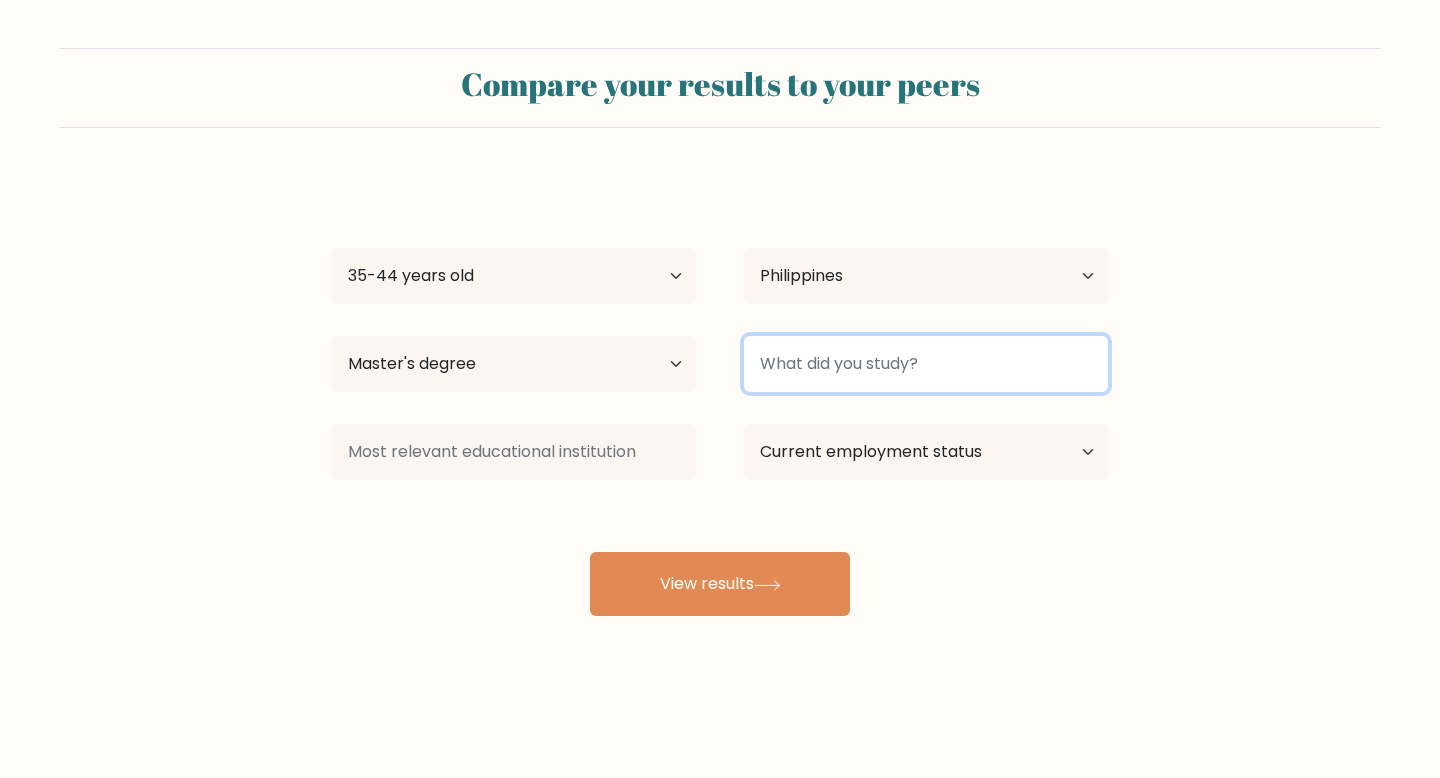 click at bounding box center [926, 364] 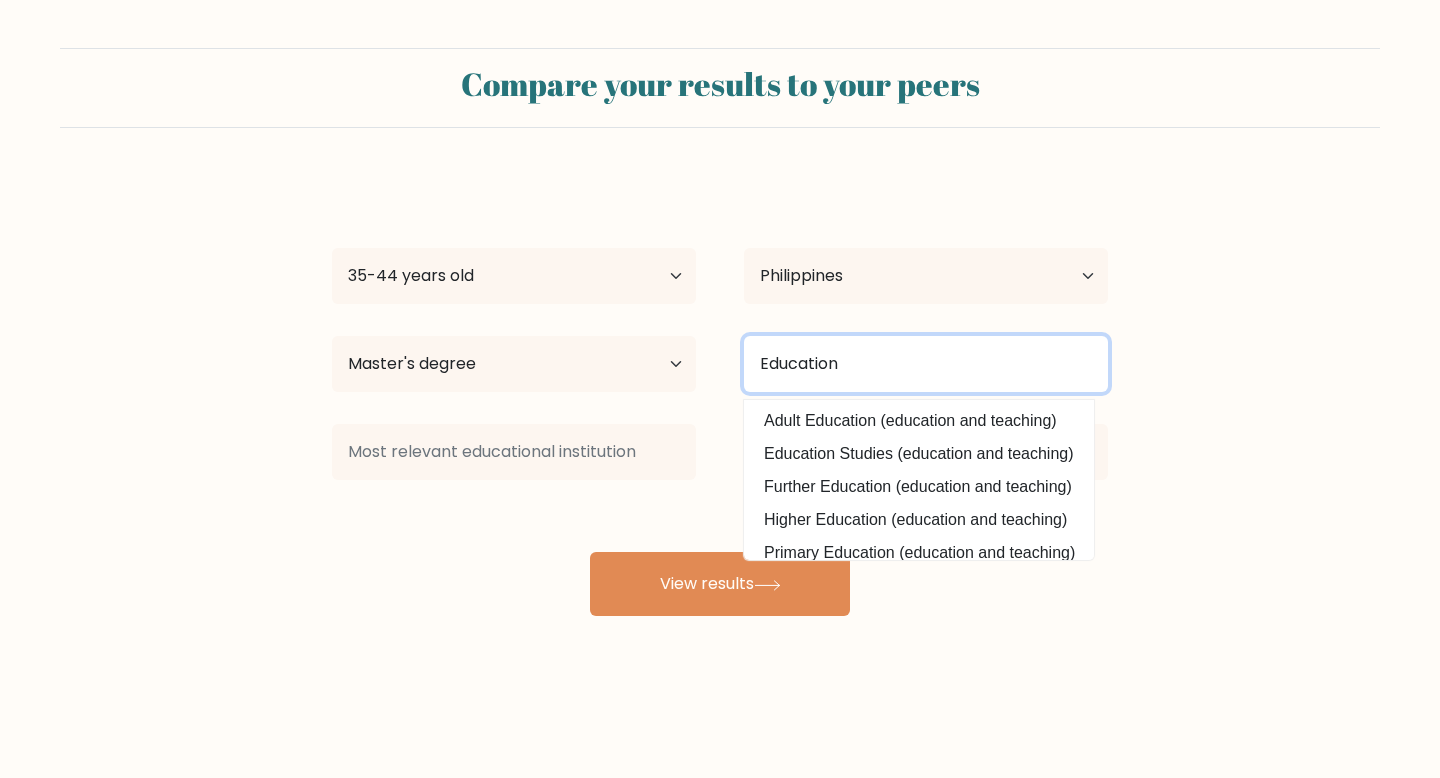 type on "Education" 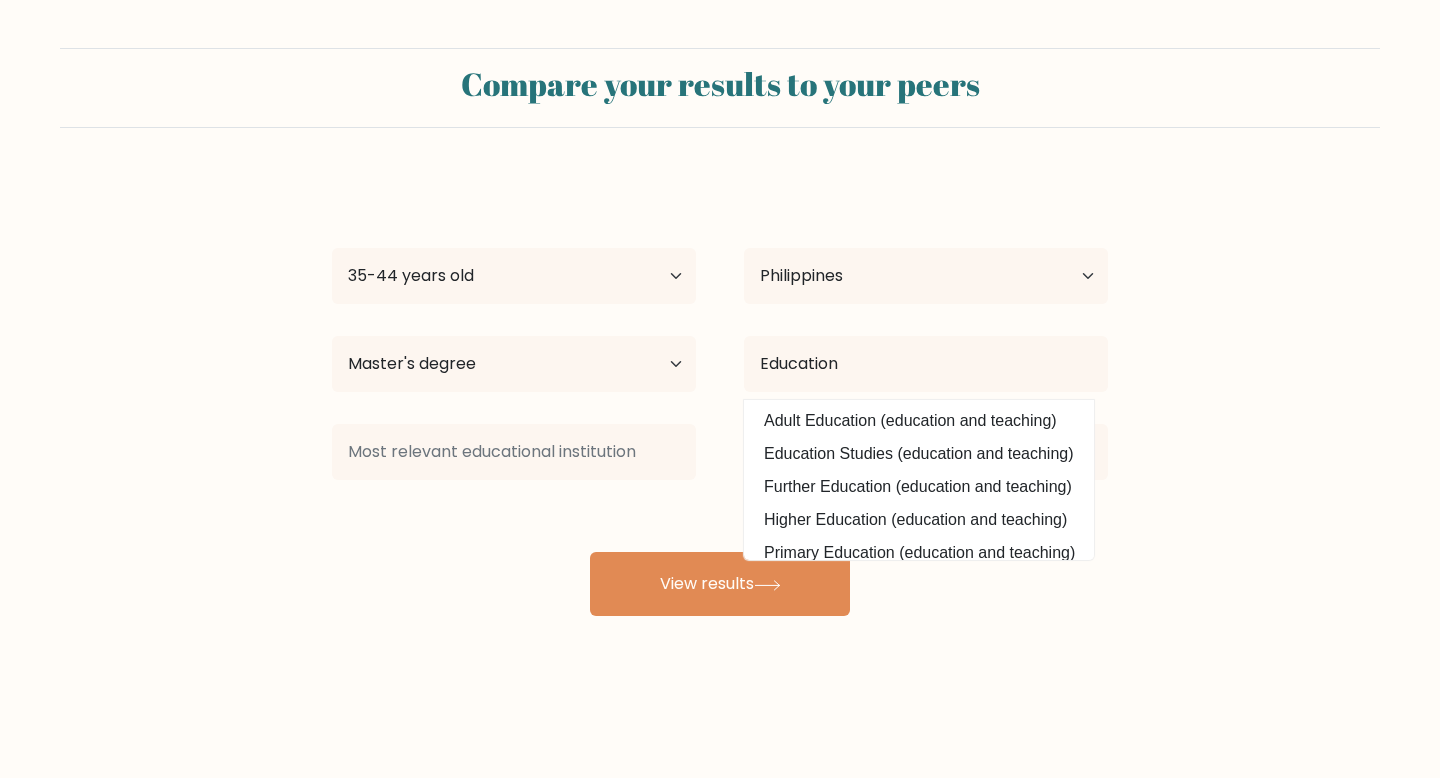click on "[FIRST]
[LAST]
Age
Under 18 years old
18-24 years old
25-34 years old
35-44 years old
45-54 years old
55-64 years old
65 years old and above
Country
Afghanistan
Albania
Algeria
American Samoa
Andorra
Angola
Anguilla
Antarctica
Antigua and Barbuda
Argentina
Armenia
Aruba
Australia
Austria
Azerbaijan
Bahamas
Bahrain
Bangladesh
Barbados
Belarus
Belgium
Belize
Benin
Bermuda
Bhutan
Bolivia
Bonaire, Sint Eustatius and Saba
Bosnia and Herzegovina
Botswana
Bouvet Island
Brazil
Brunei Chad" at bounding box center (720, 396) 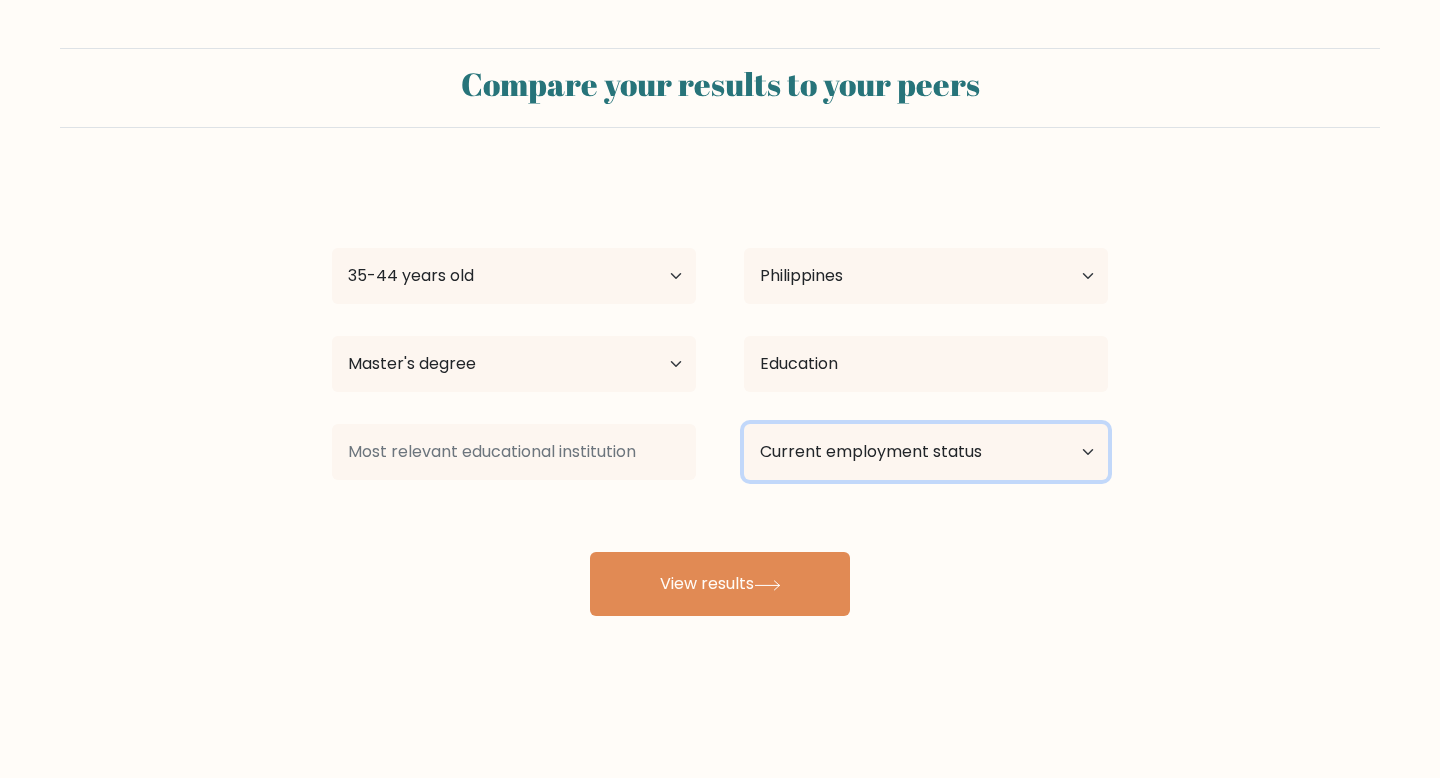 click on "Current employment status
Employed
Student
Retired
Other / prefer not to answer" at bounding box center (926, 452) 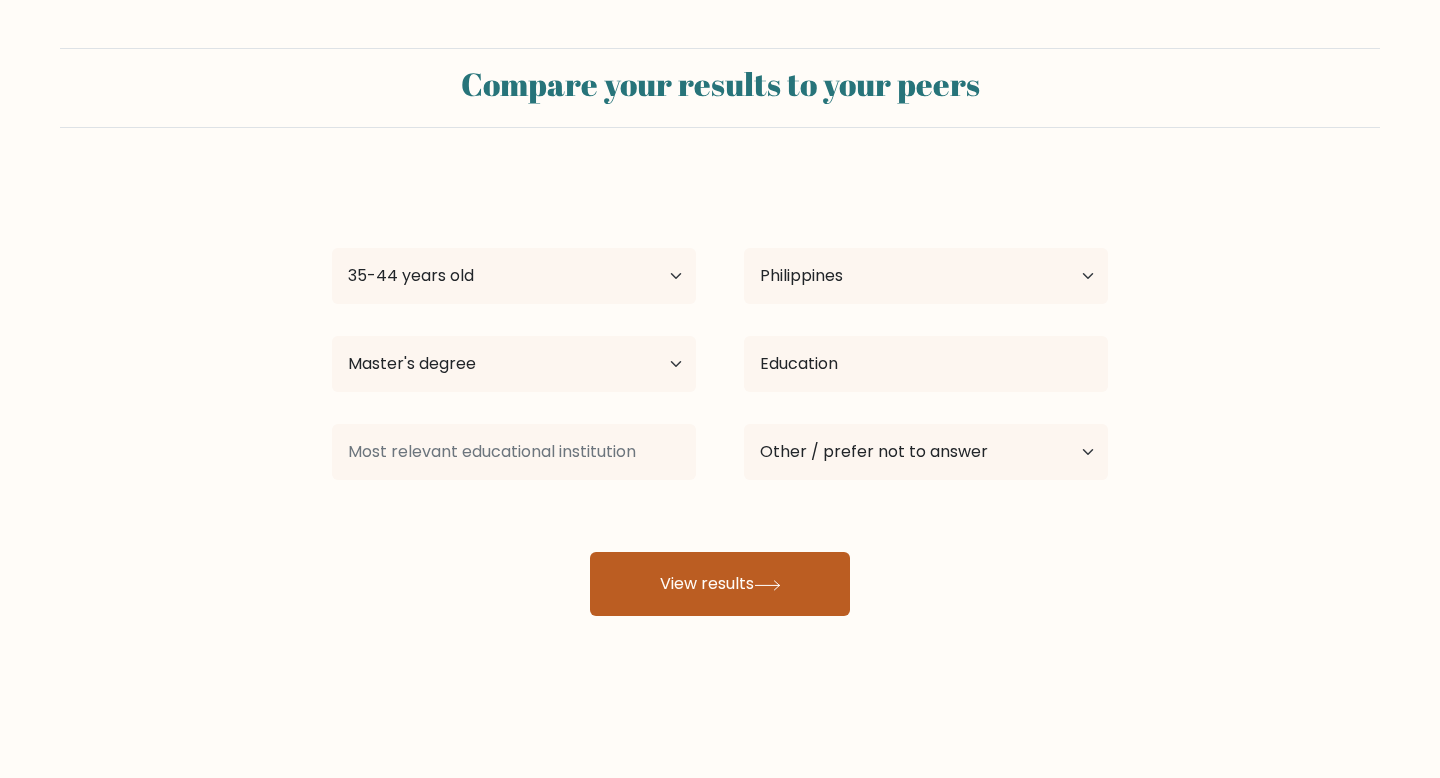 click on "View results" at bounding box center [720, 584] 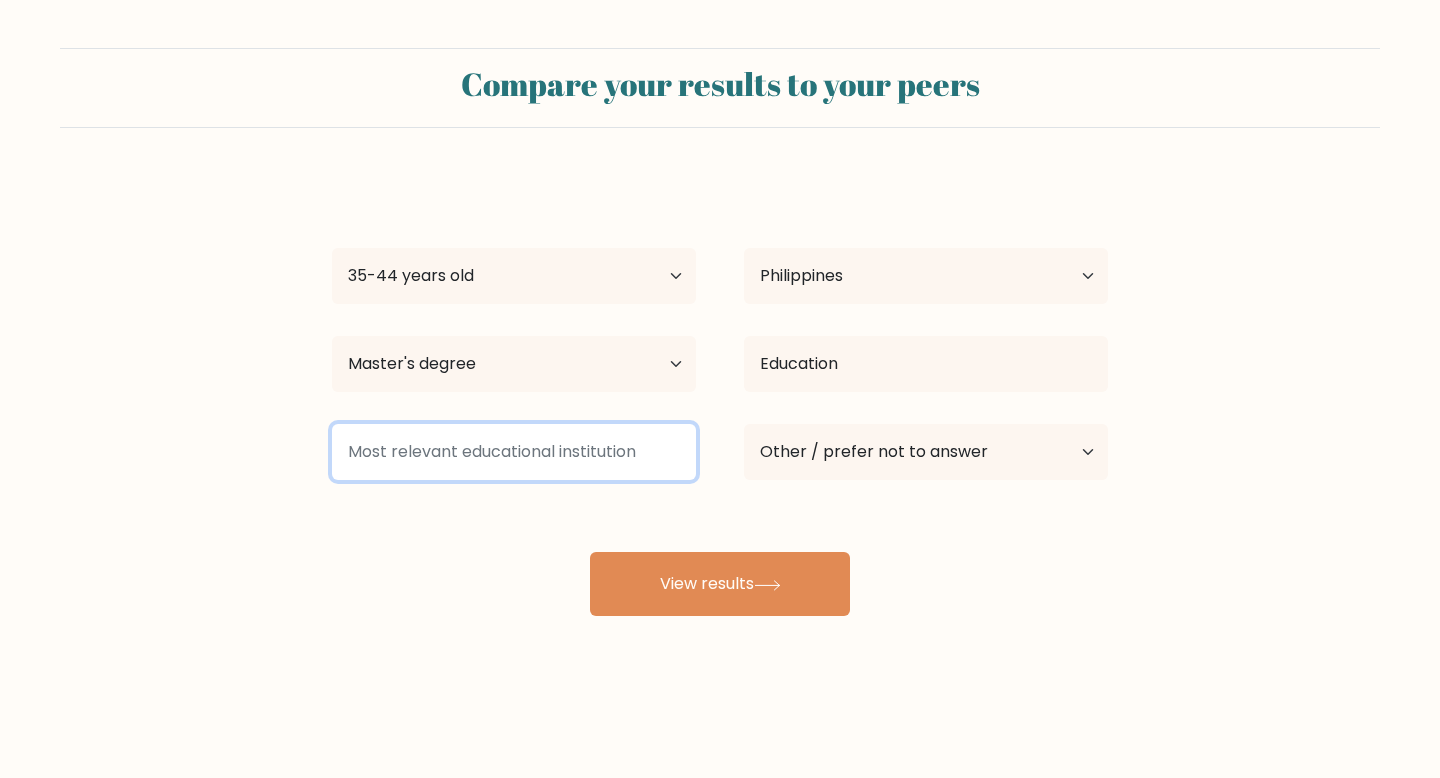click at bounding box center [514, 452] 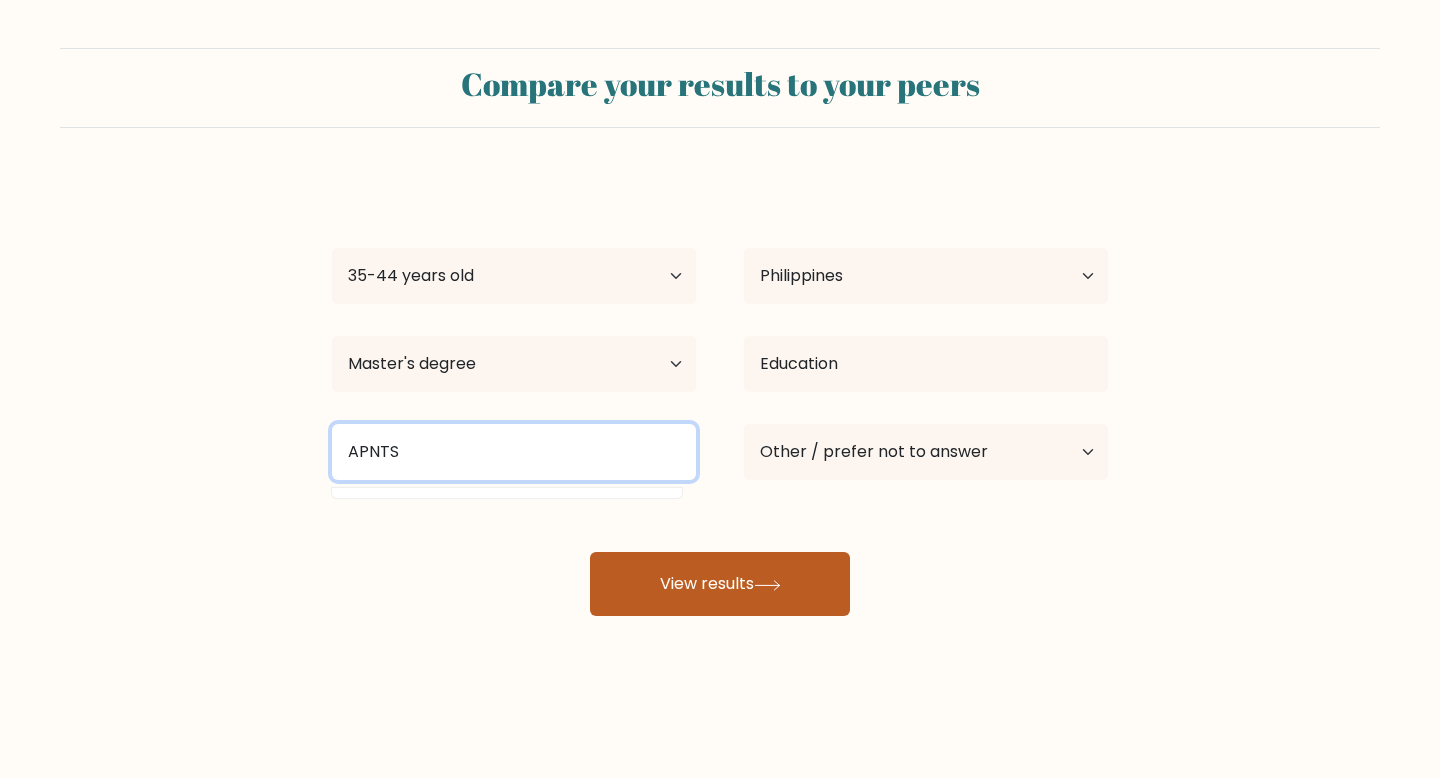 type on "APNTS" 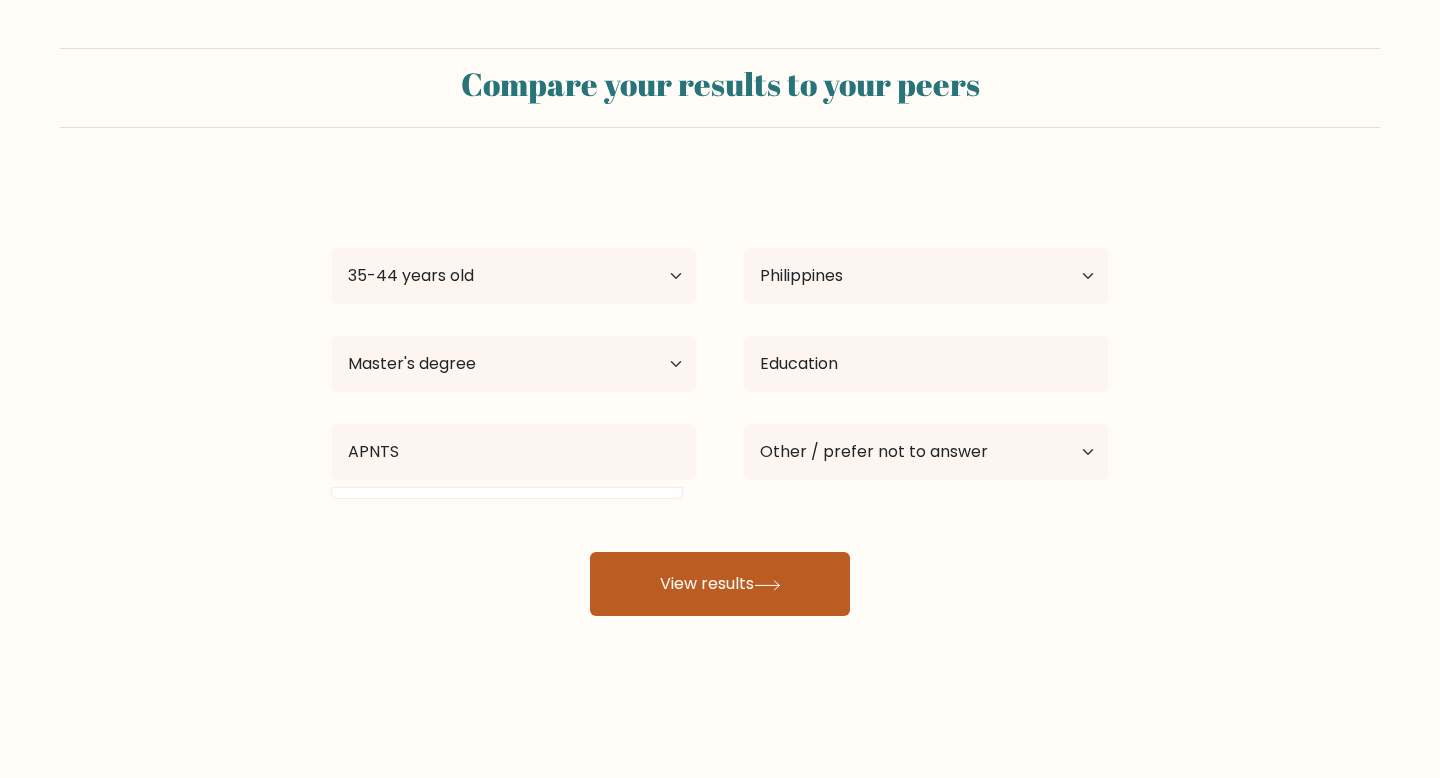 click on "View results" at bounding box center (720, 584) 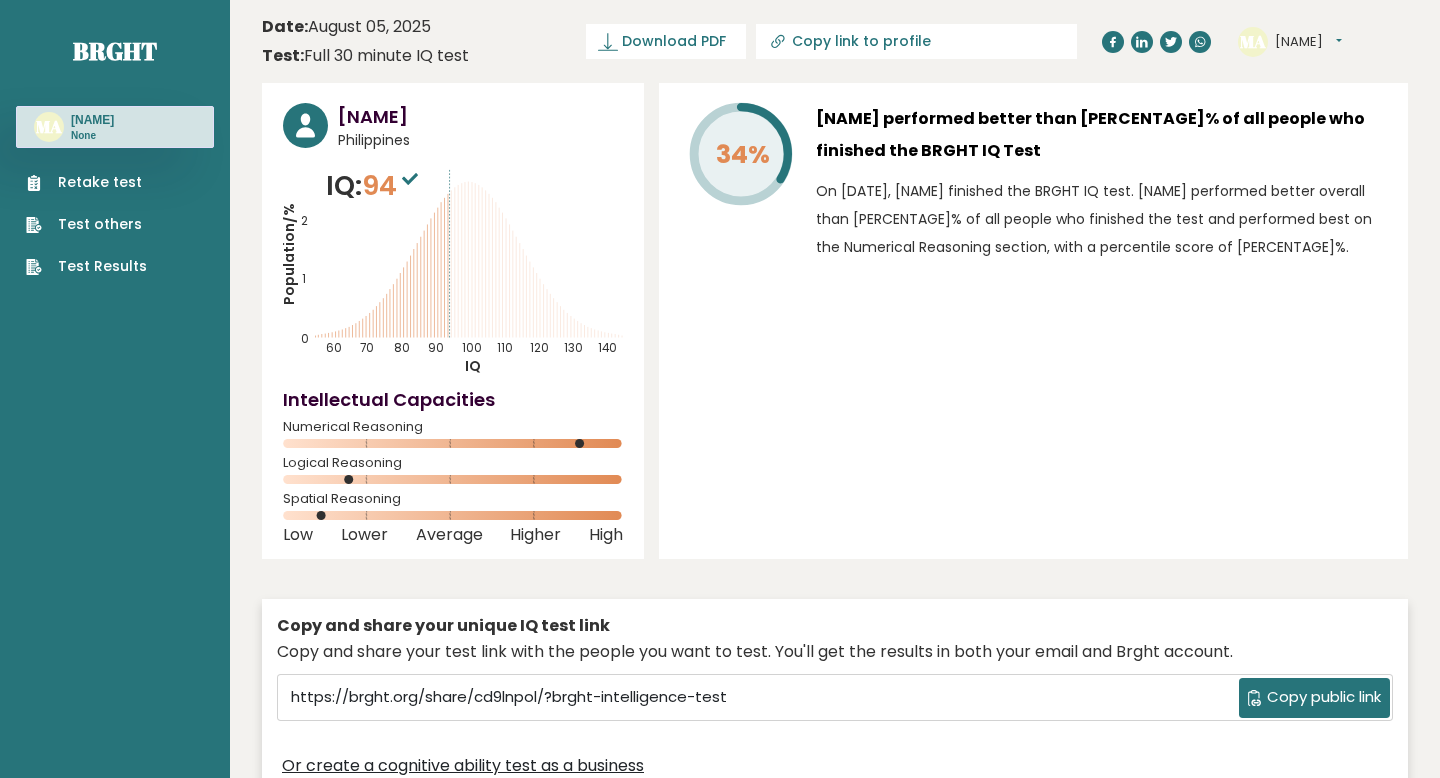 scroll, scrollTop: 0, scrollLeft: 0, axis: both 